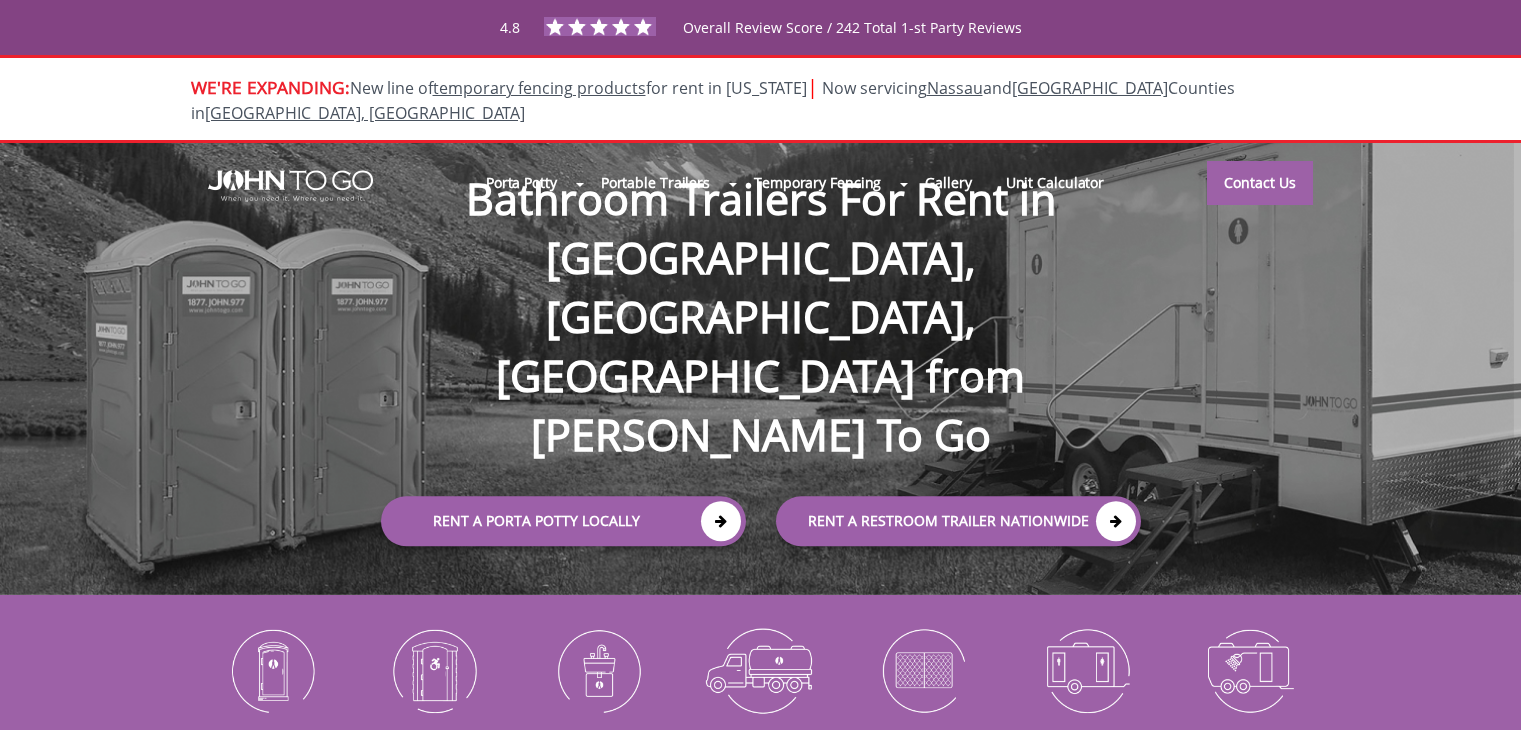 scroll, scrollTop: 0, scrollLeft: 0, axis: both 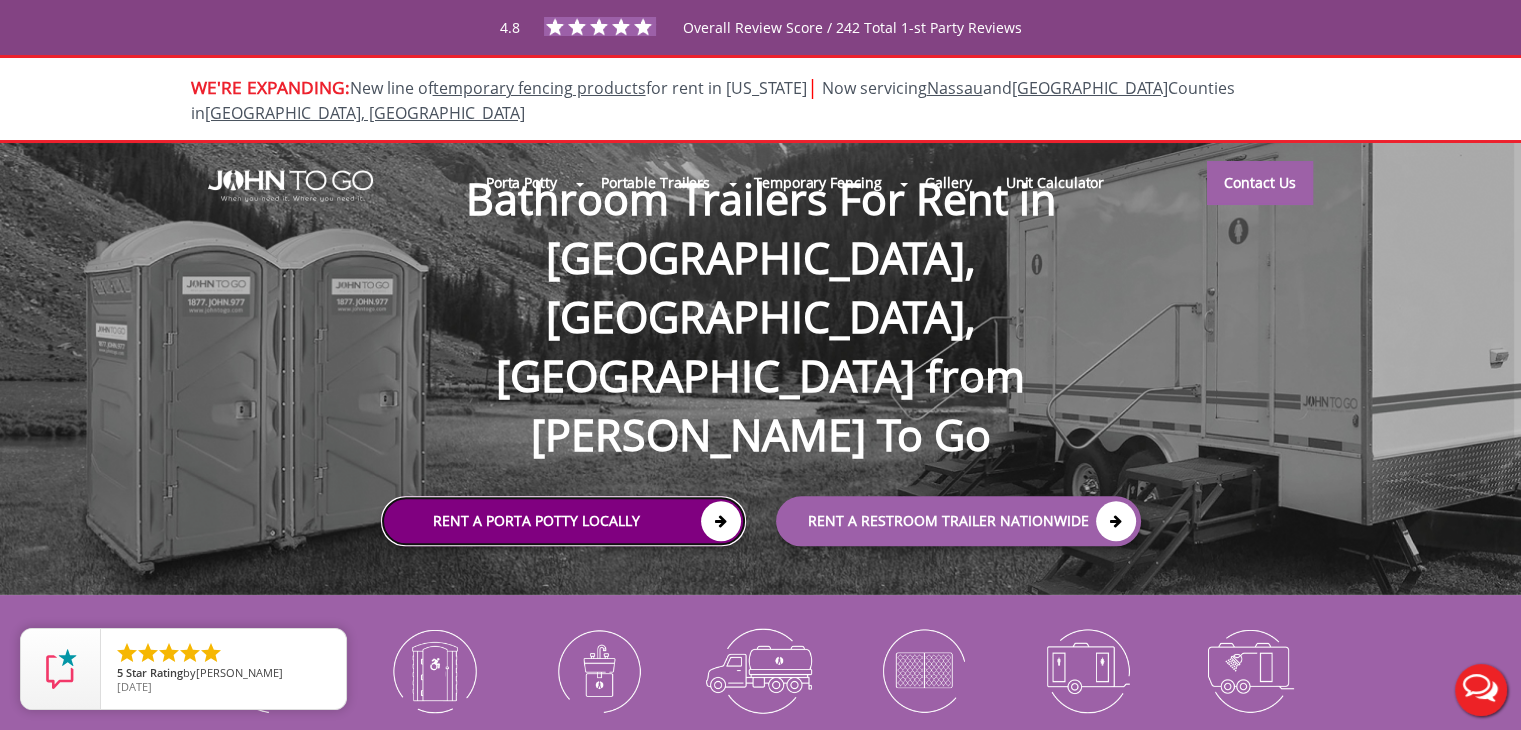 click at bounding box center [721, 522] 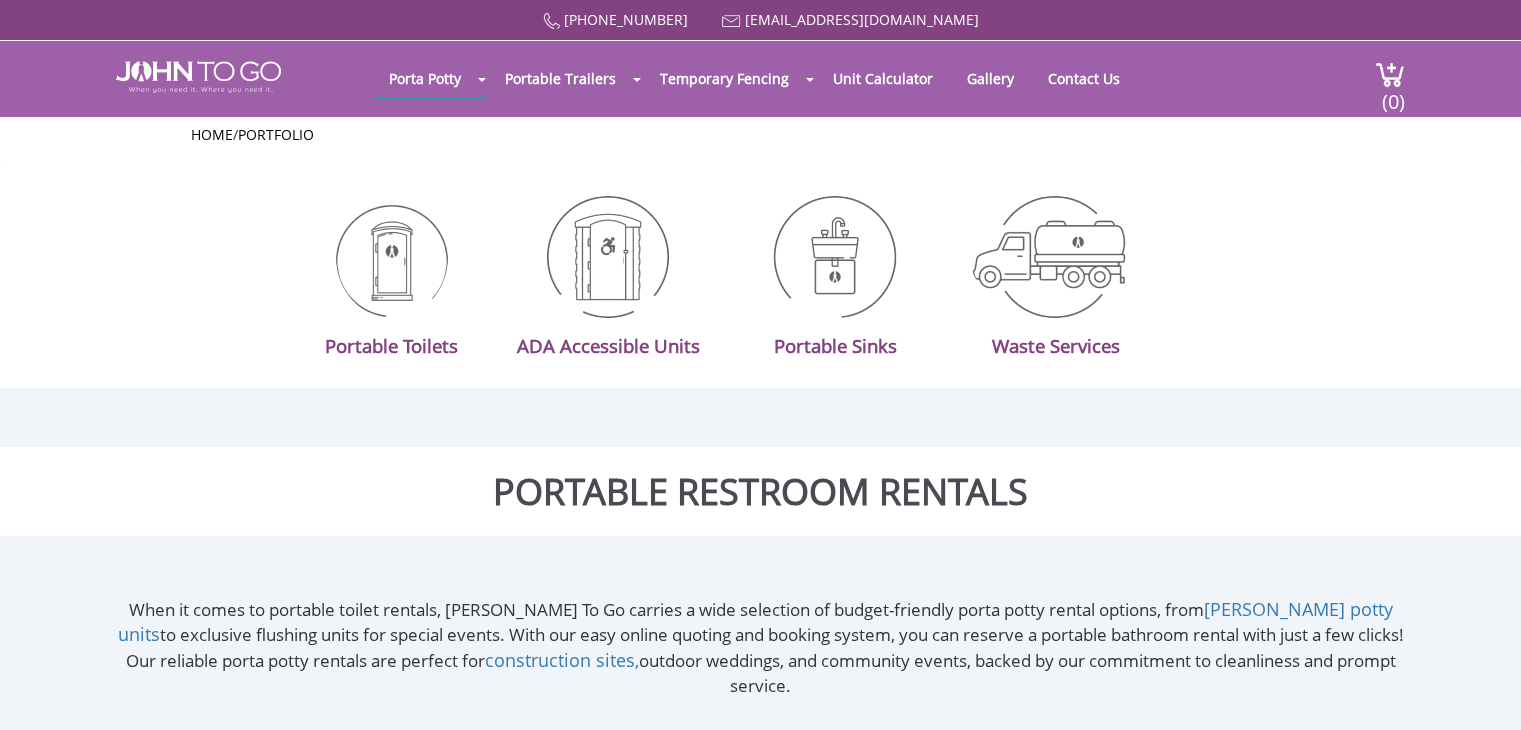 scroll, scrollTop: 0, scrollLeft: 0, axis: both 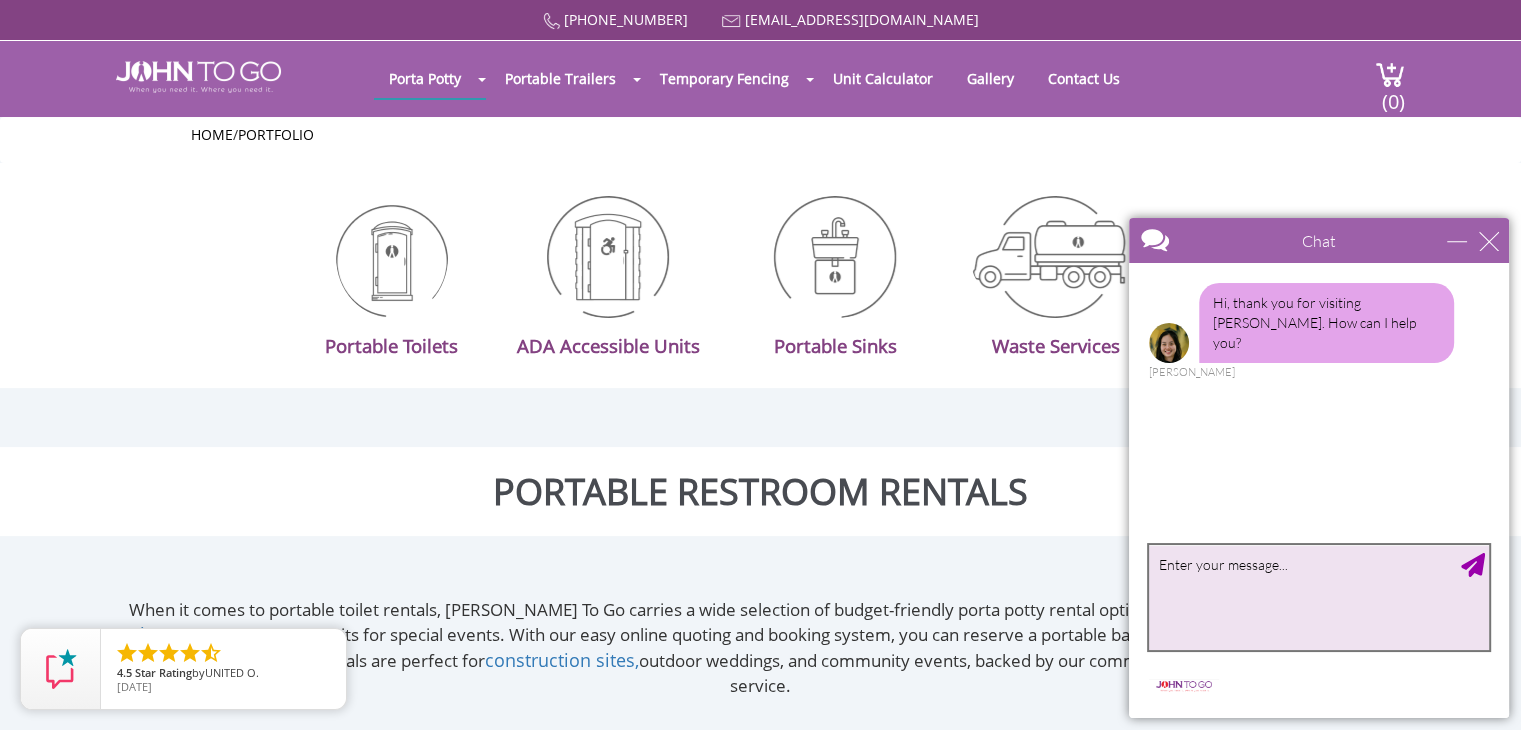 click at bounding box center [1319, 597] 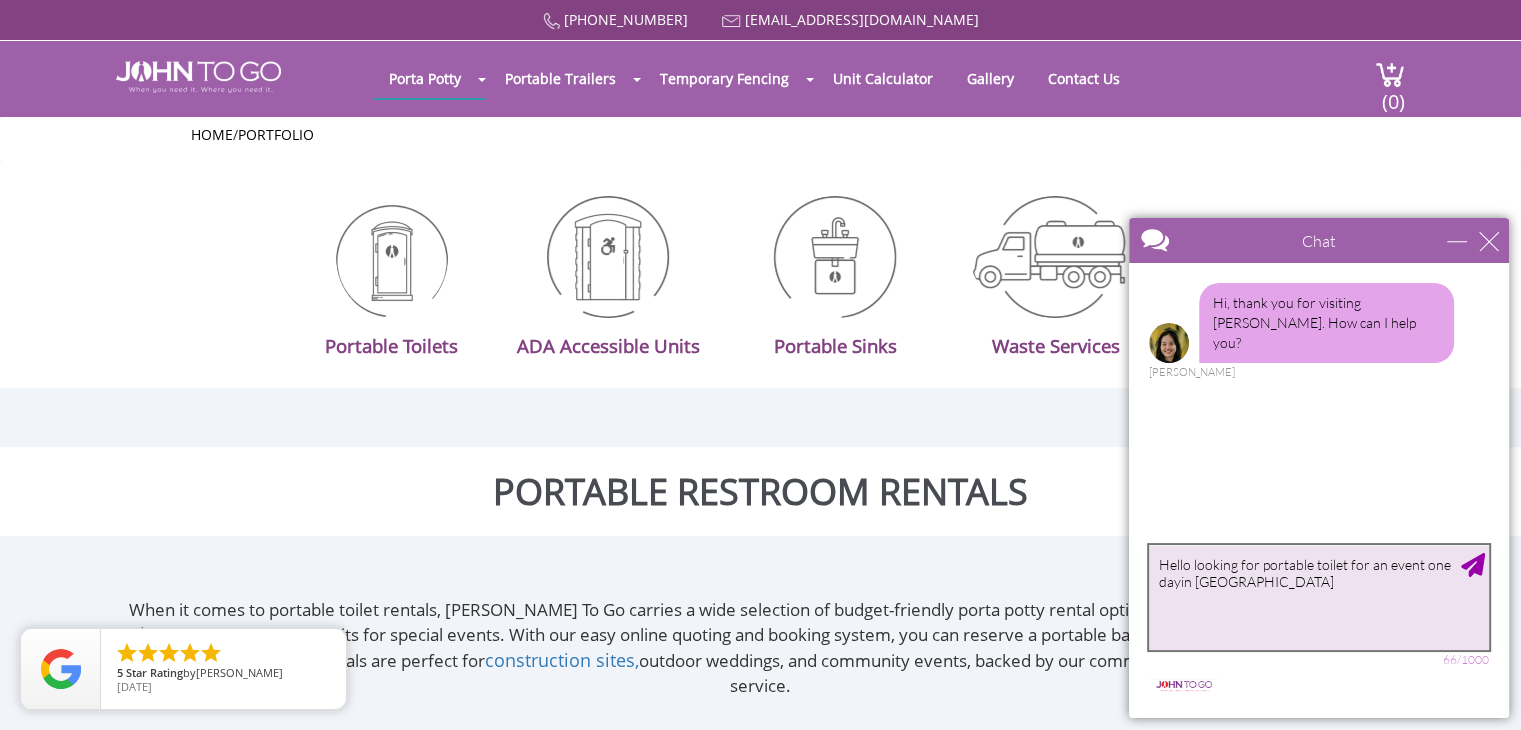 click on "Hello looking for portable toilet for an event one dayin tthe park" at bounding box center (1319, 597) 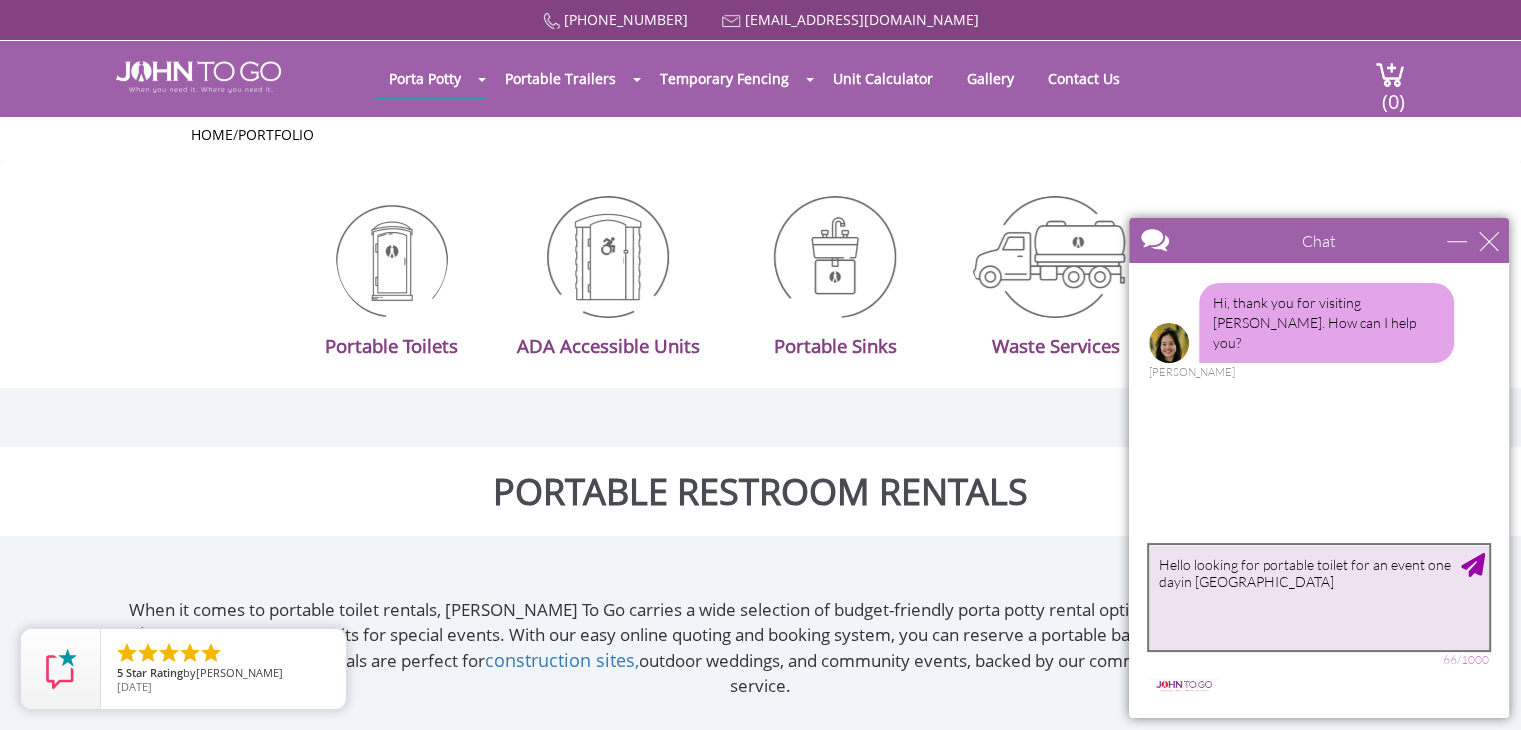 click on "Hello looking for portable toilet for an event one dayin tthe park" at bounding box center [1319, 597] 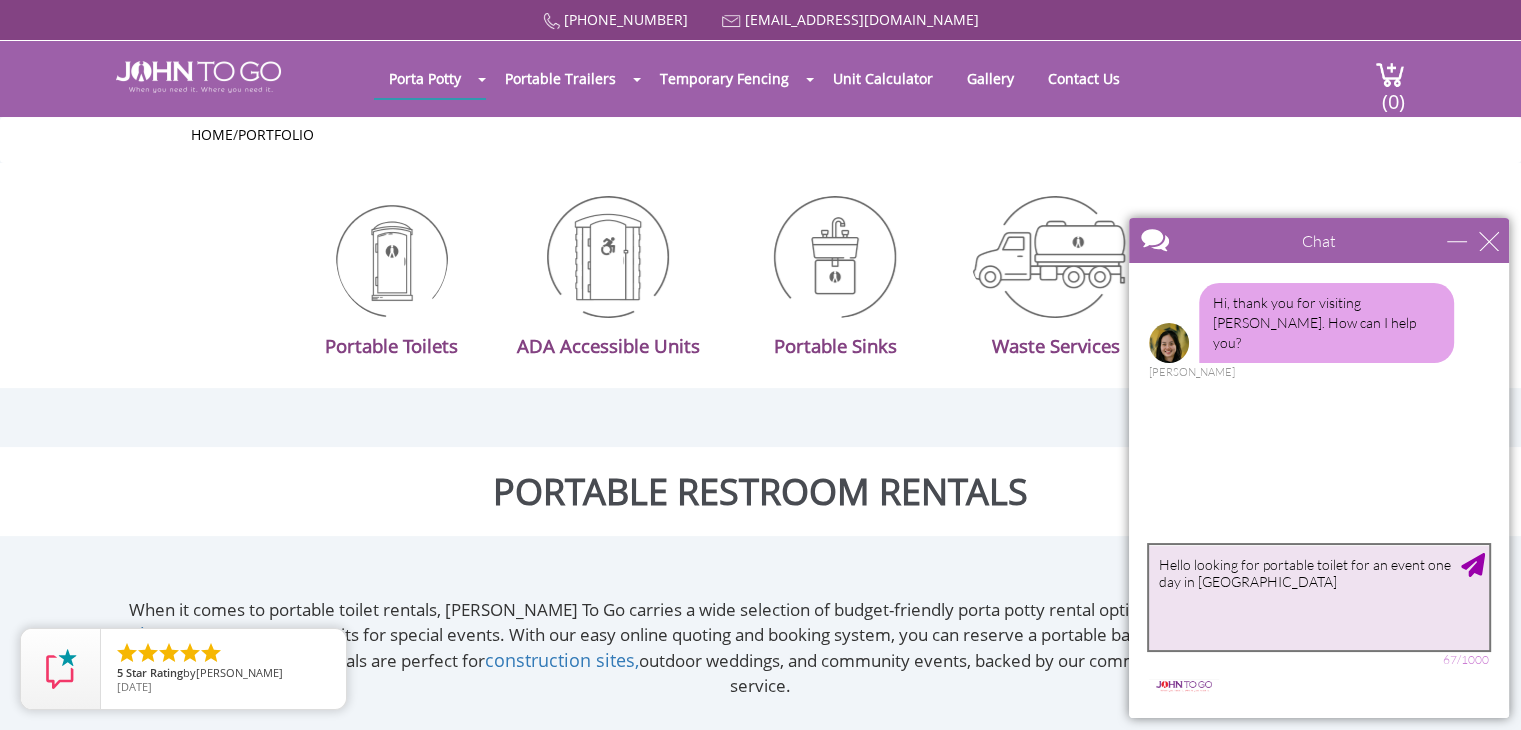 click on "Hello looking for portable toilet for an event one day in tthe park" at bounding box center [1319, 597] 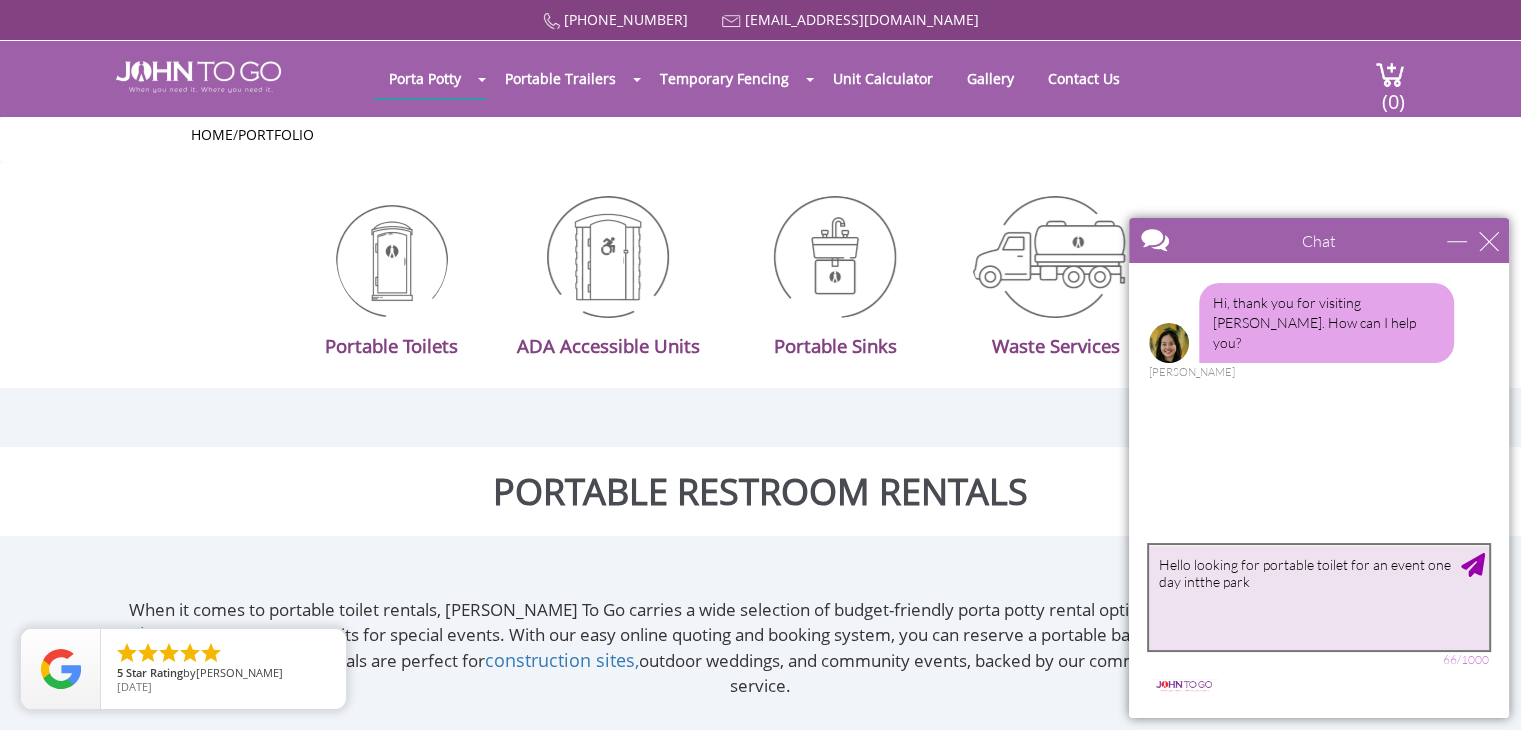 click on "Hello looking for portable toilet for an event one day intthe park" at bounding box center [1319, 597] 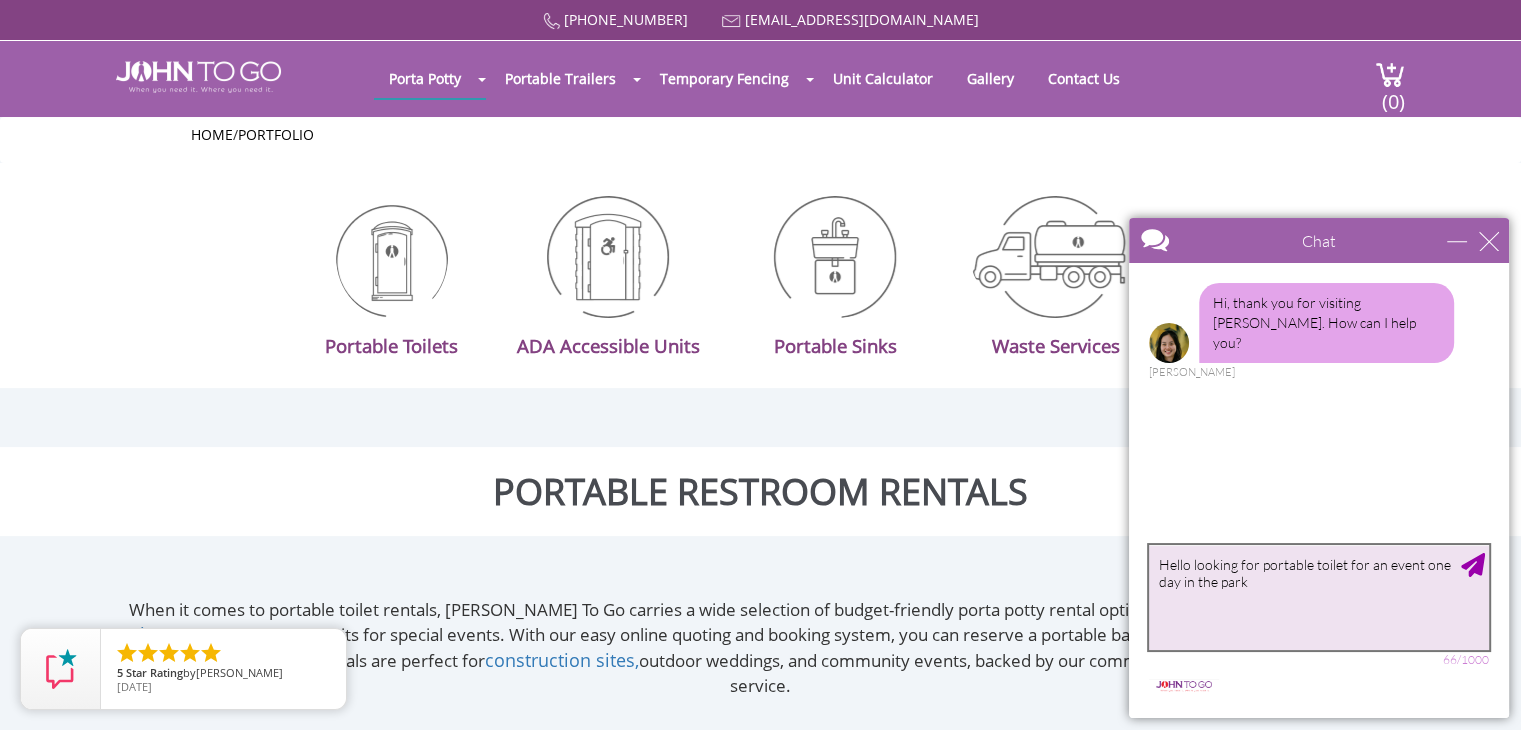 click on "Hello looking for portable toilet for an event one day in the park" at bounding box center (1319, 597) 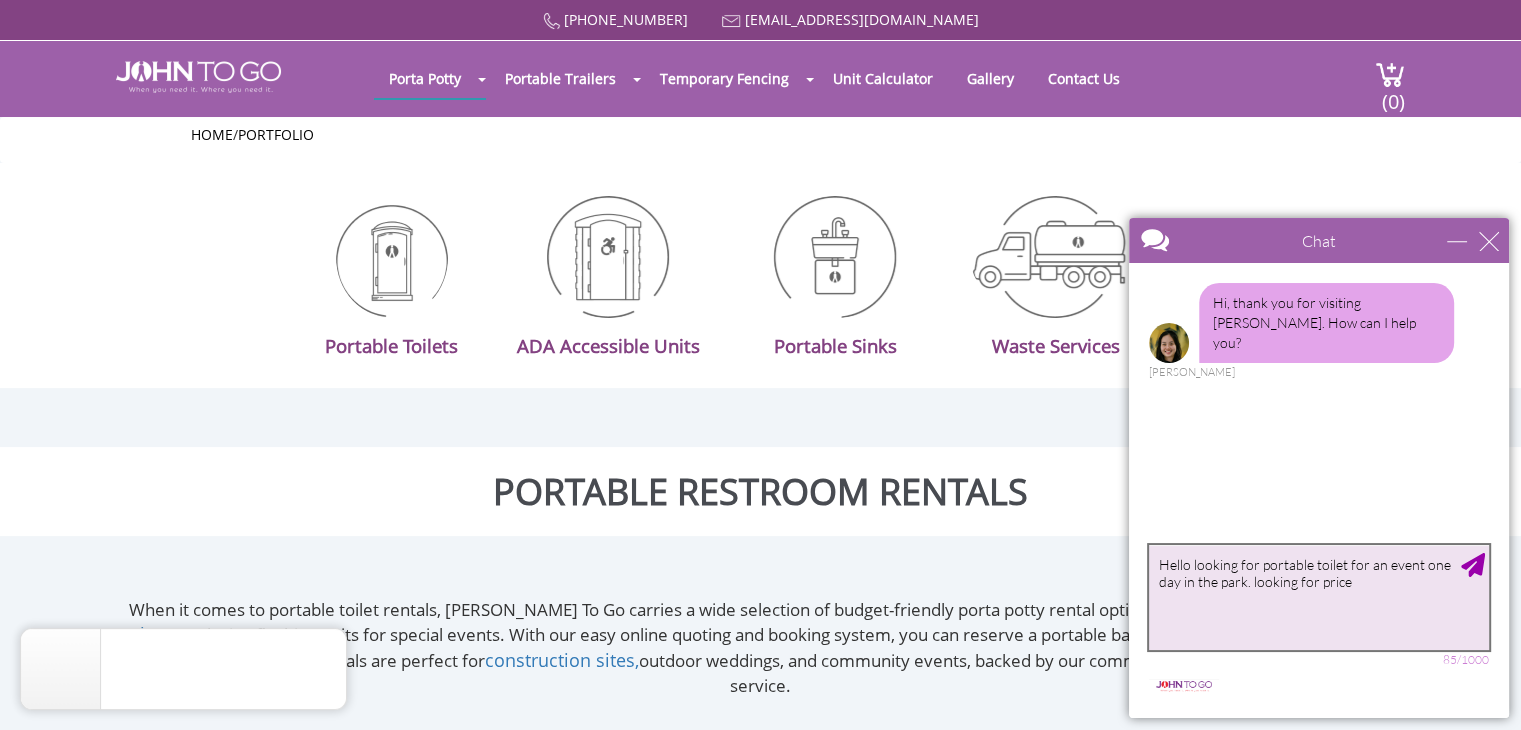 type on "Hello looking for portable toilet for an event one day in the park. looking for price." 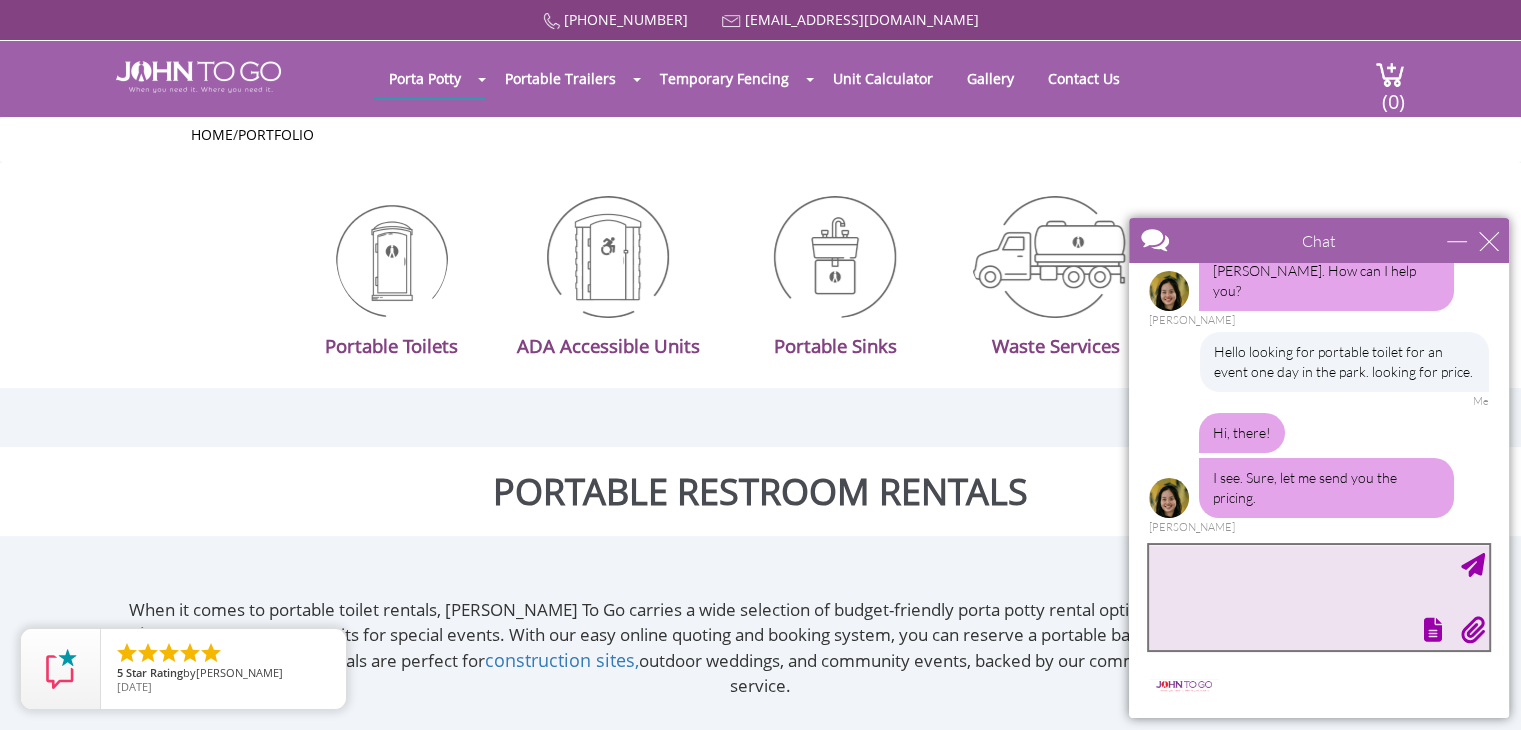 scroll, scrollTop: 117, scrollLeft: 0, axis: vertical 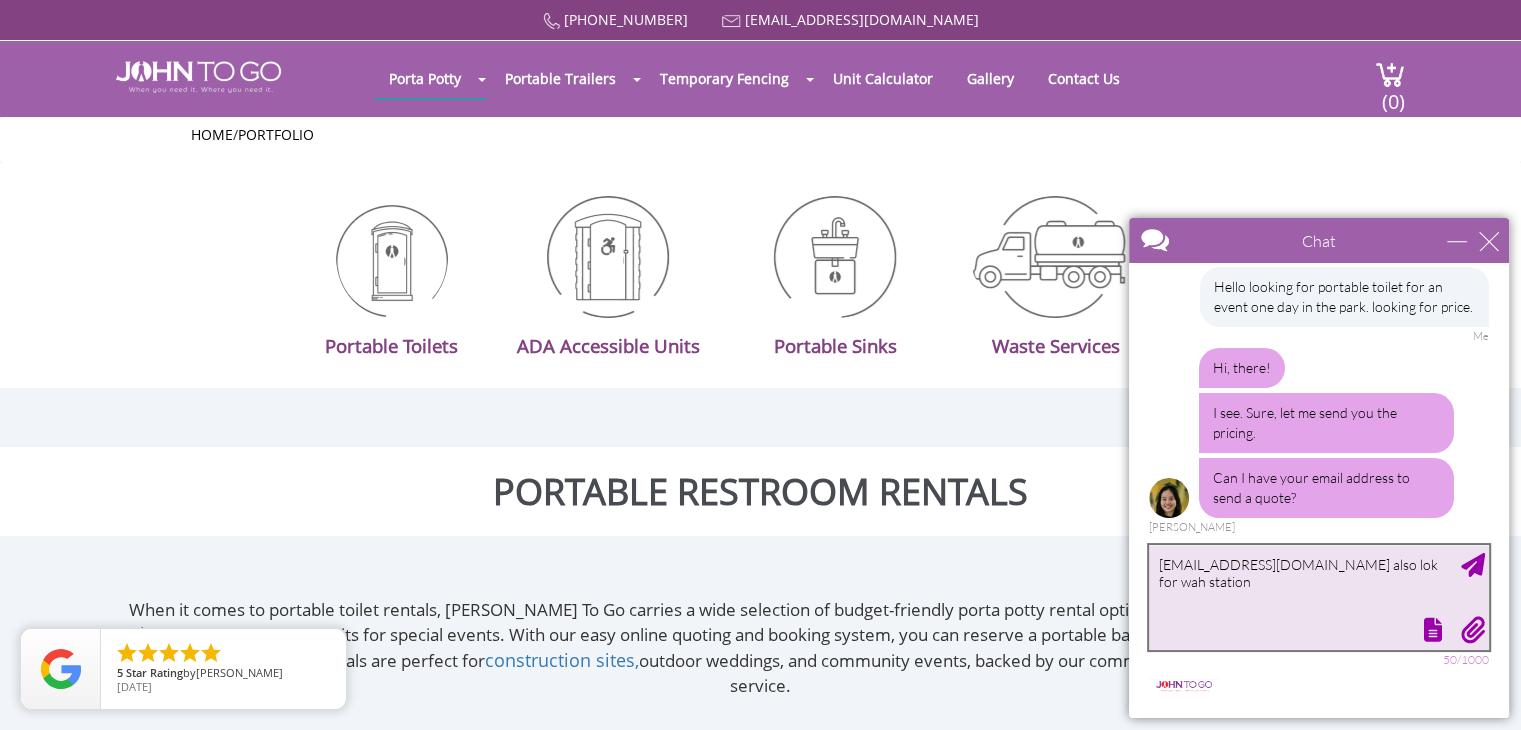 click on "juanita128jones@gmail.com also lok for wah station" at bounding box center (1319, 597) 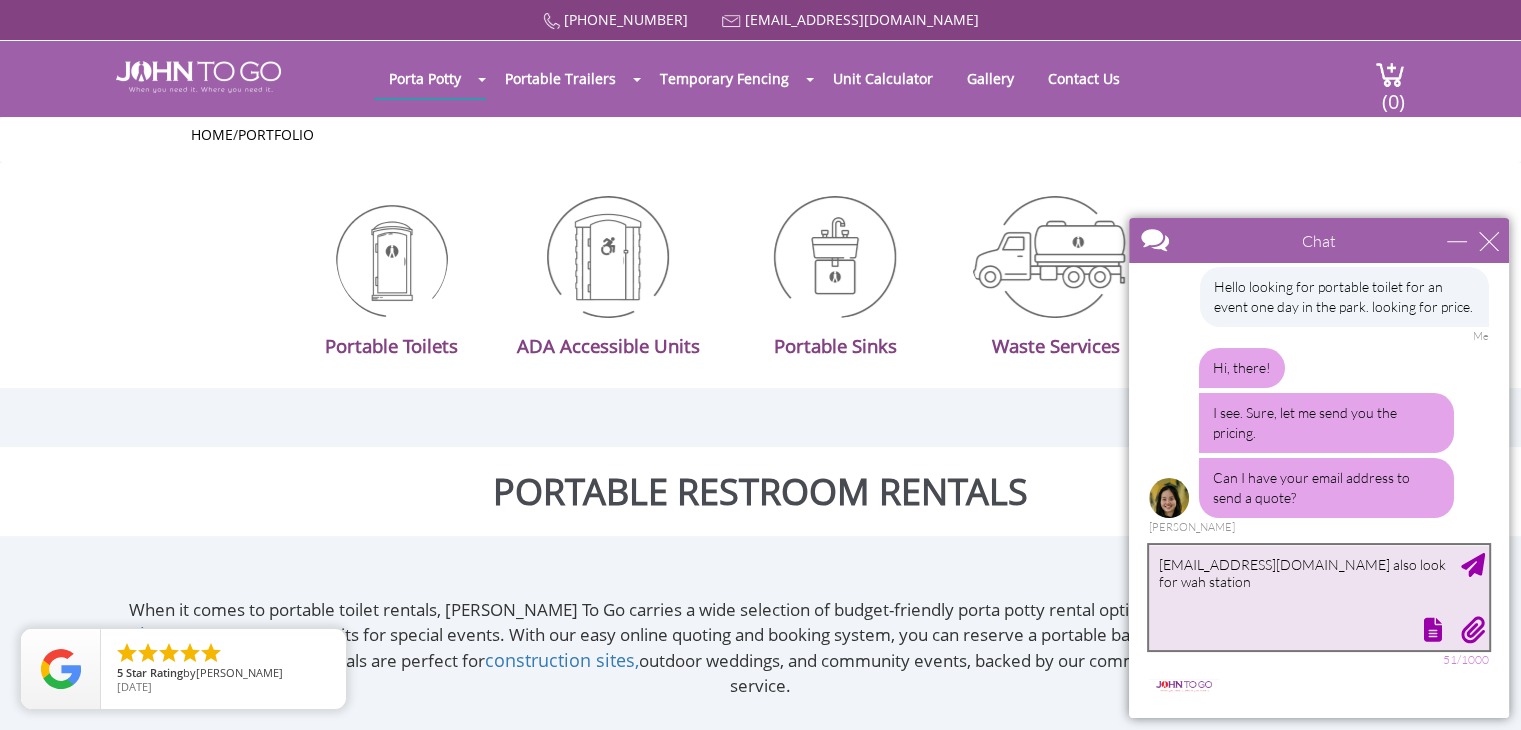 click on "juanita128jones@gmail.com also look for wah station" at bounding box center [1319, 597] 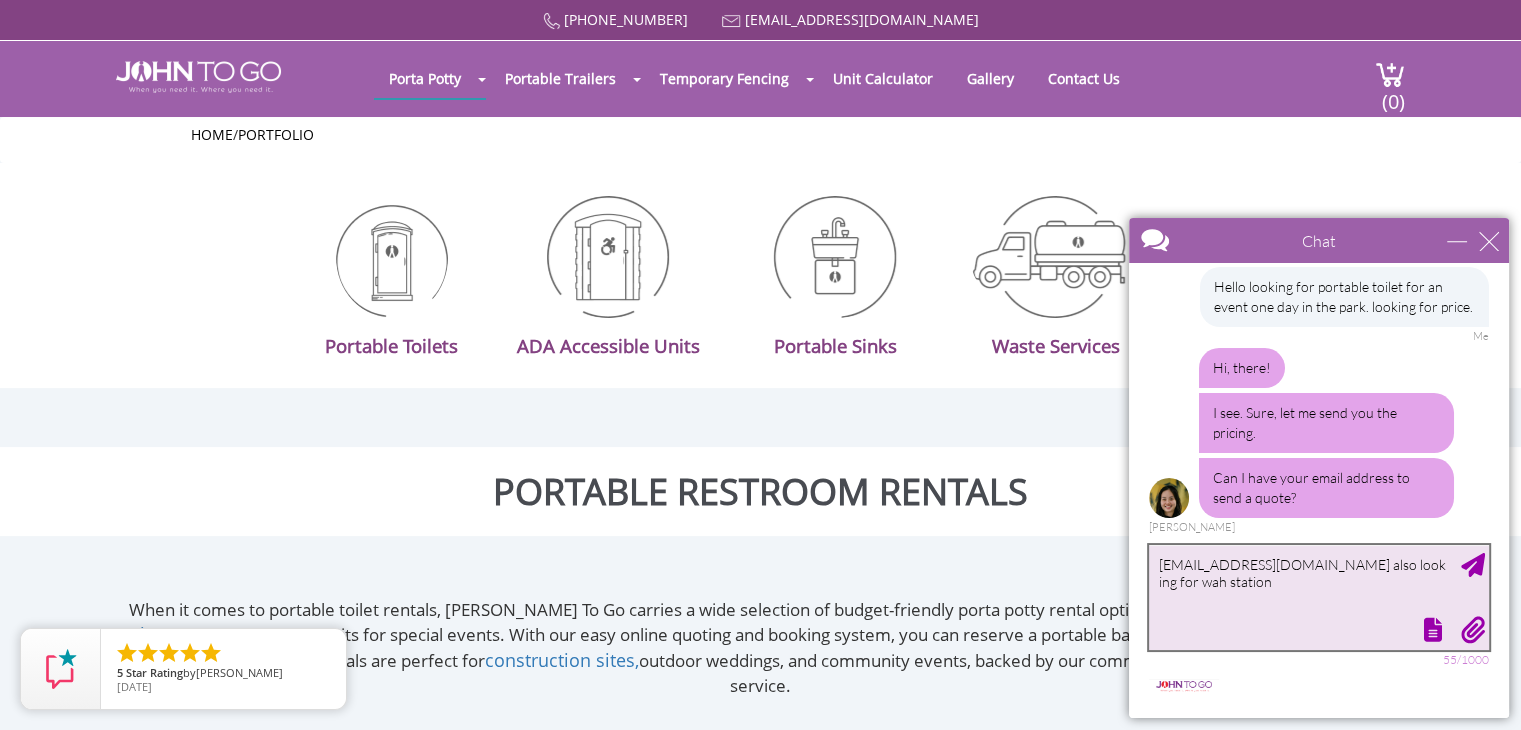 click on "juanita128jones@gmail.com also look ing for wah station" at bounding box center [1319, 597] 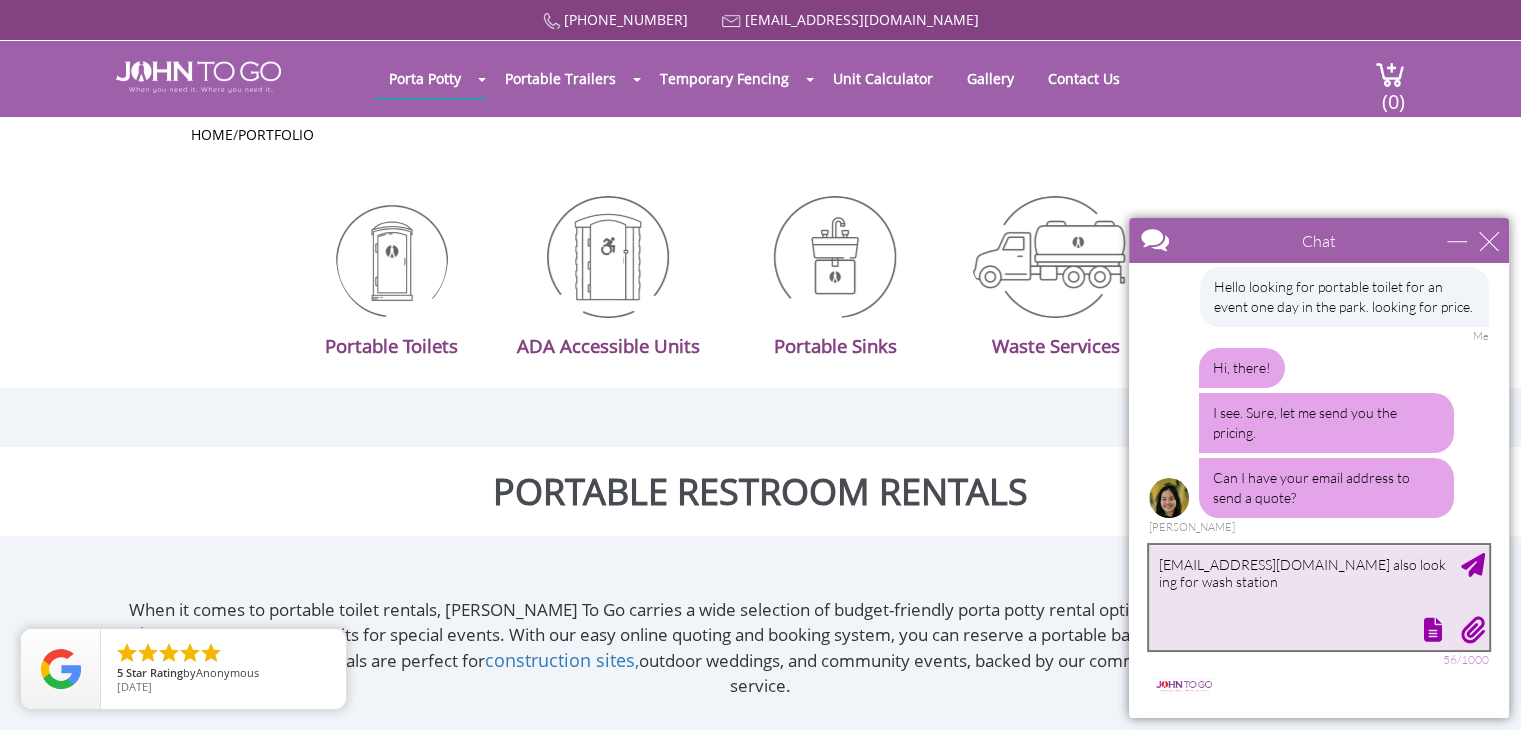 click on "juanita128jones@gmail.com also look ing for wash station" at bounding box center (1319, 597) 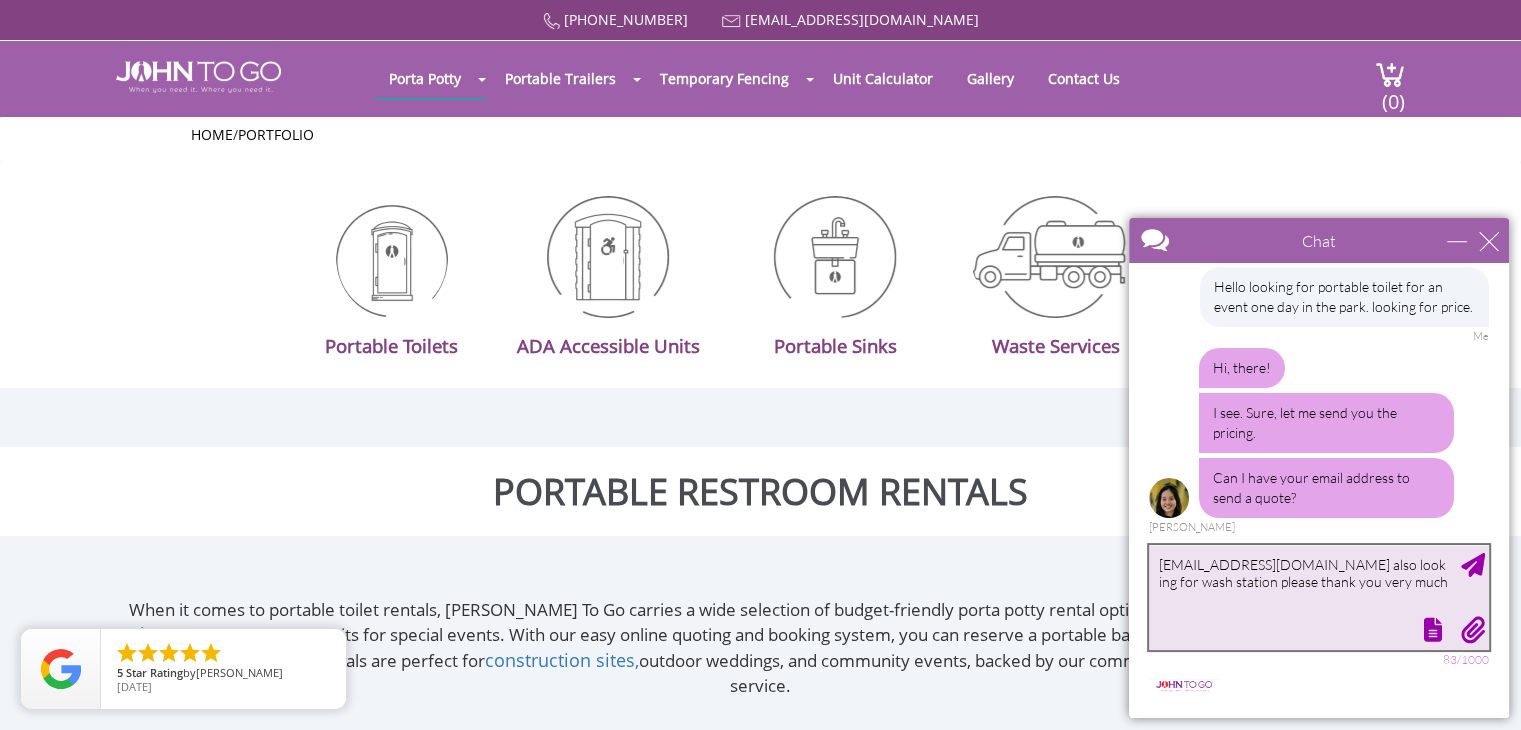 type on "[EMAIL_ADDRESS][DOMAIN_NAME] also look ing for wash station please thank you very much!" 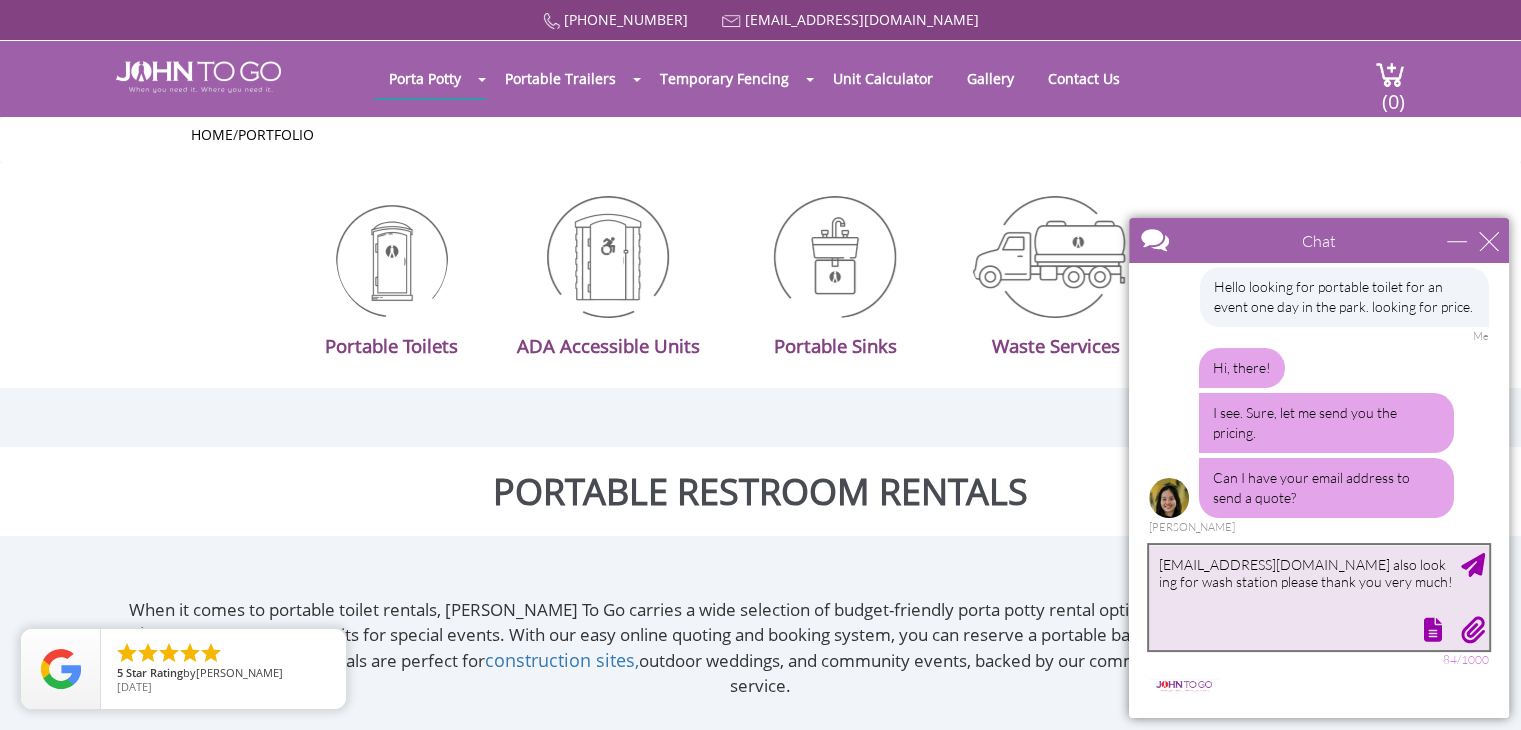 type 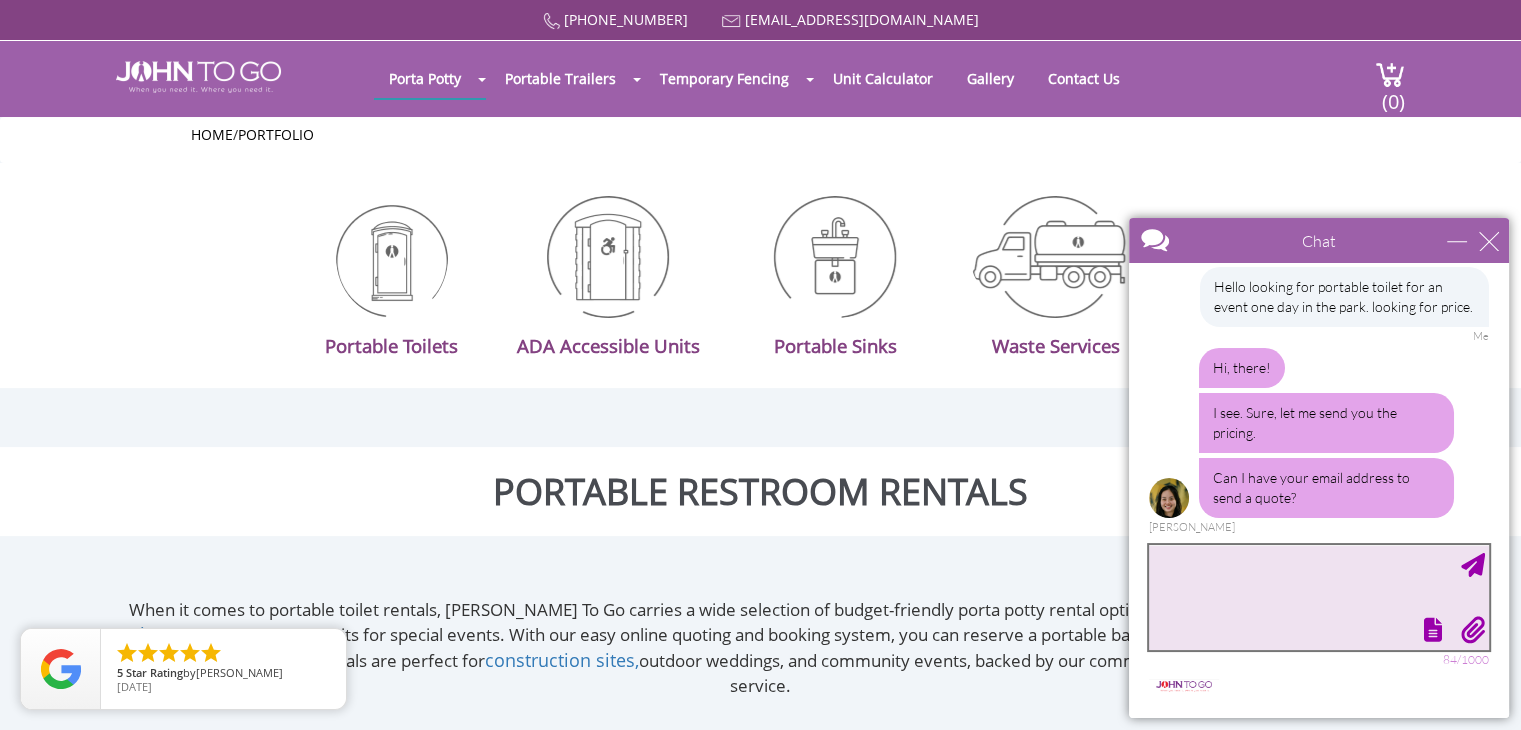 scroll, scrollTop: 218, scrollLeft: 0, axis: vertical 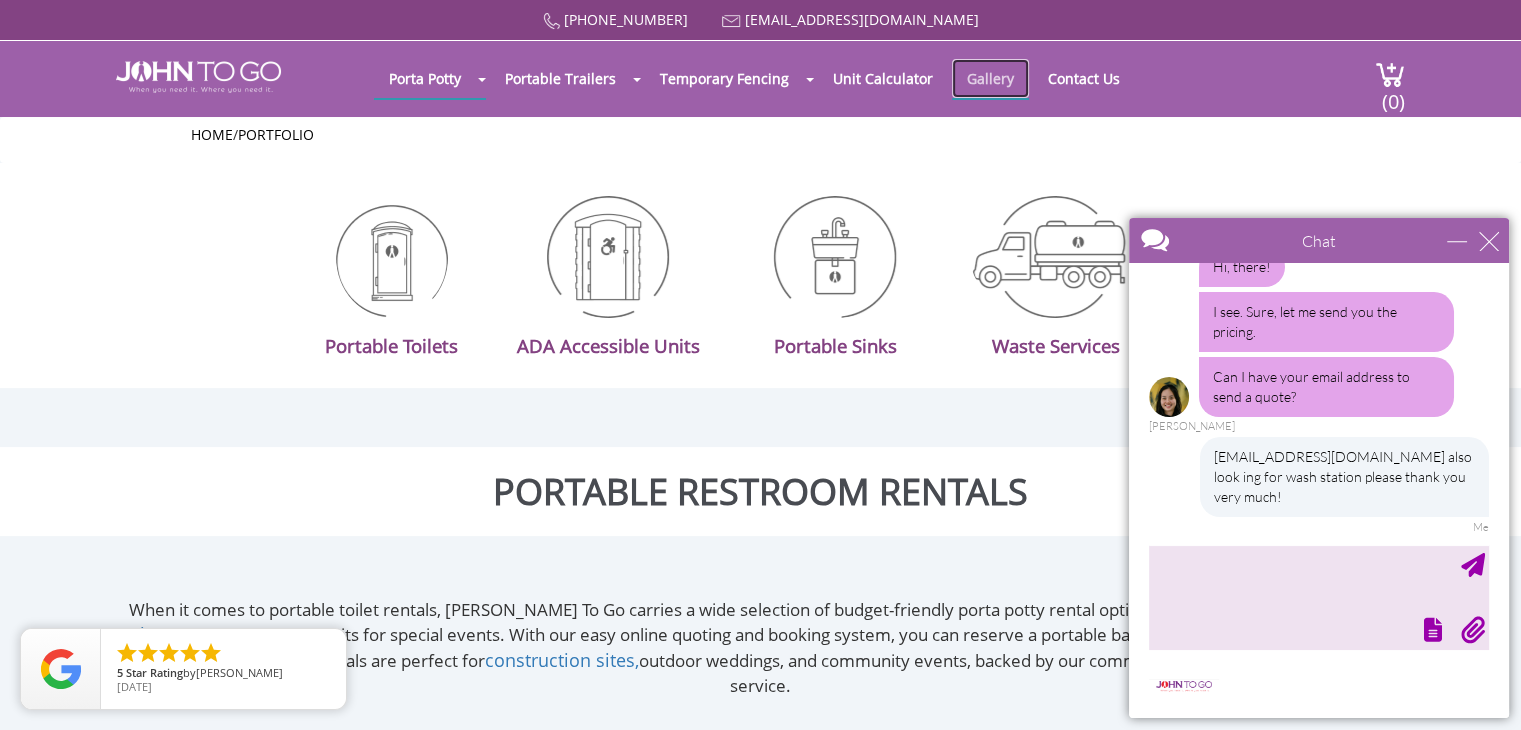 click on "Gallery" at bounding box center (990, 78) 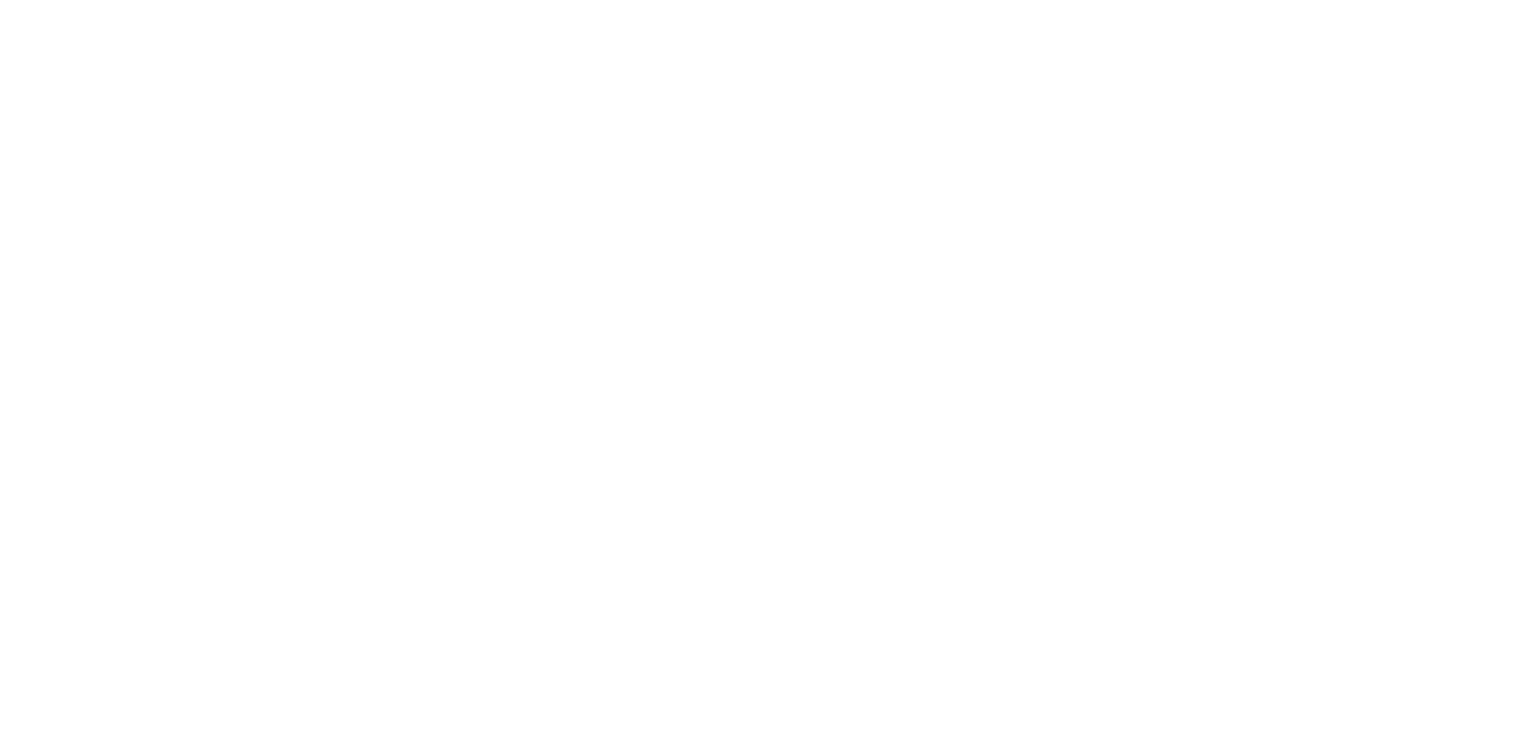 scroll, scrollTop: 0, scrollLeft: 0, axis: both 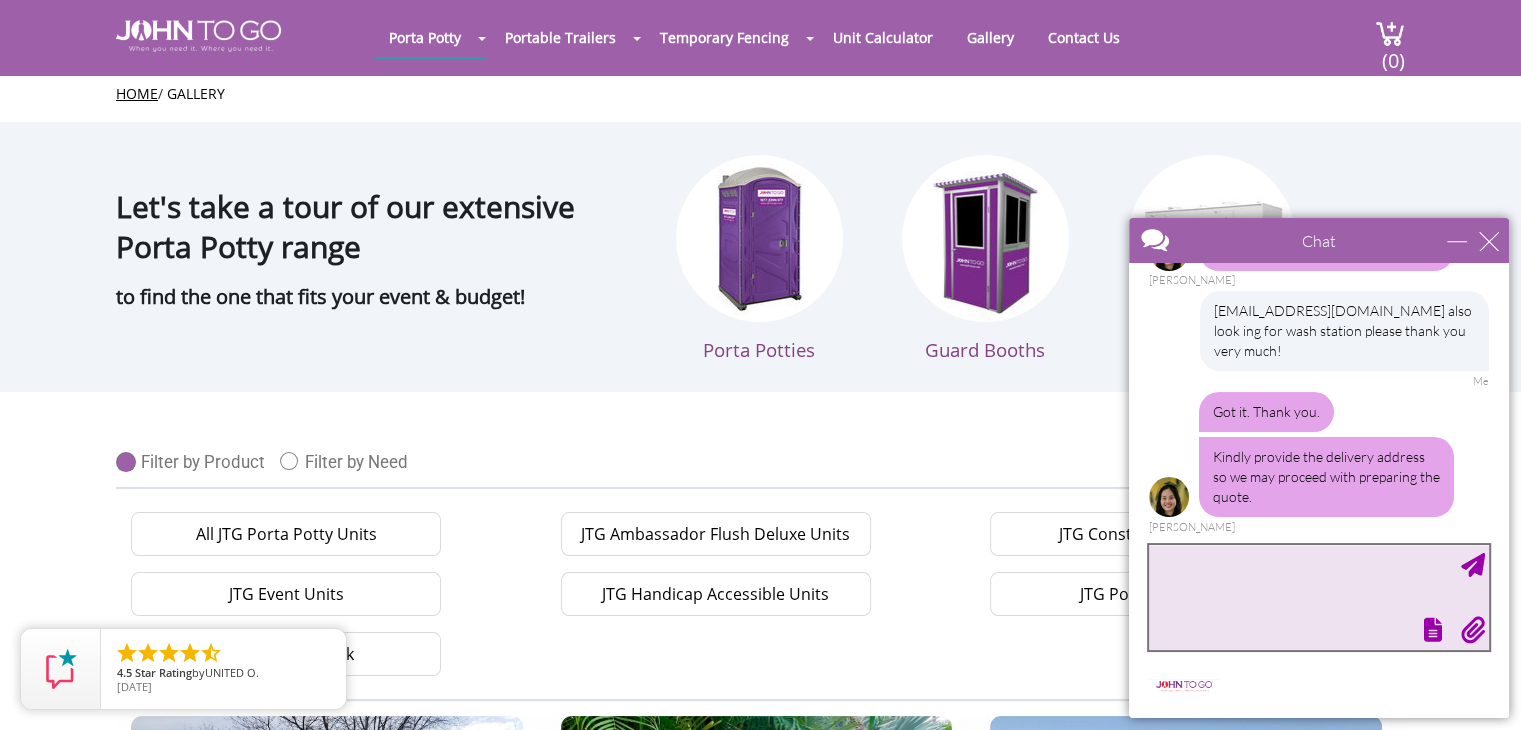click at bounding box center [1319, 597] 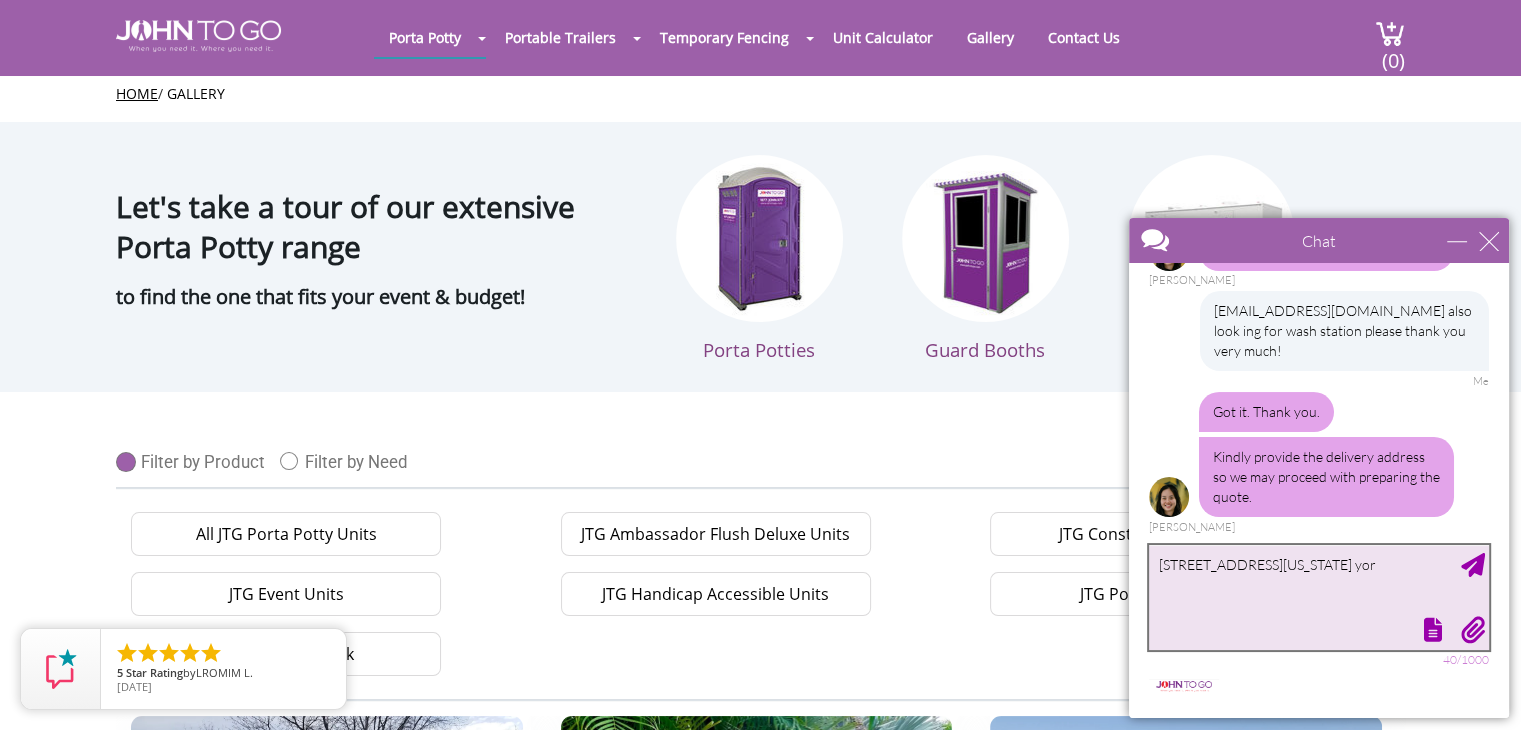type on "[STREET_ADDRESS][US_STATE][US_STATE]" 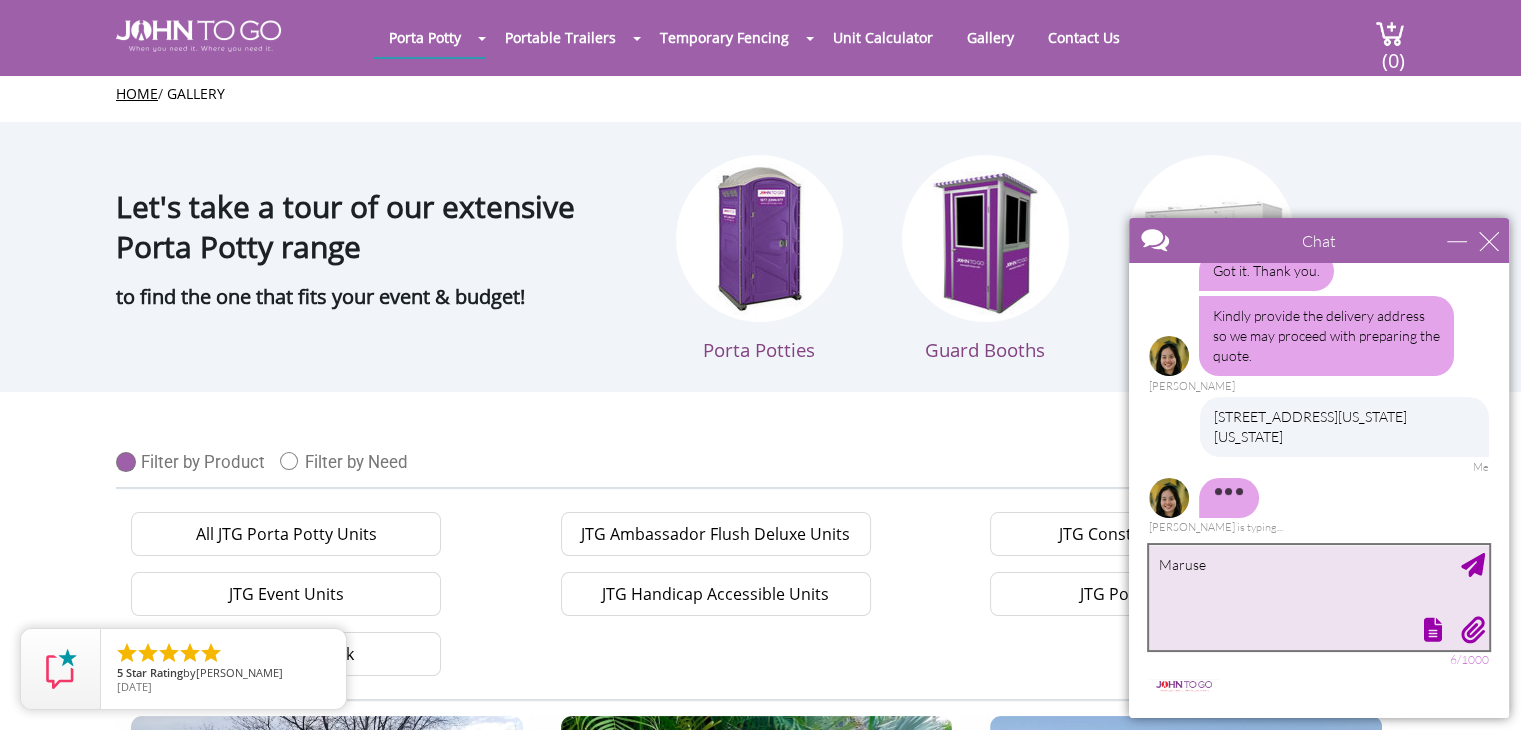 scroll, scrollTop: 525, scrollLeft: 0, axis: vertical 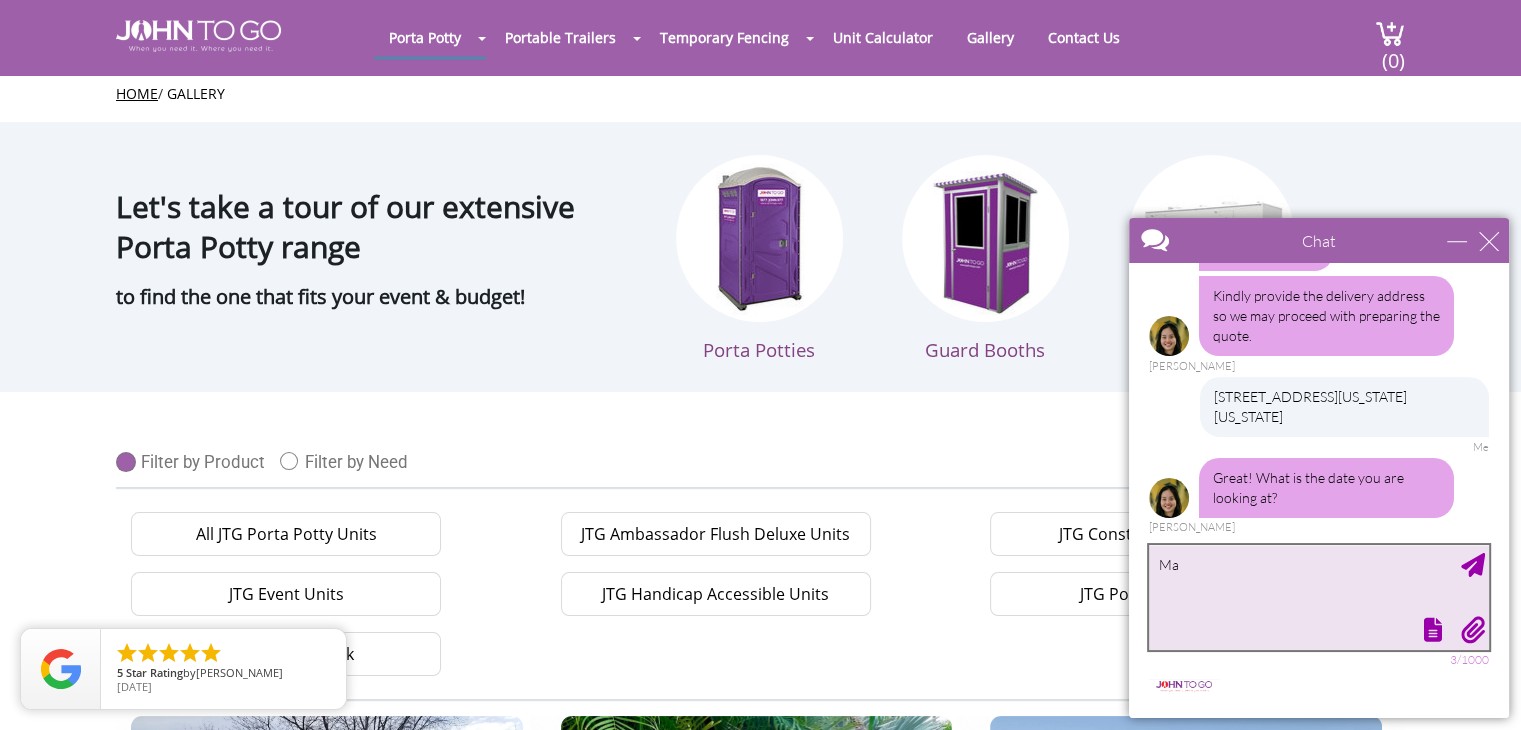 type on "M" 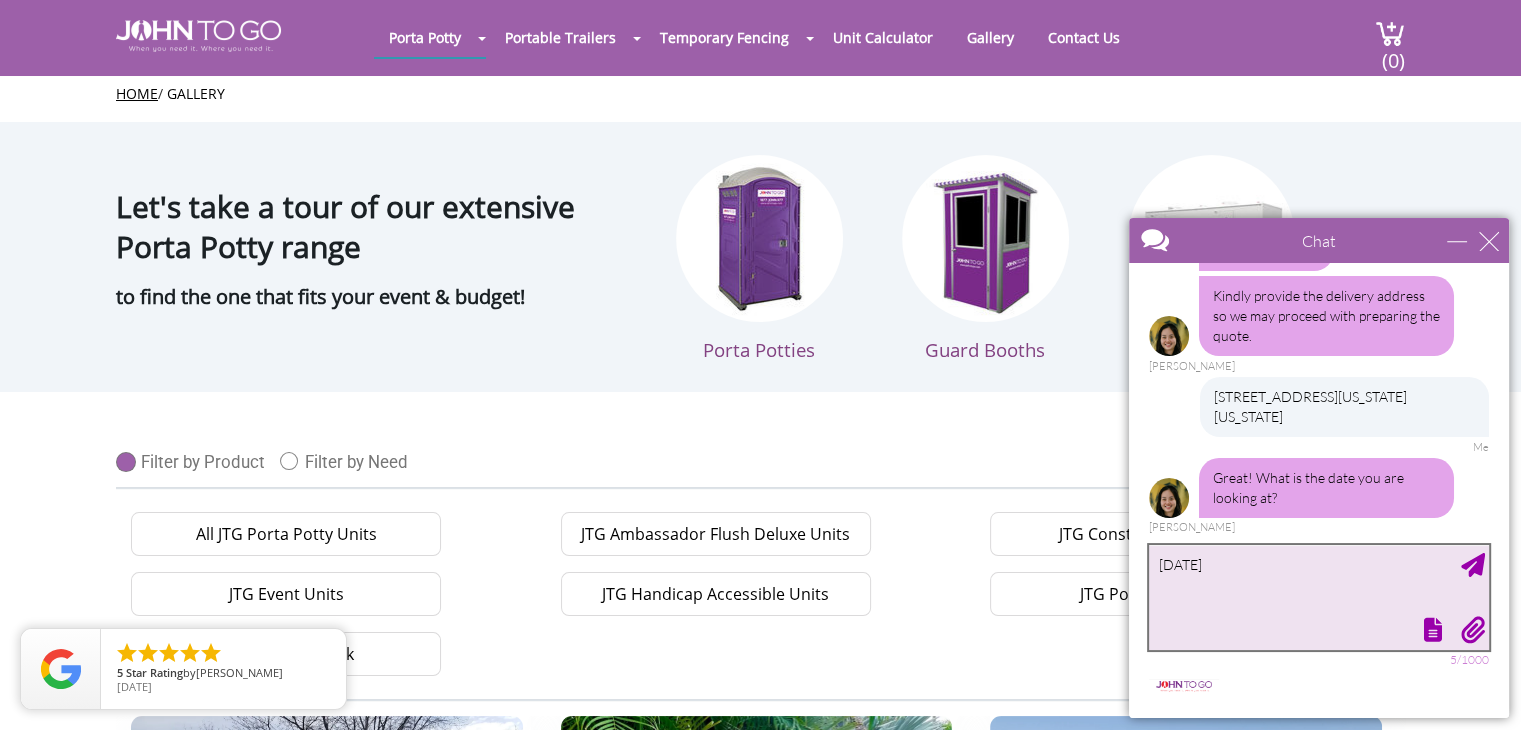 type on "[DATE]" 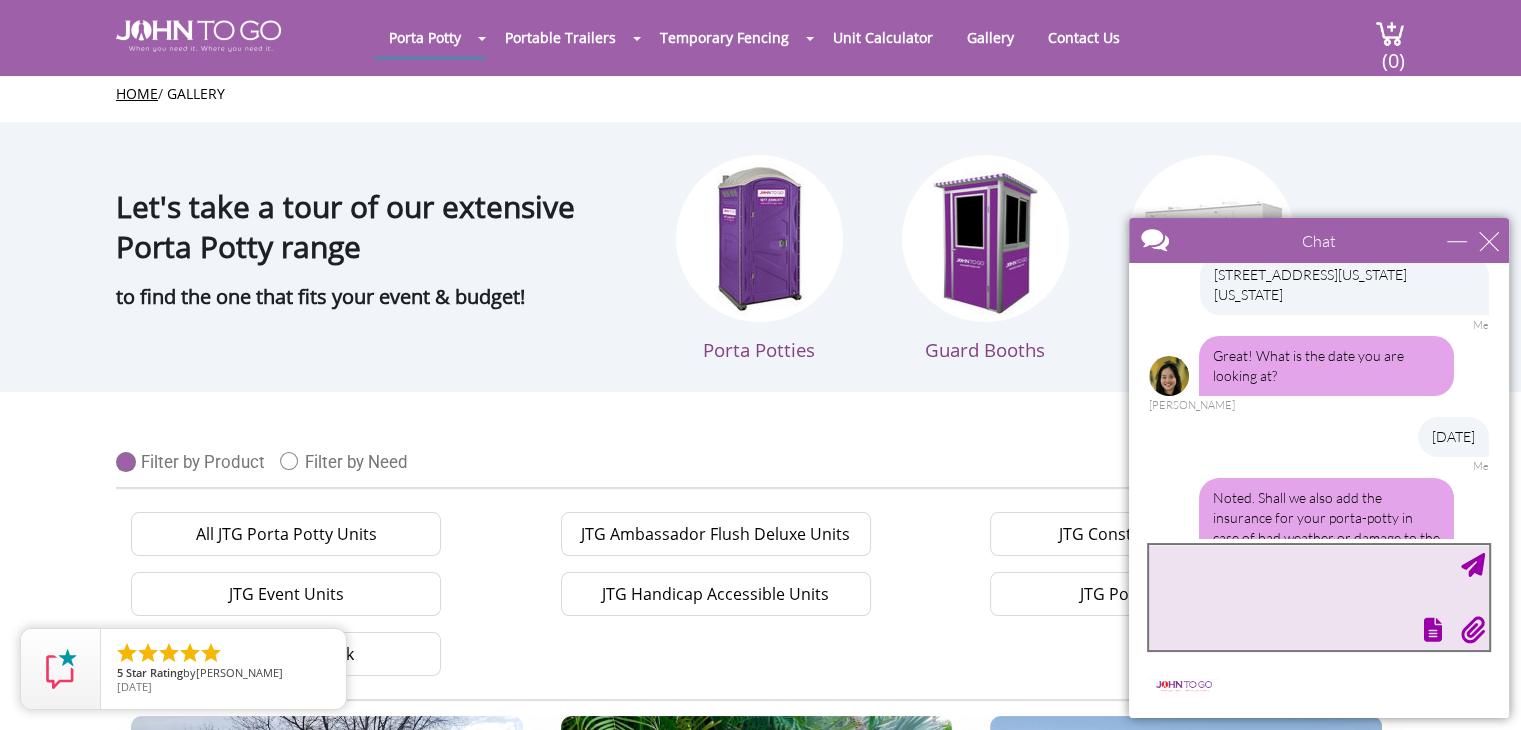 scroll, scrollTop: 707, scrollLeft: 0, axis: vertical 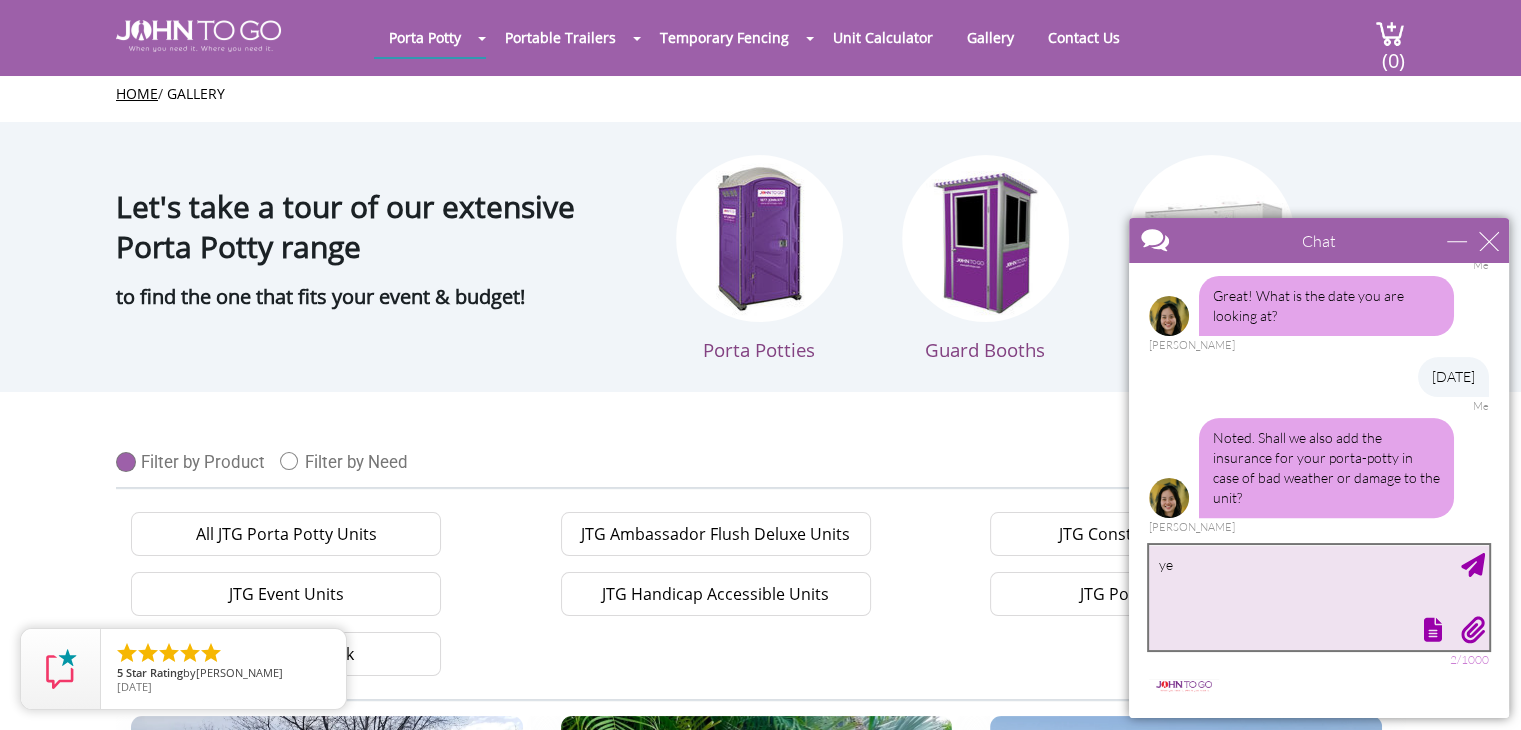 type on "yes" 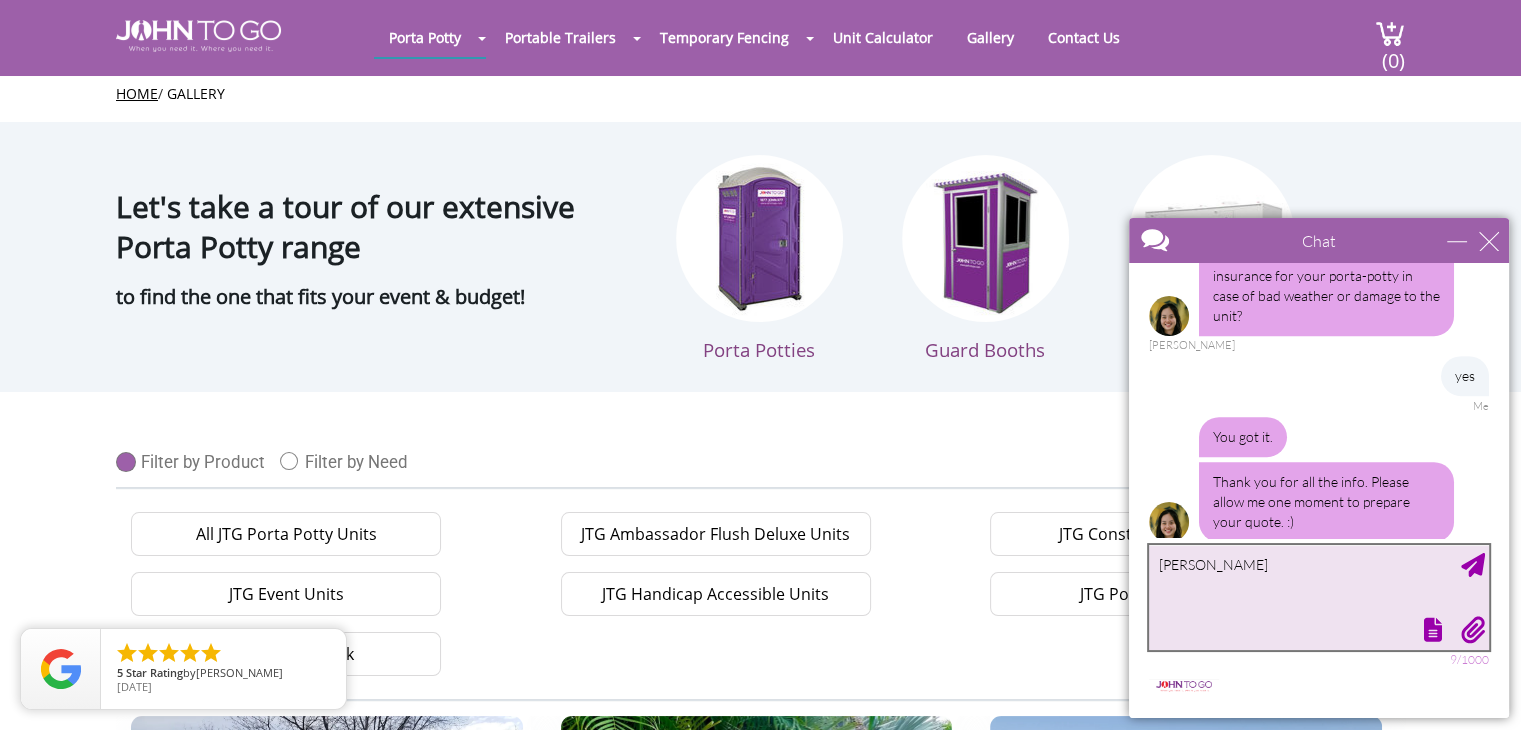 scroll, scrollTop: 913, scrollLeft: 0, axis: vertical 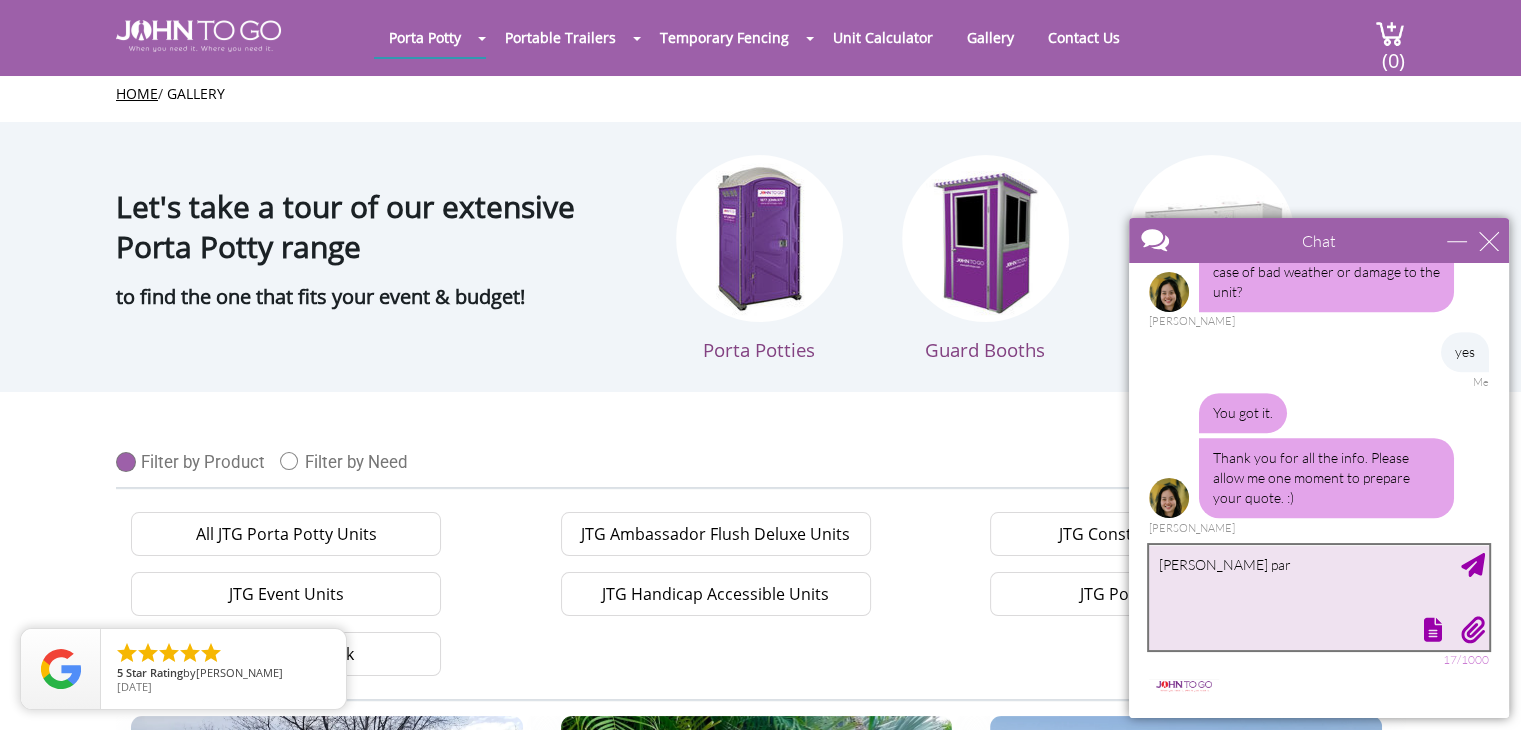 type on "[PERSON_NAME] park" 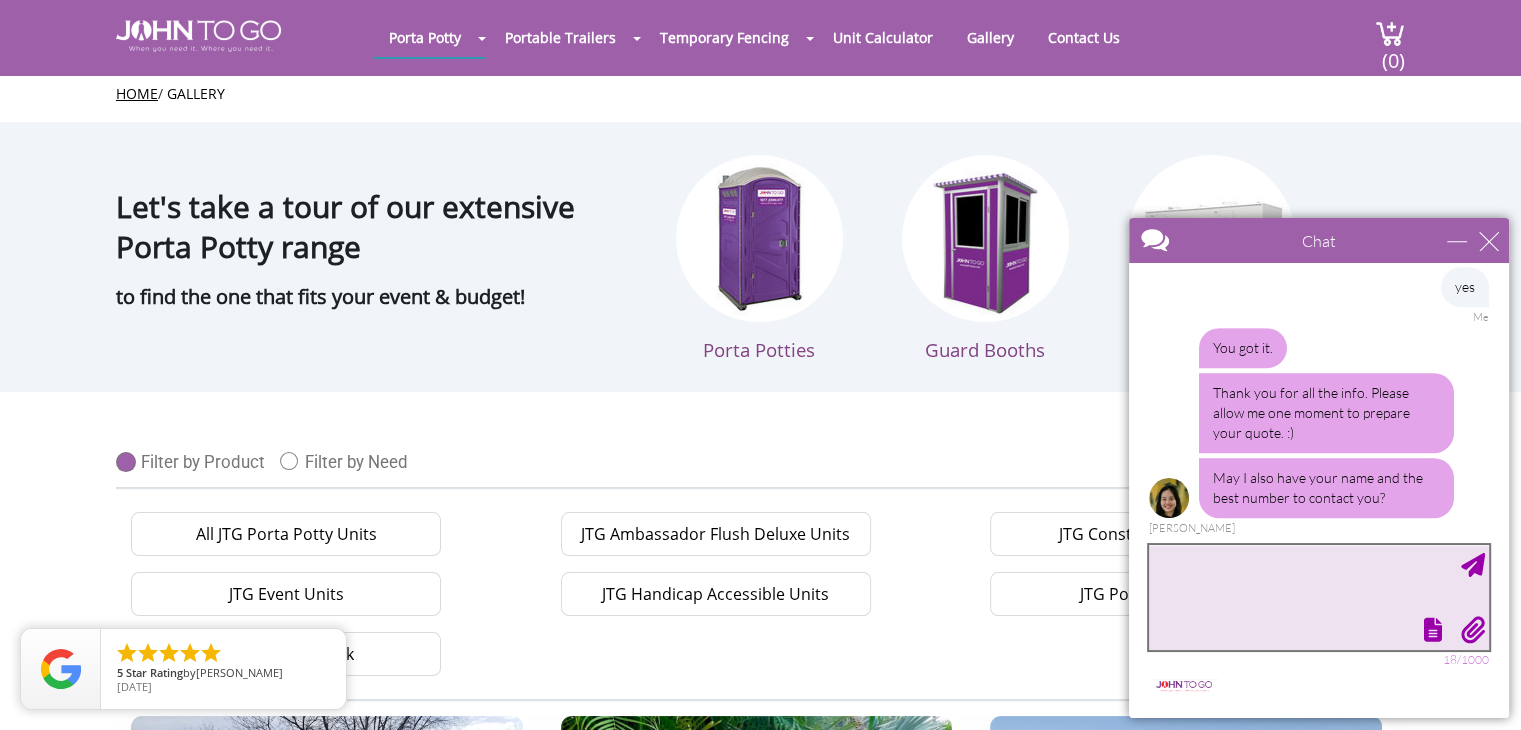 scroll, scrollTop: 1039, scrollLeft: 0, axis: vertical 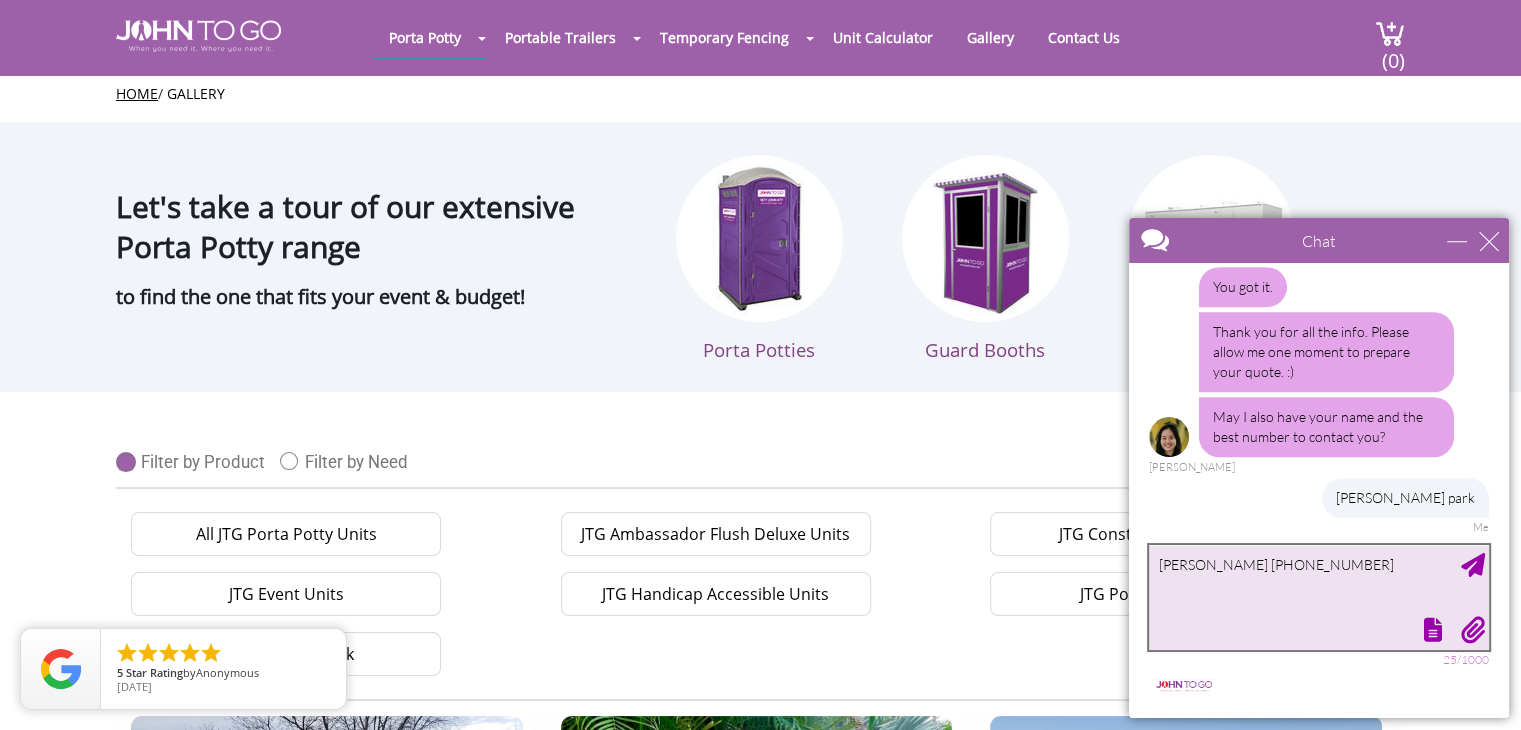 type on "[PERSON_NAME] [PHONE_NUMBER]" 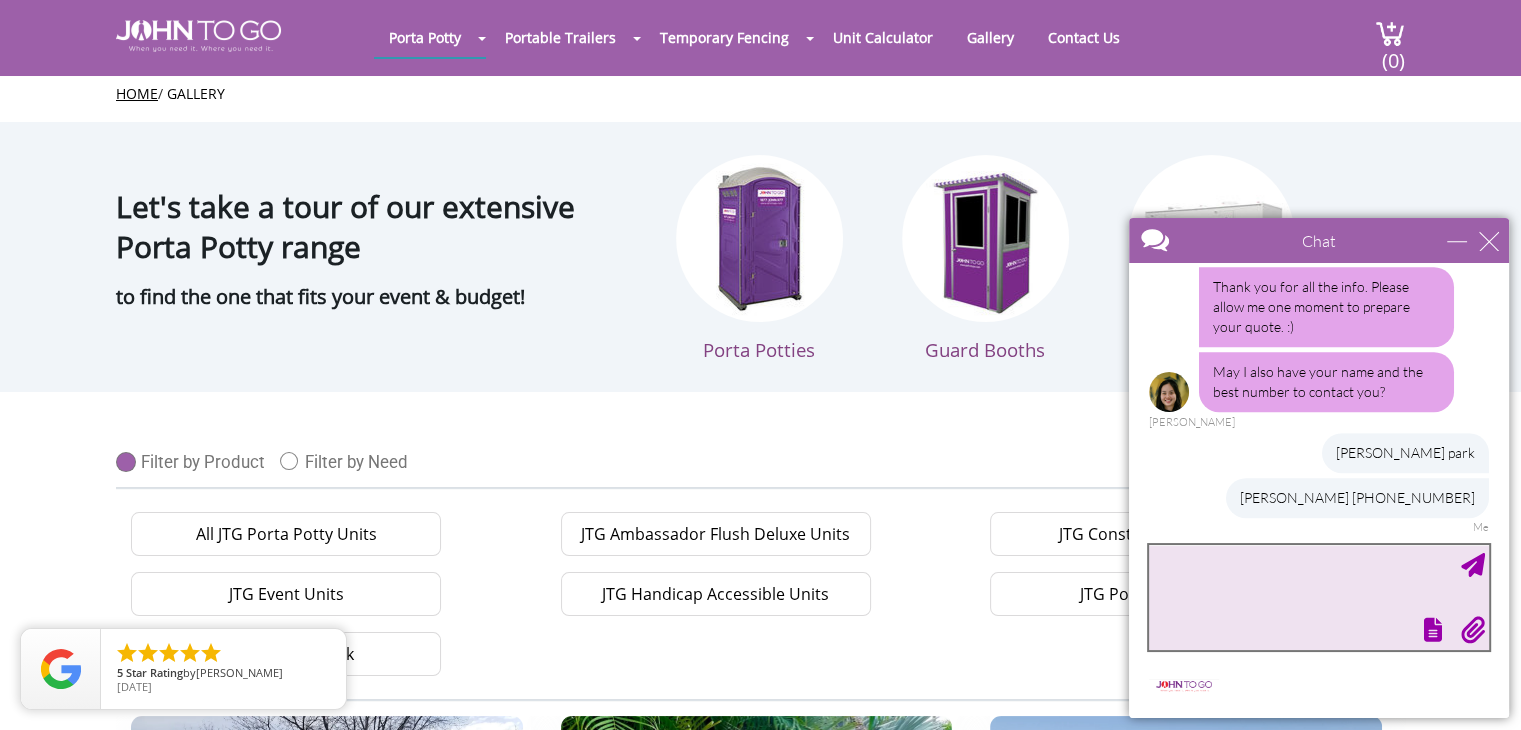 scroll, scrollTop: 1145, scrollLeft: 0, axis: vertical 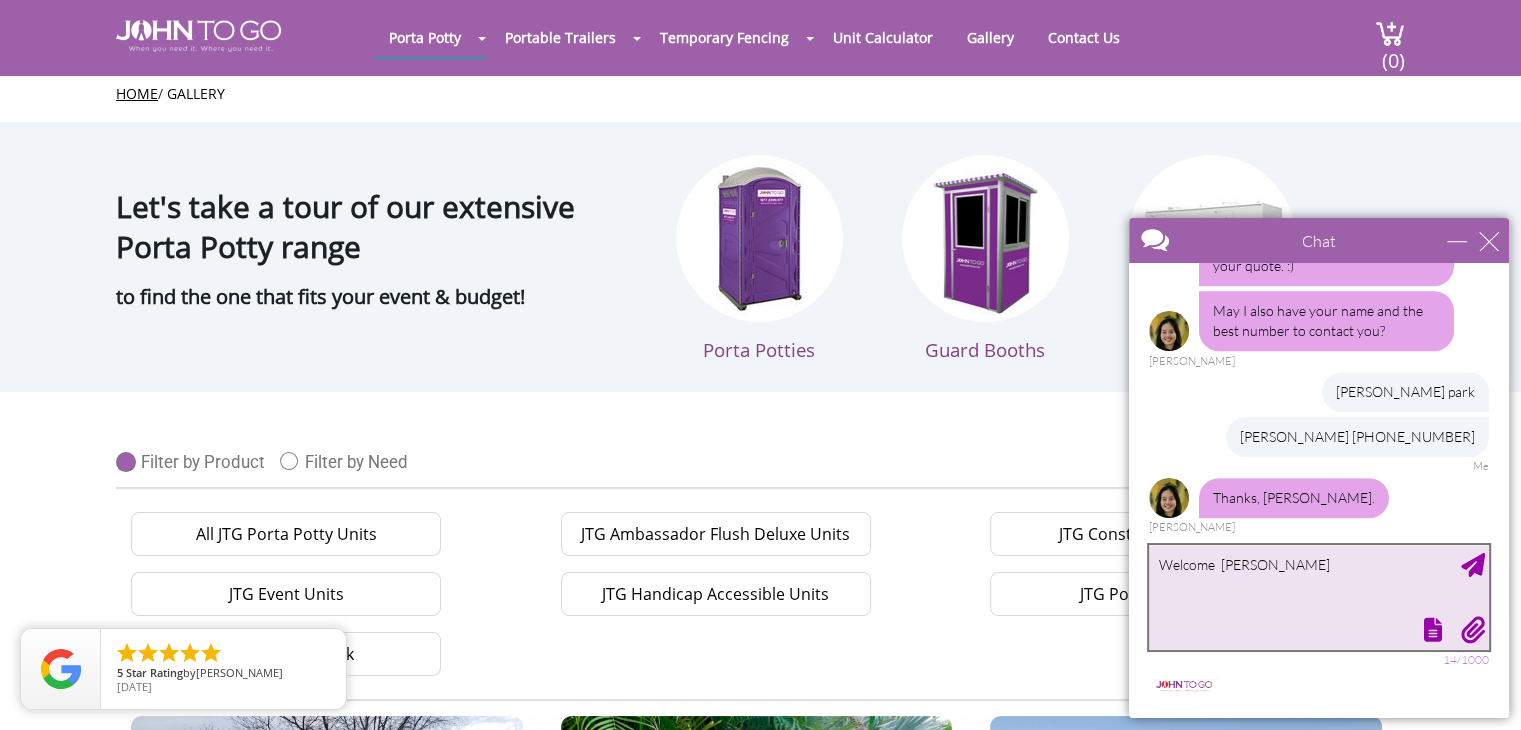 type on "Welcome  [PERSON_NAME]" 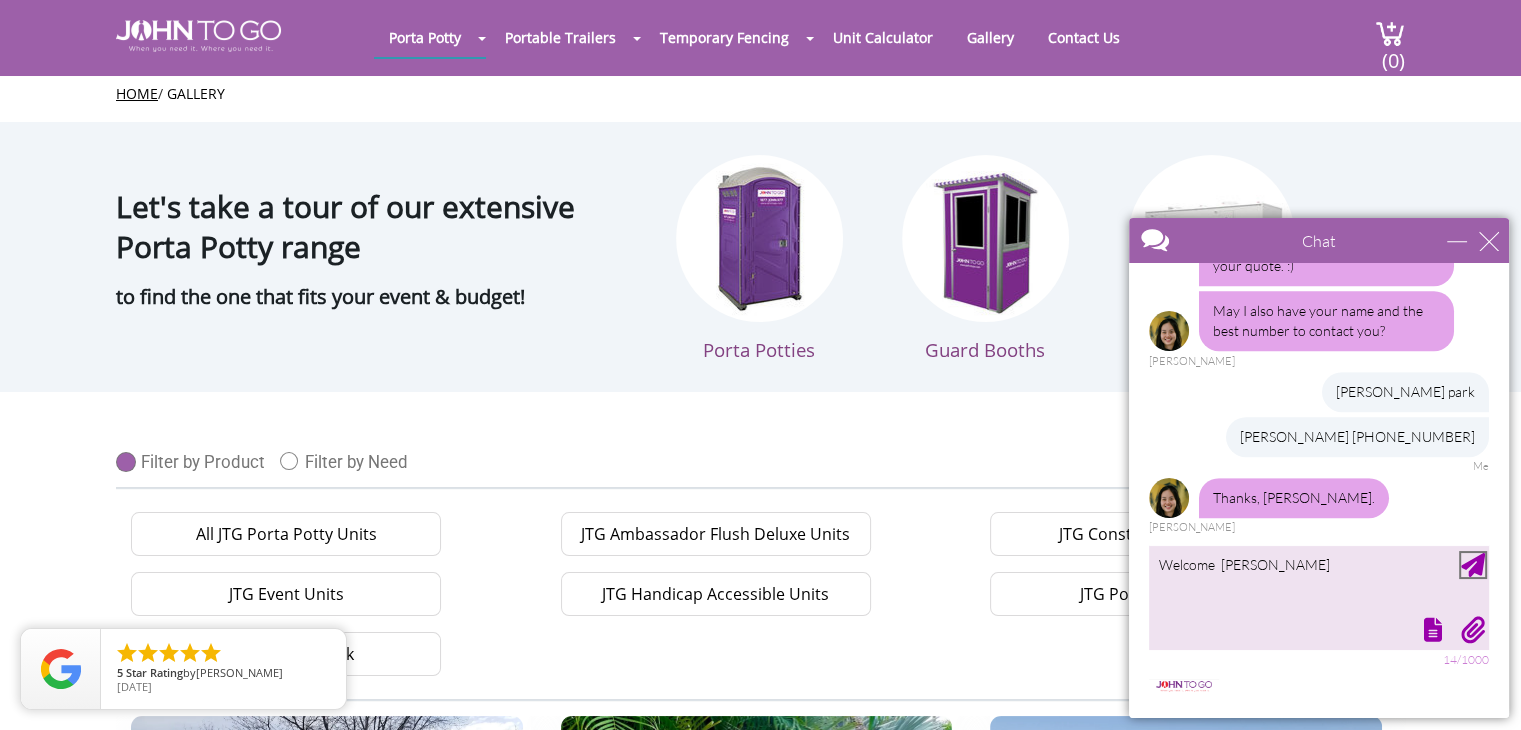 click at bounding box center [1473, 565] 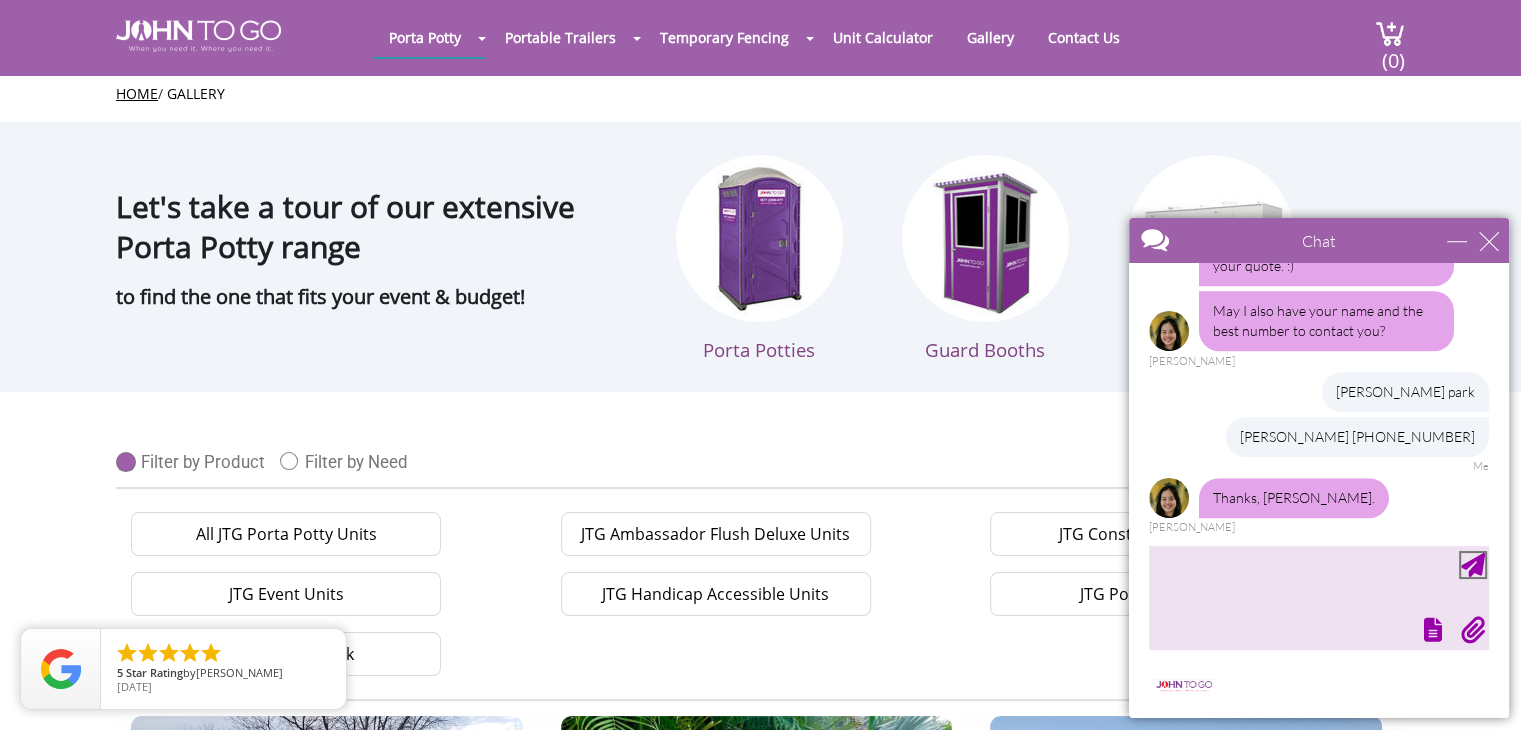 scroll, scrollTop: 1206, scrollLeft: 0, axis: vertical 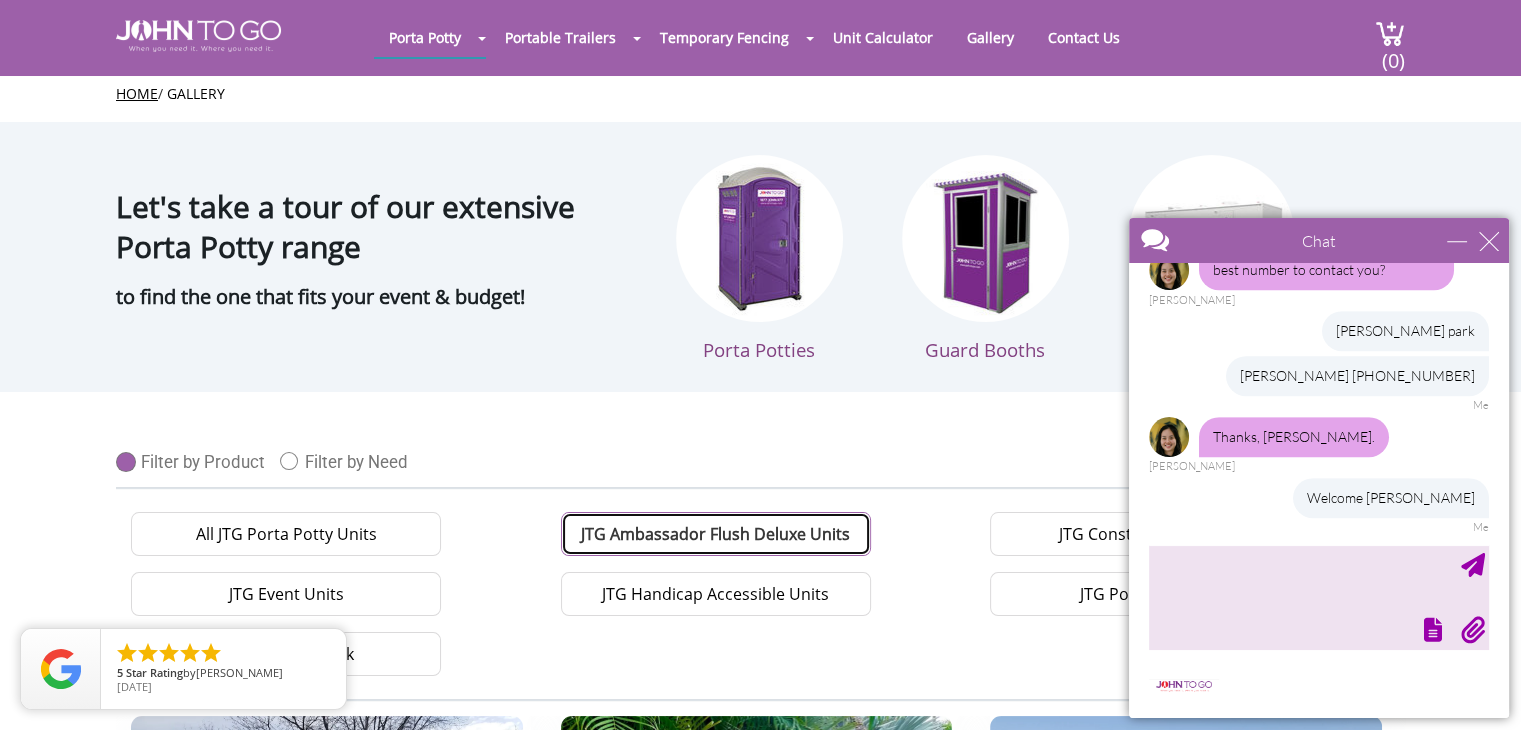 click on "JTG Ambassador Flush Deluxe Units" at bounding box center (716, 534) 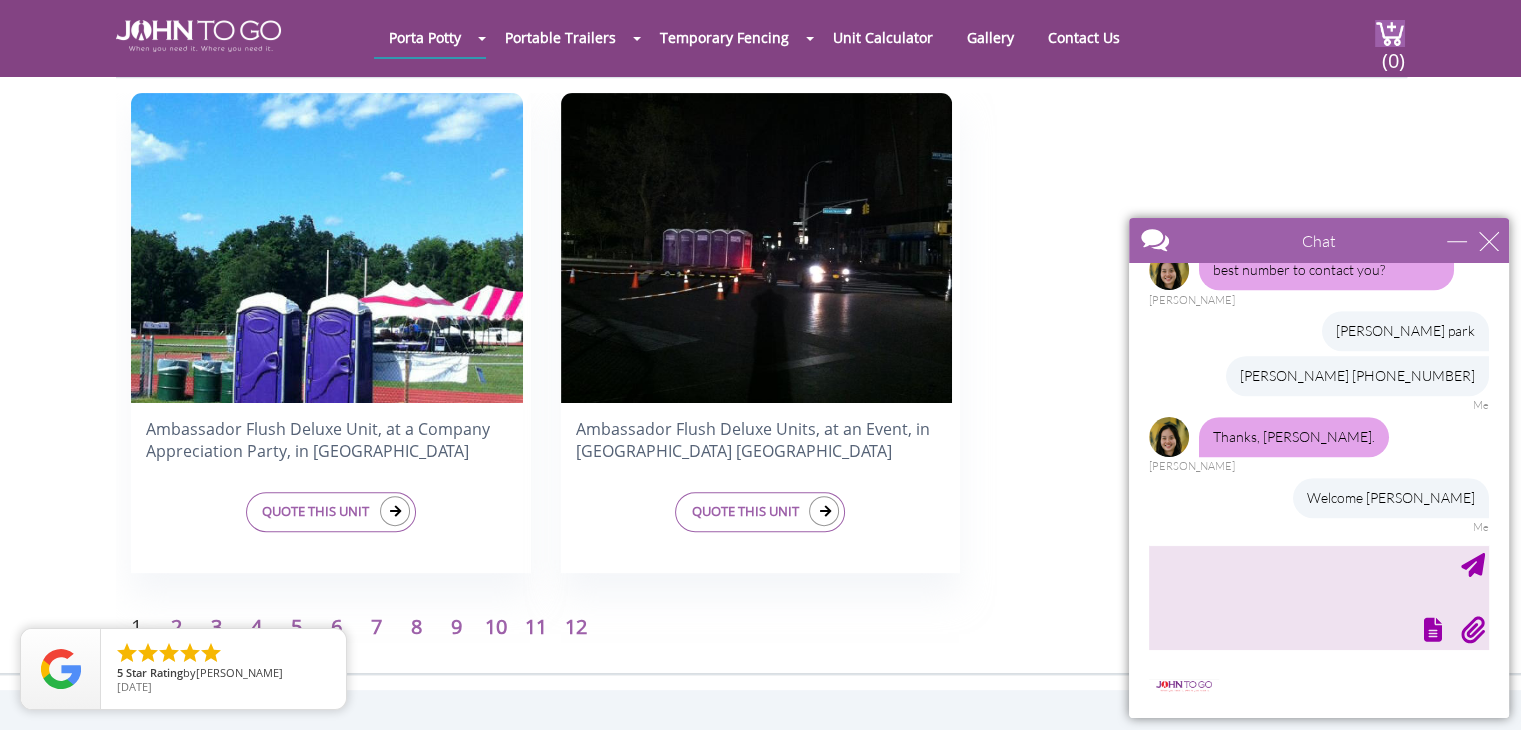 scroll, scrollTop: 554, scrollLeft: 0, axis: vertical 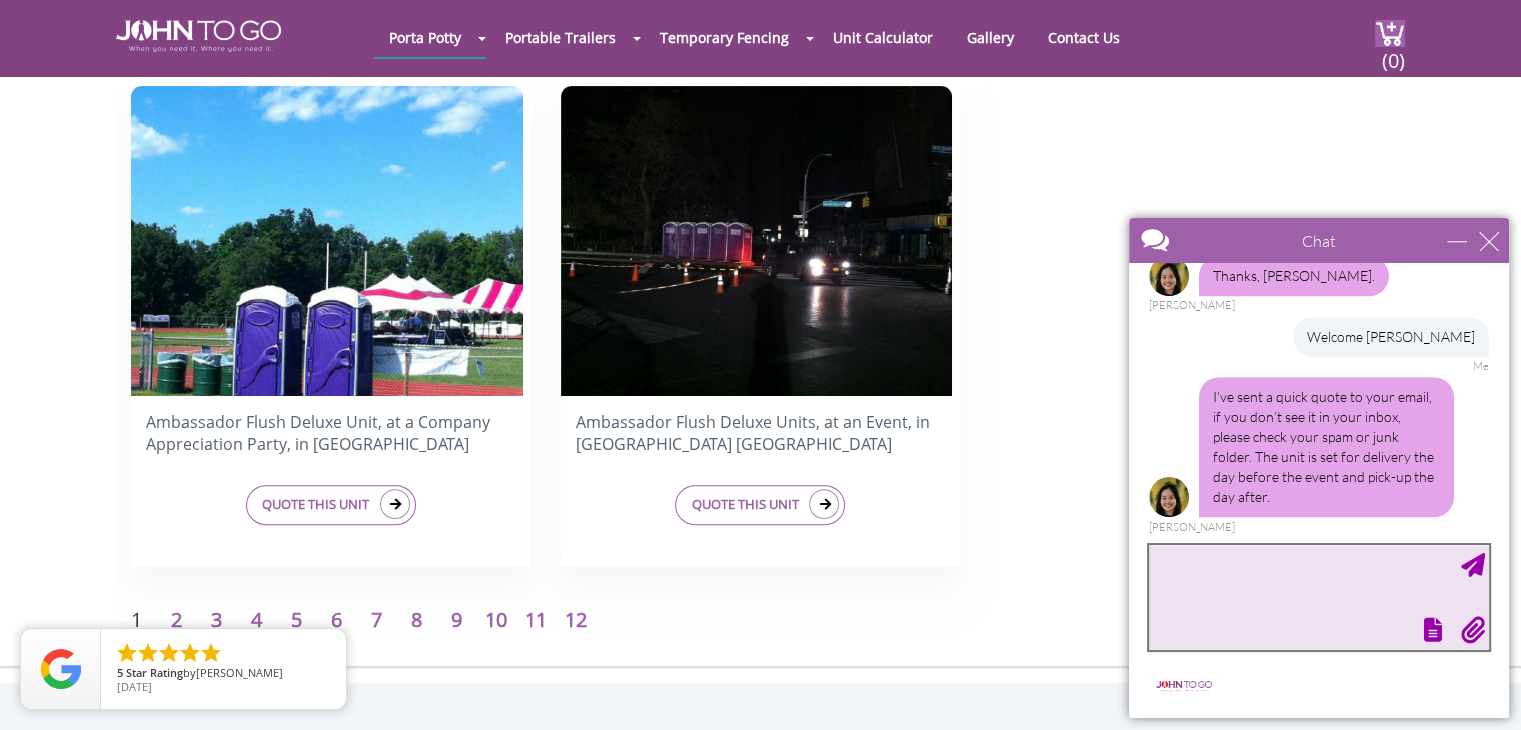 click at bounding box center [1319, 597] 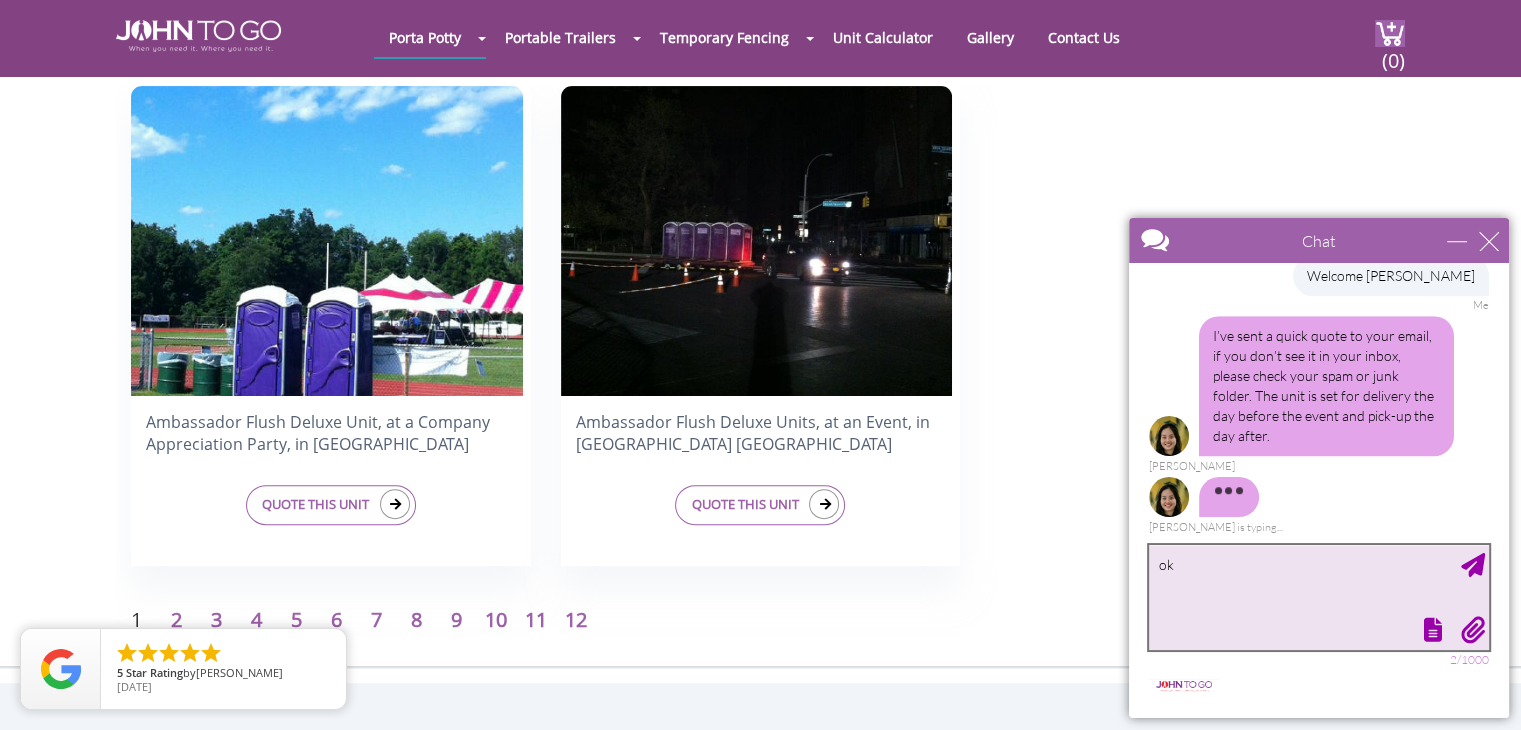 scroll, scrollTop: 1432, scrollLeft: 0, axis: vertical 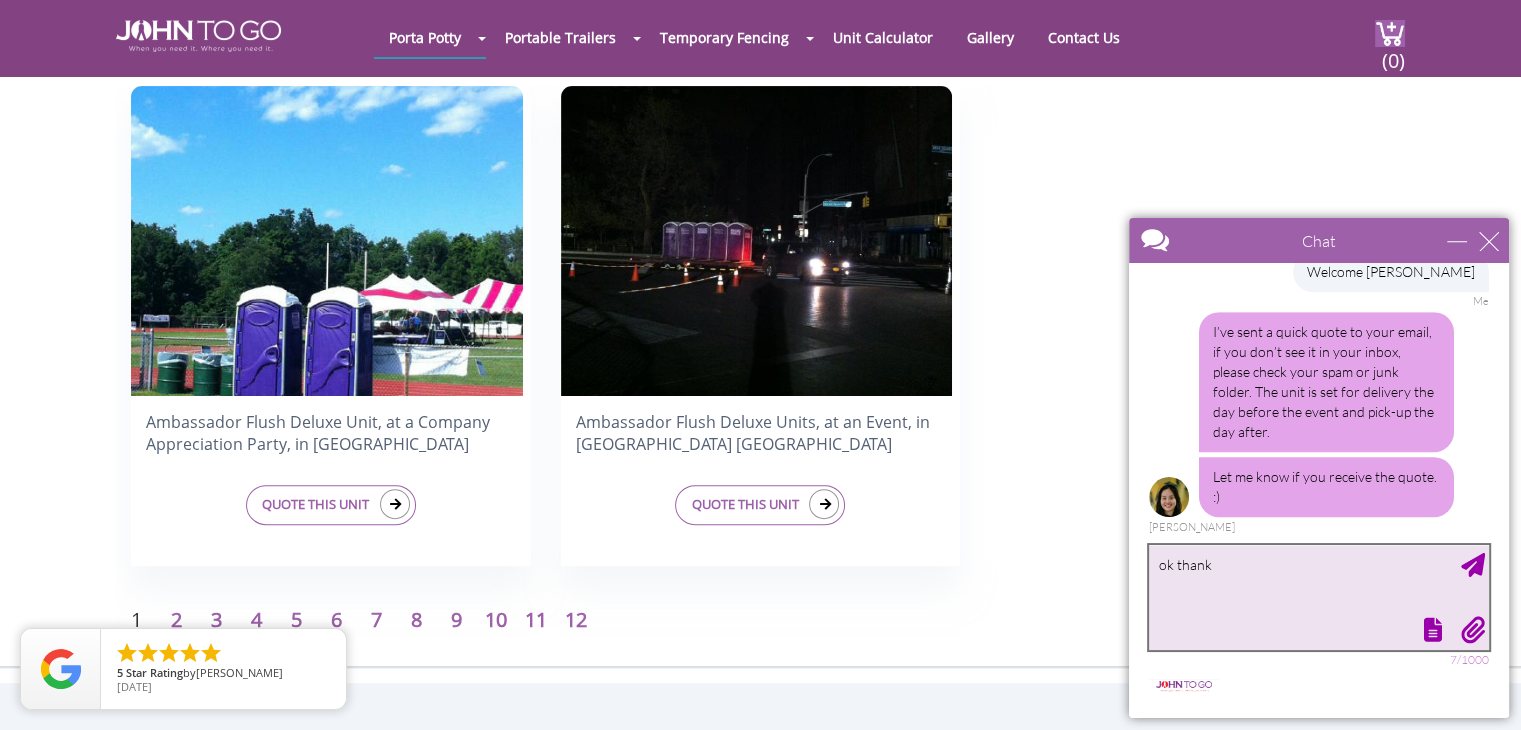 type on "ok thanks" 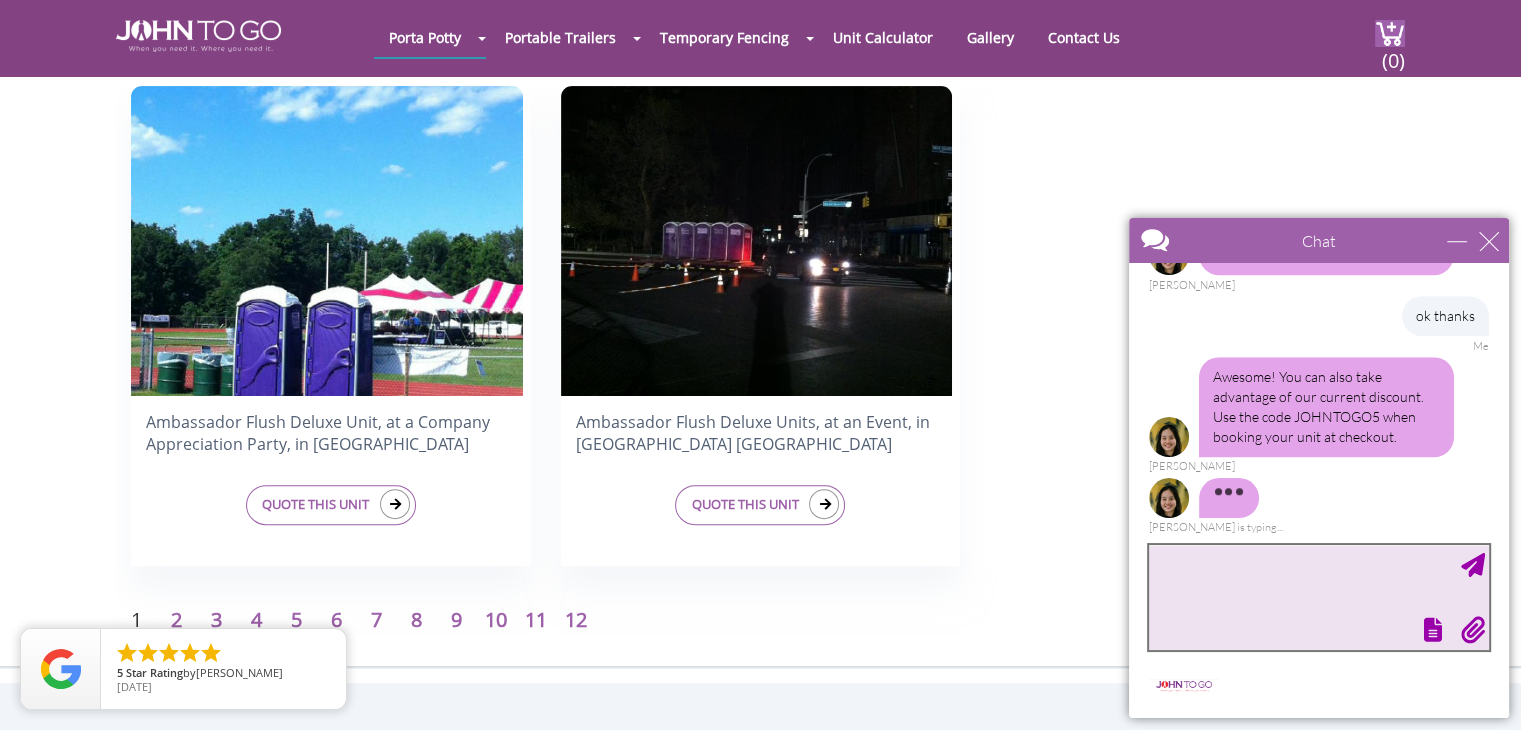 scroll, scrollTop: 1738, scrollLeft: 0, axis: vertical 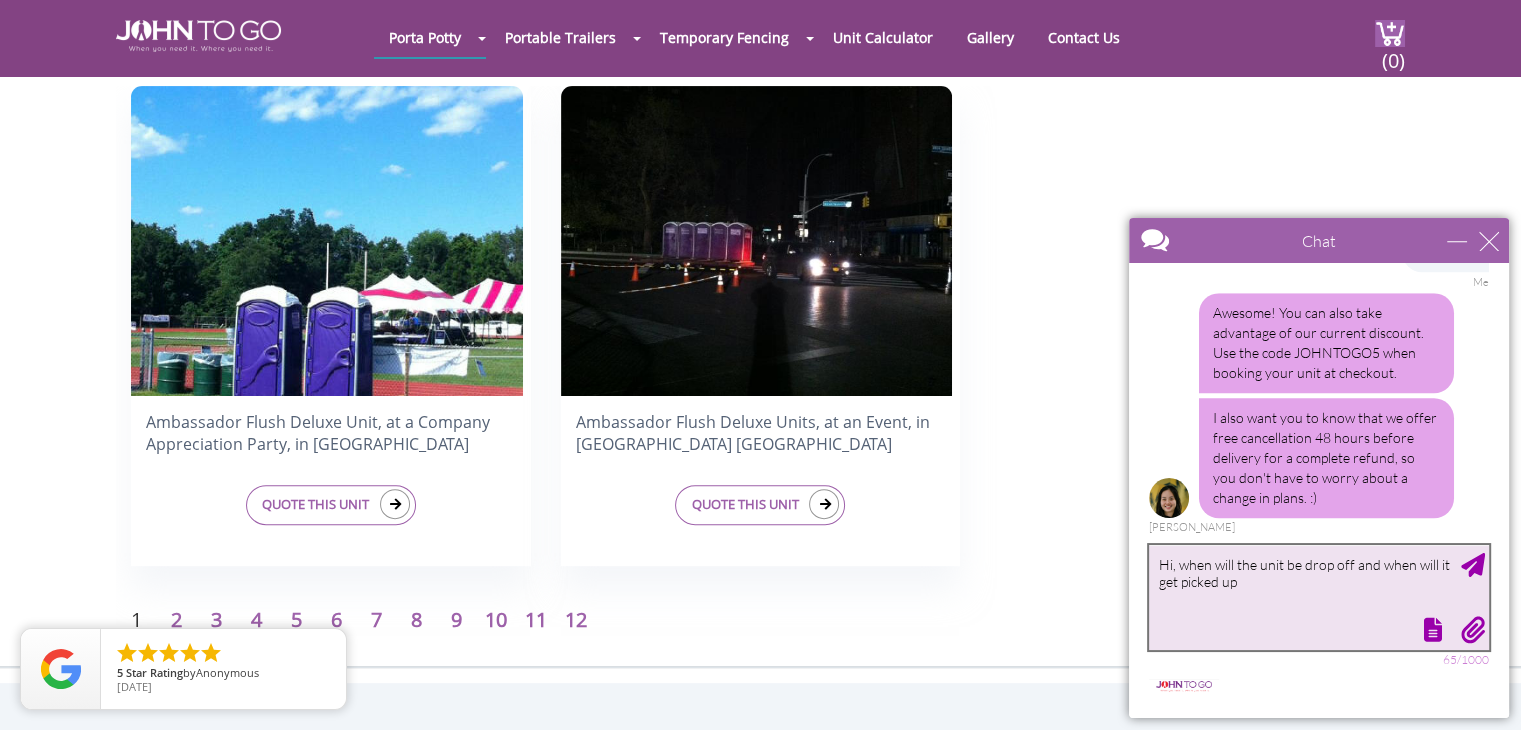 type on "Hi, when will the unit be drop off and when will it get picked up?" 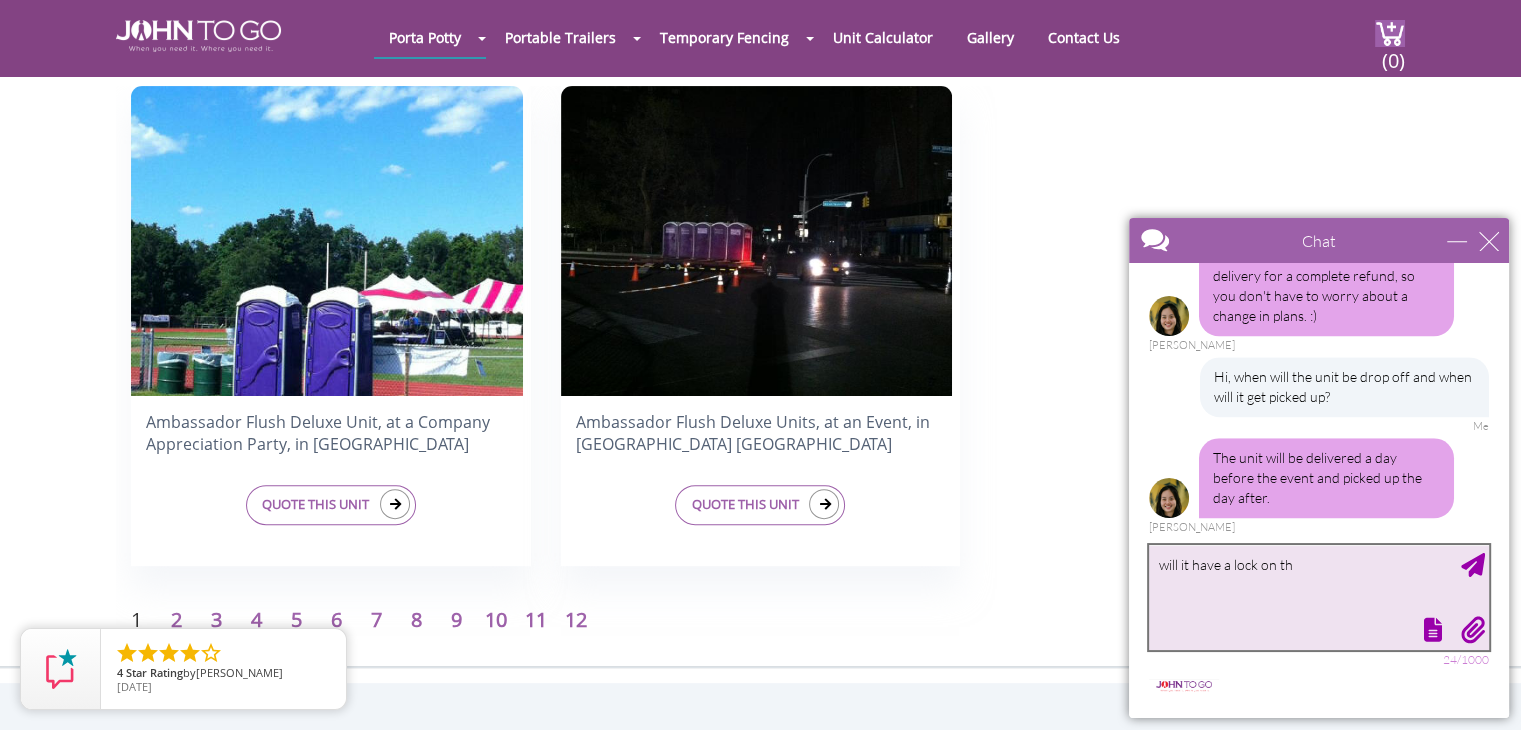 scroll, scrollTop: 2005, scrollLeft: 0, axis: vertical 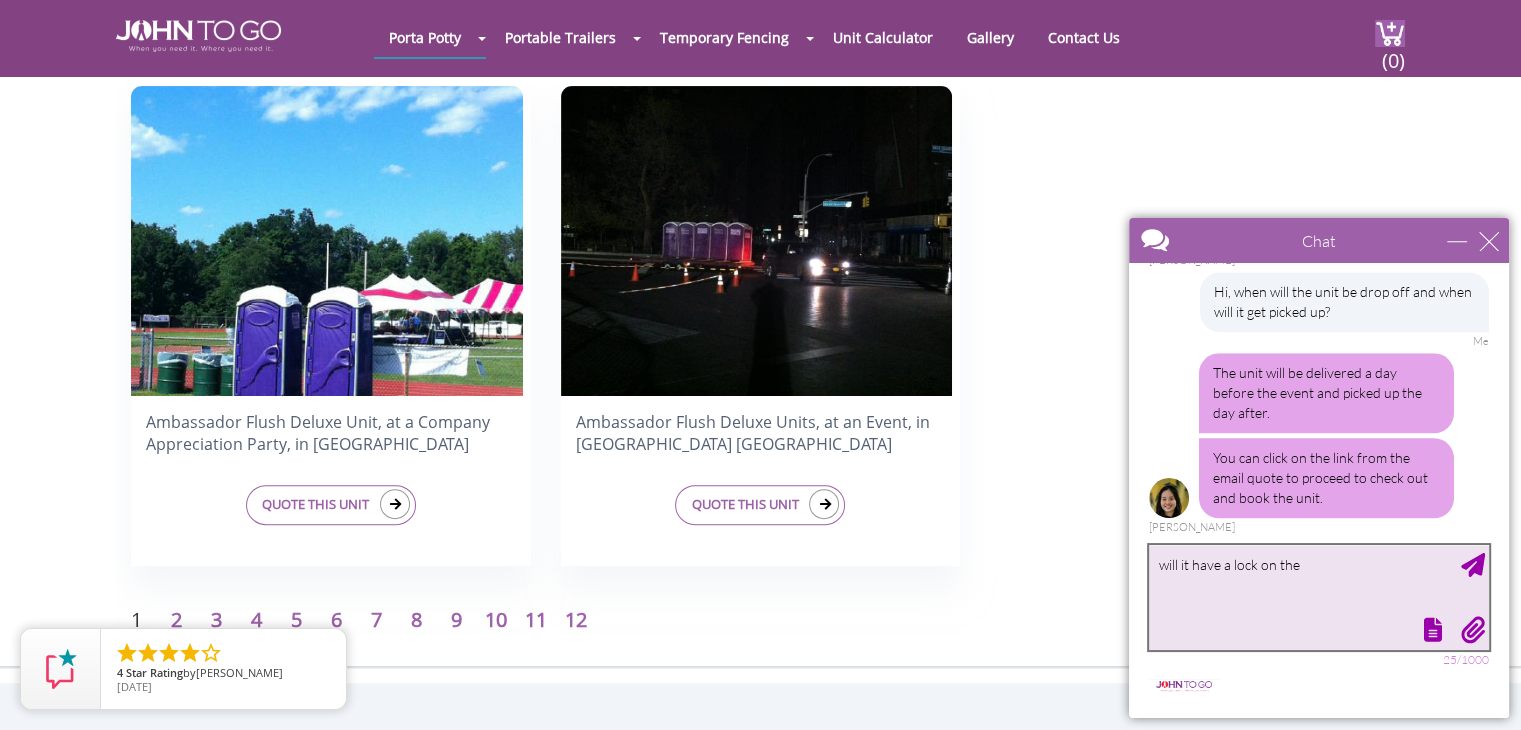 type on "will it have a lock on them" 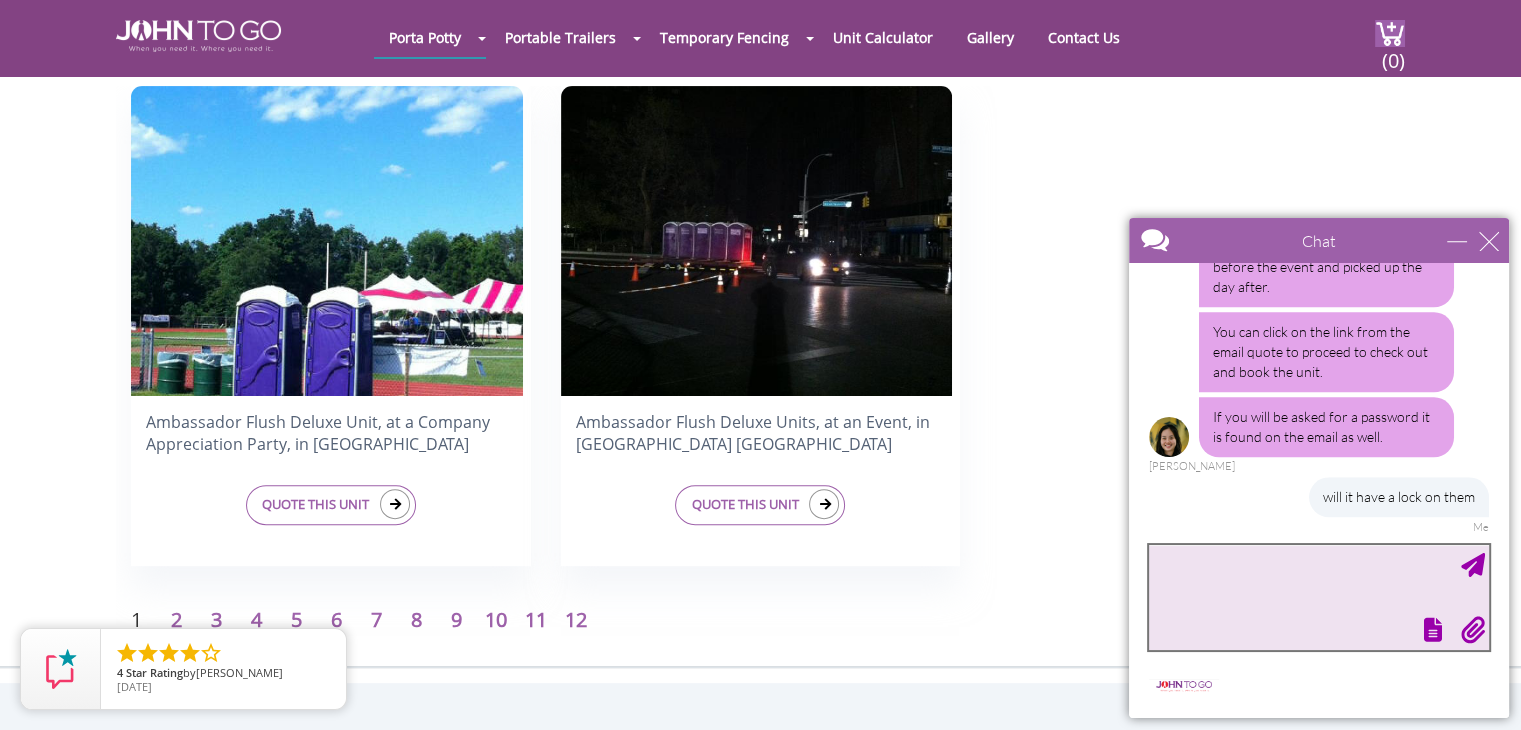 scroll, scrollTop: 2192, scrollLeft: 0, axis: vertical 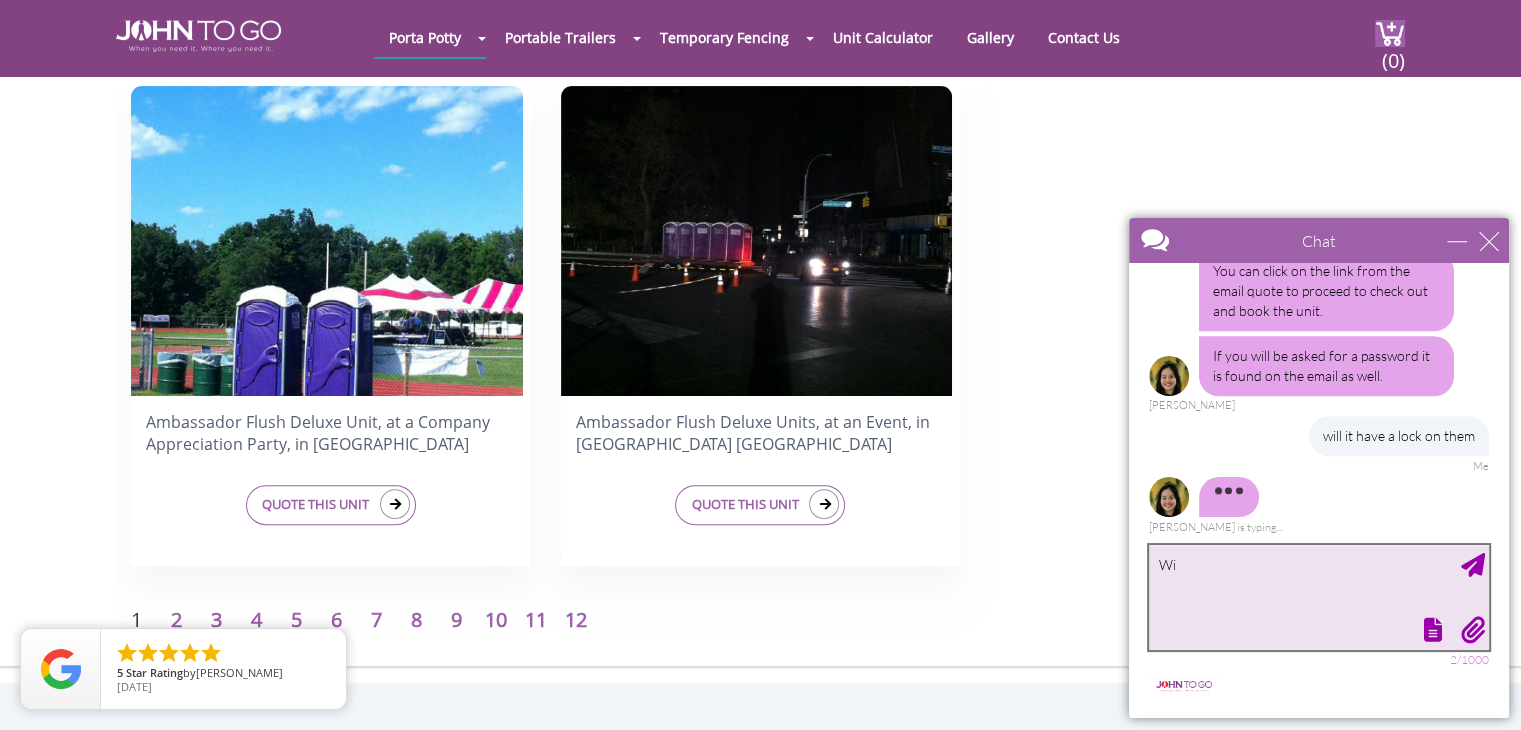 type on "W" 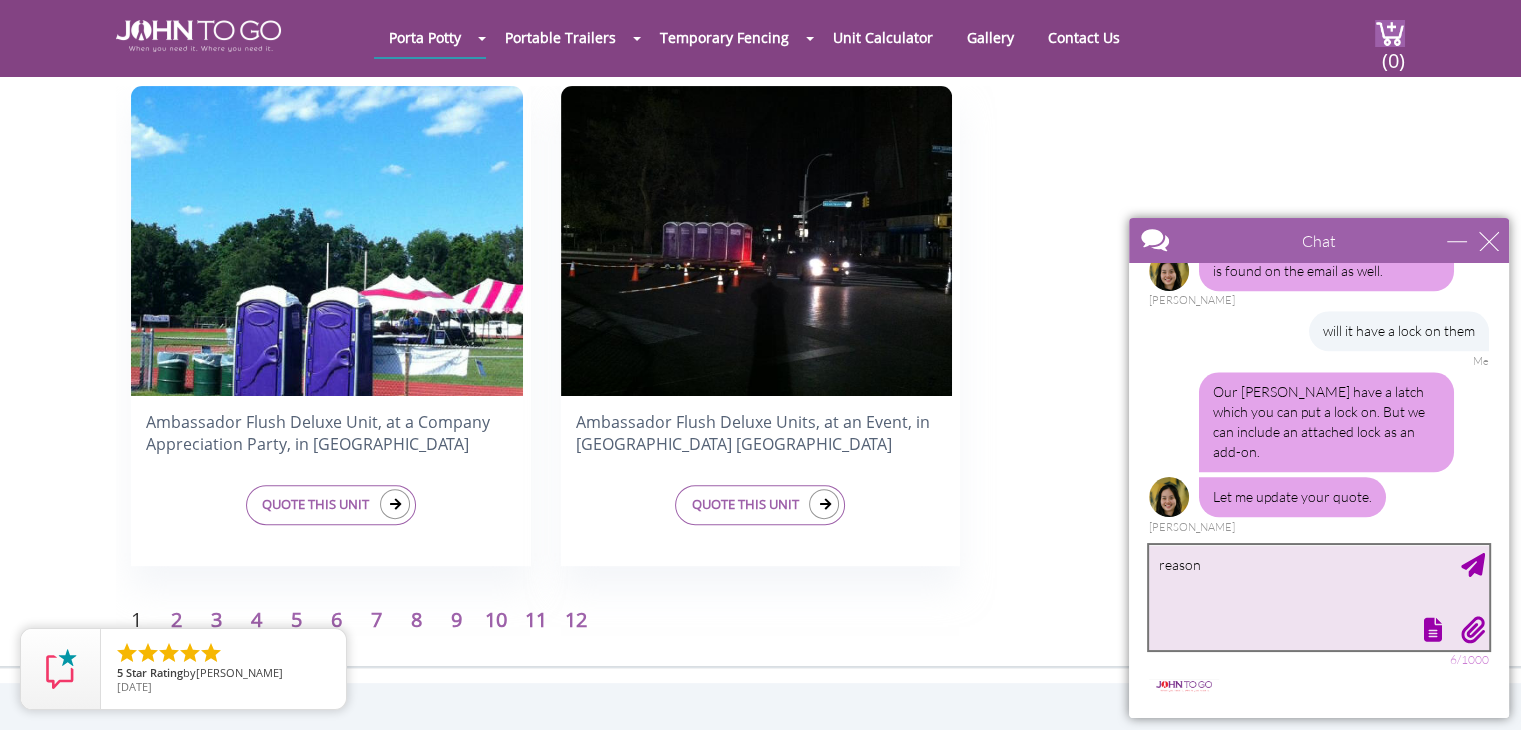 scroll, scrollTop: 2296, scrollLeft: 0, axis: vertical 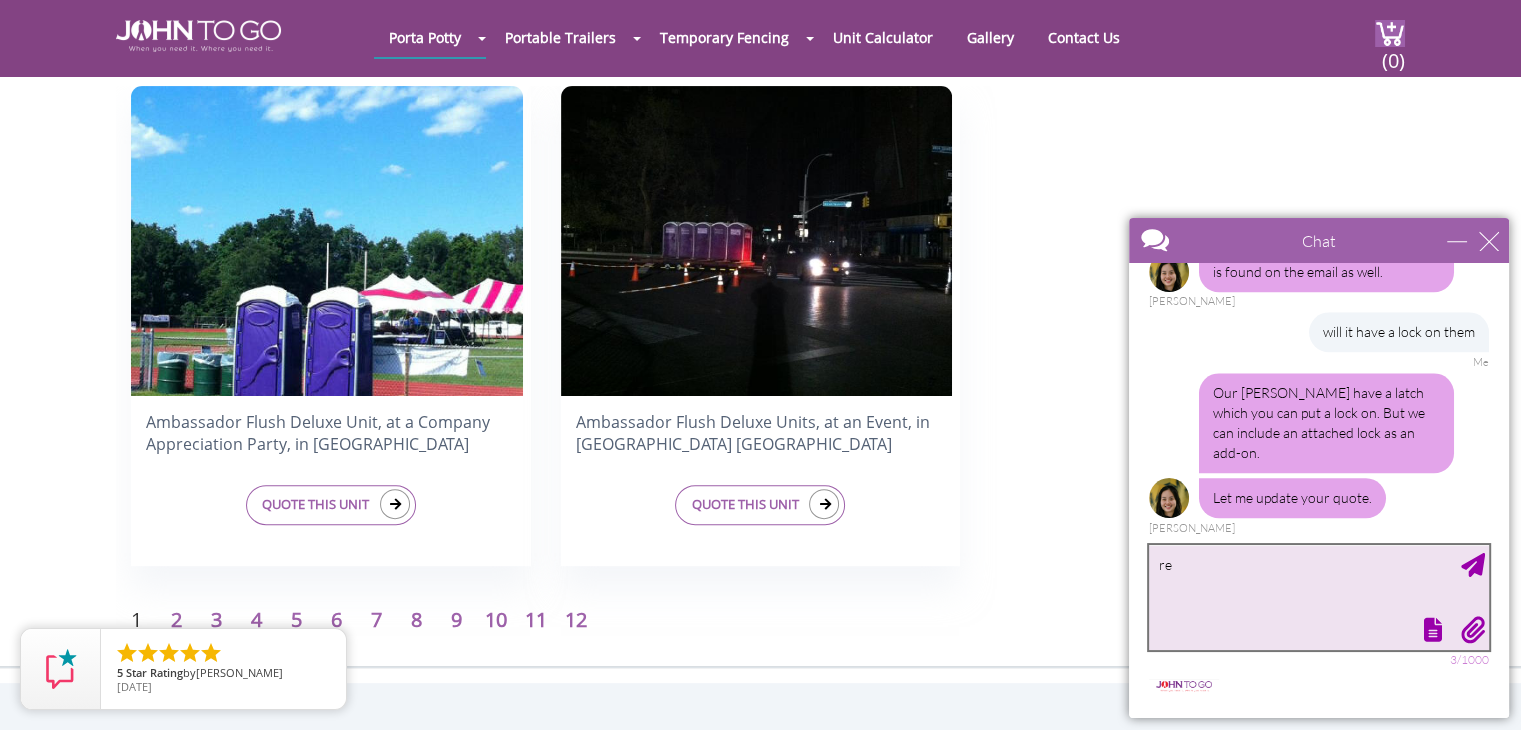 type on "r" 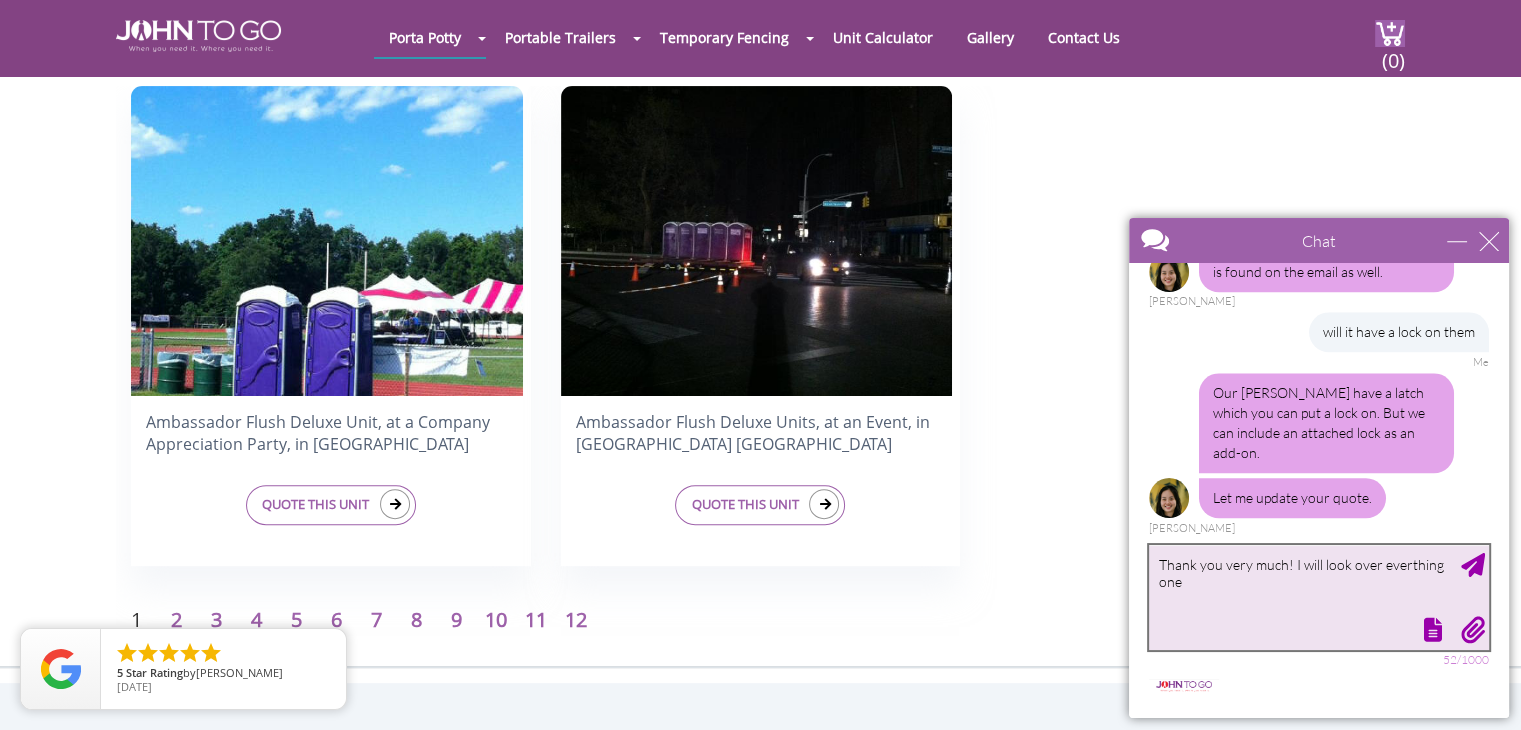 click on "Thank you very much! I will look over everthing one" at bounding box center [1319, 597] 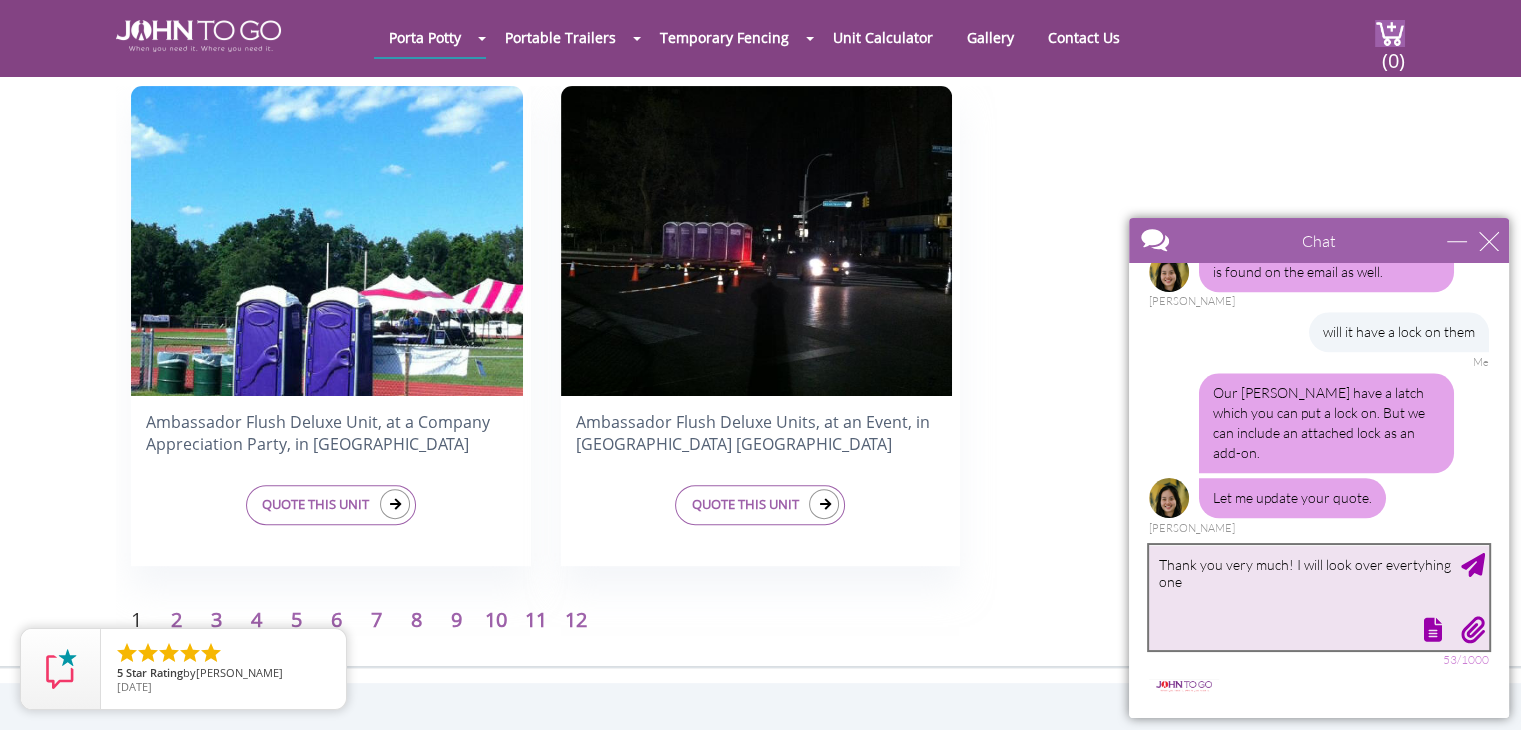 click on "Thank you very much! I will look over evertyhing one" at bounding box center [1319, 597] 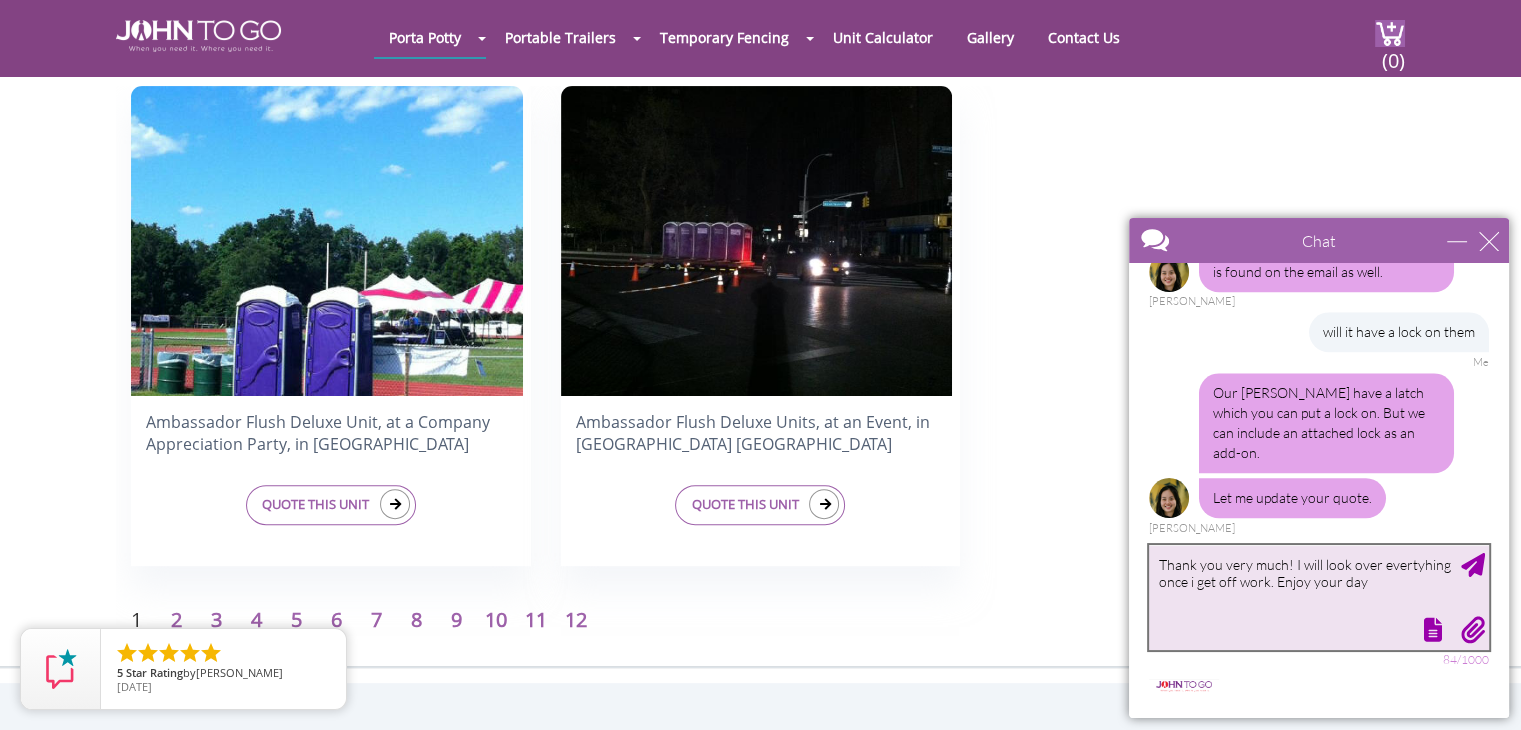 type on "Thank you very much! I will look over evertyhing once i get off work. Enjoy your day!" 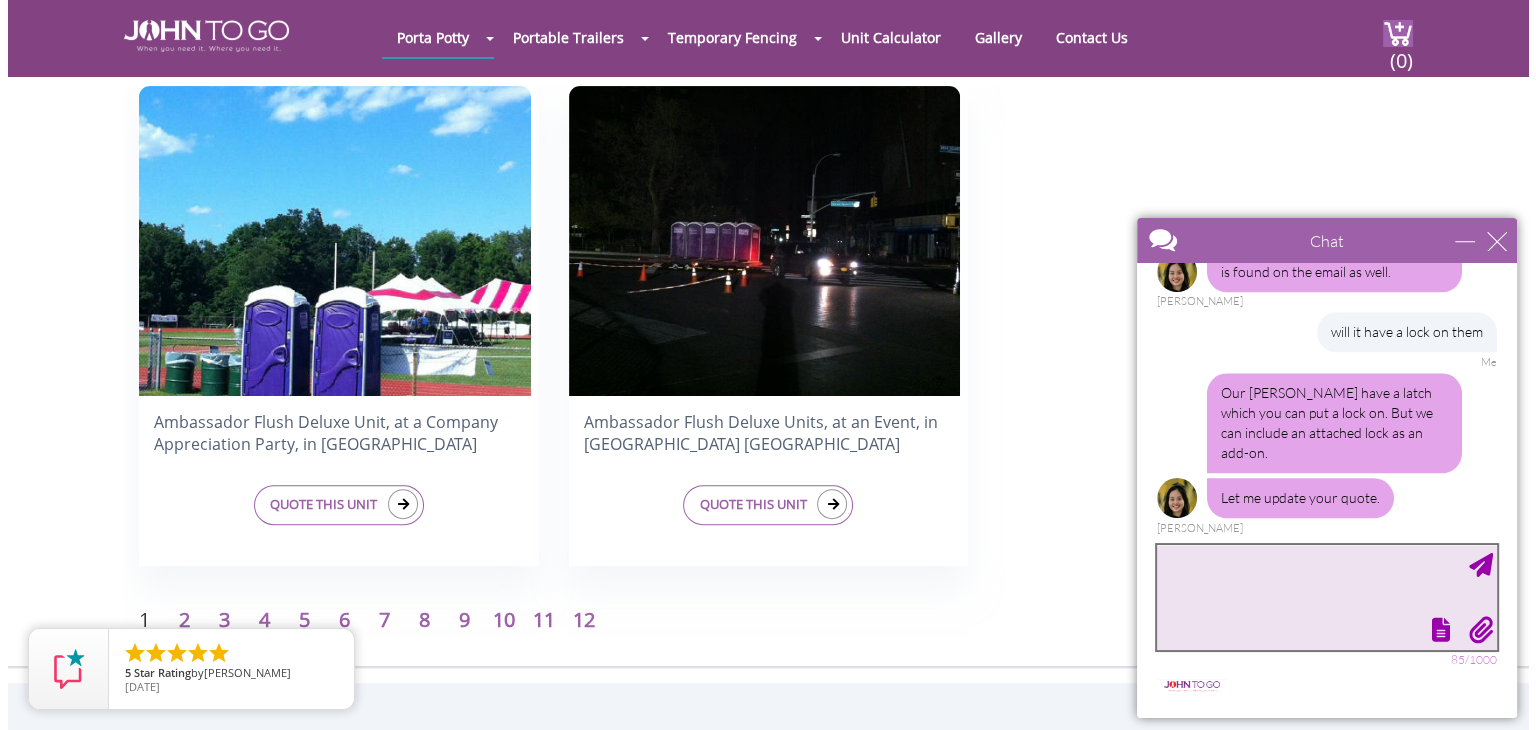 scroll, scrollTop: 2397, scrollLeft: 0, axis: vertical 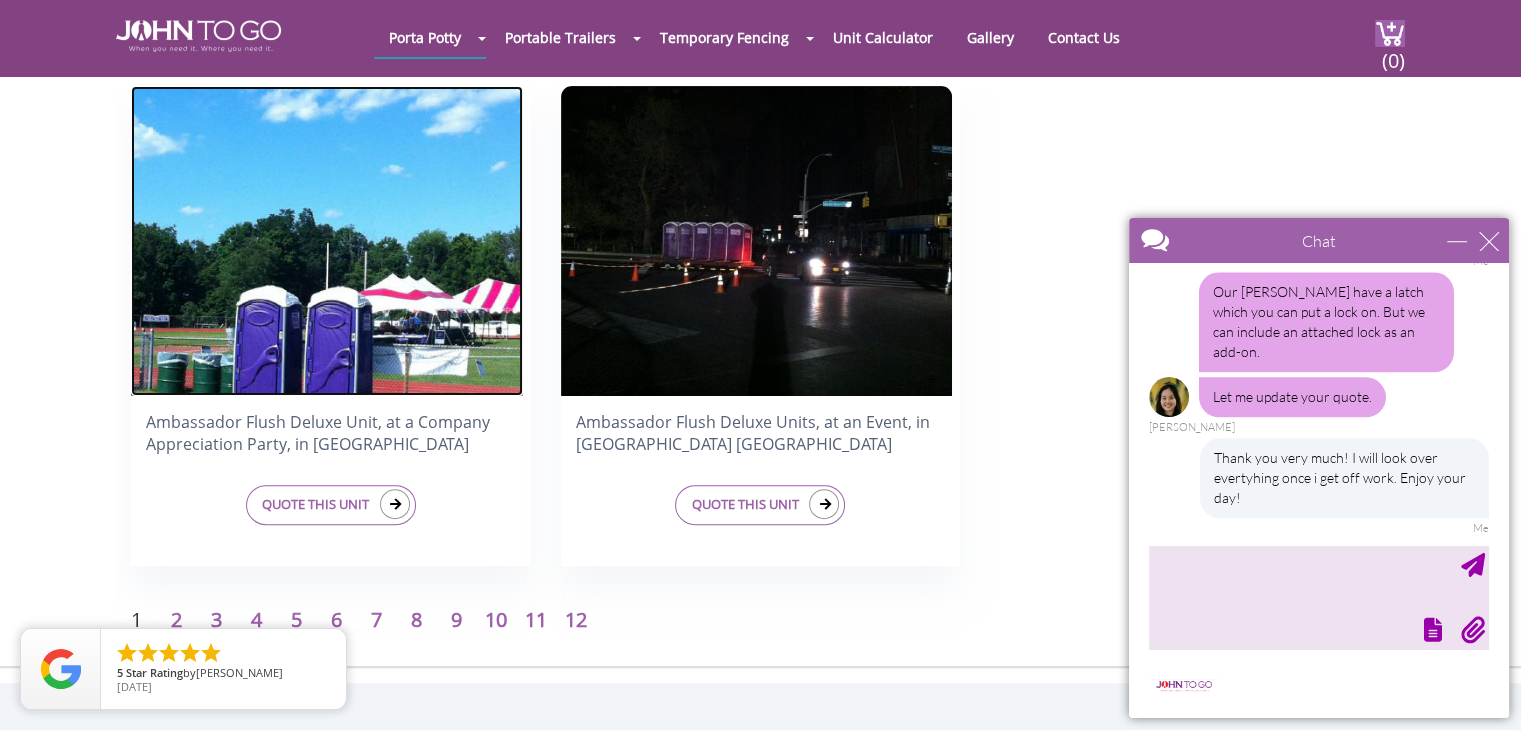 click at bounding box center (327, 241) 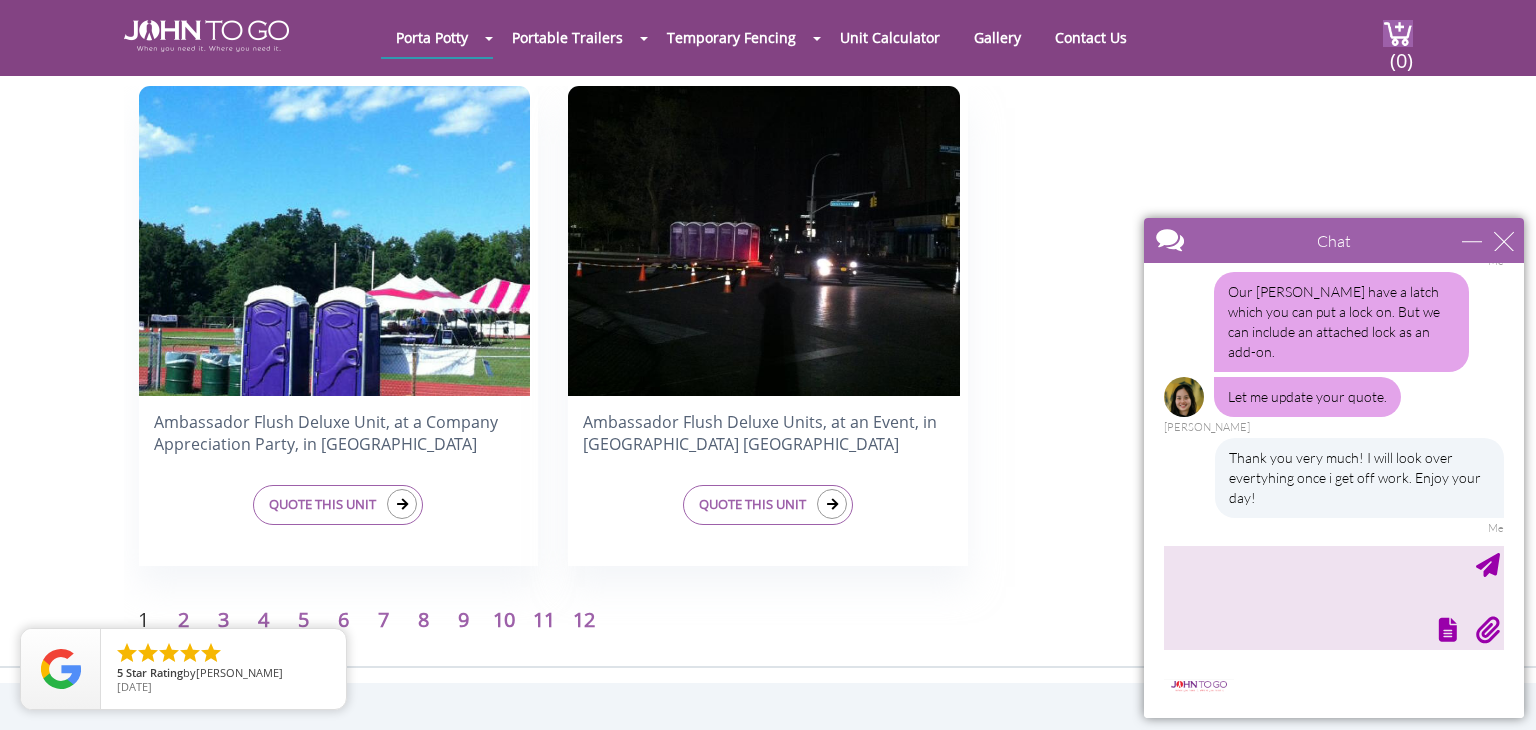 scroll, scrollTop: 2458, scrollLeft: 0, axis: vertical 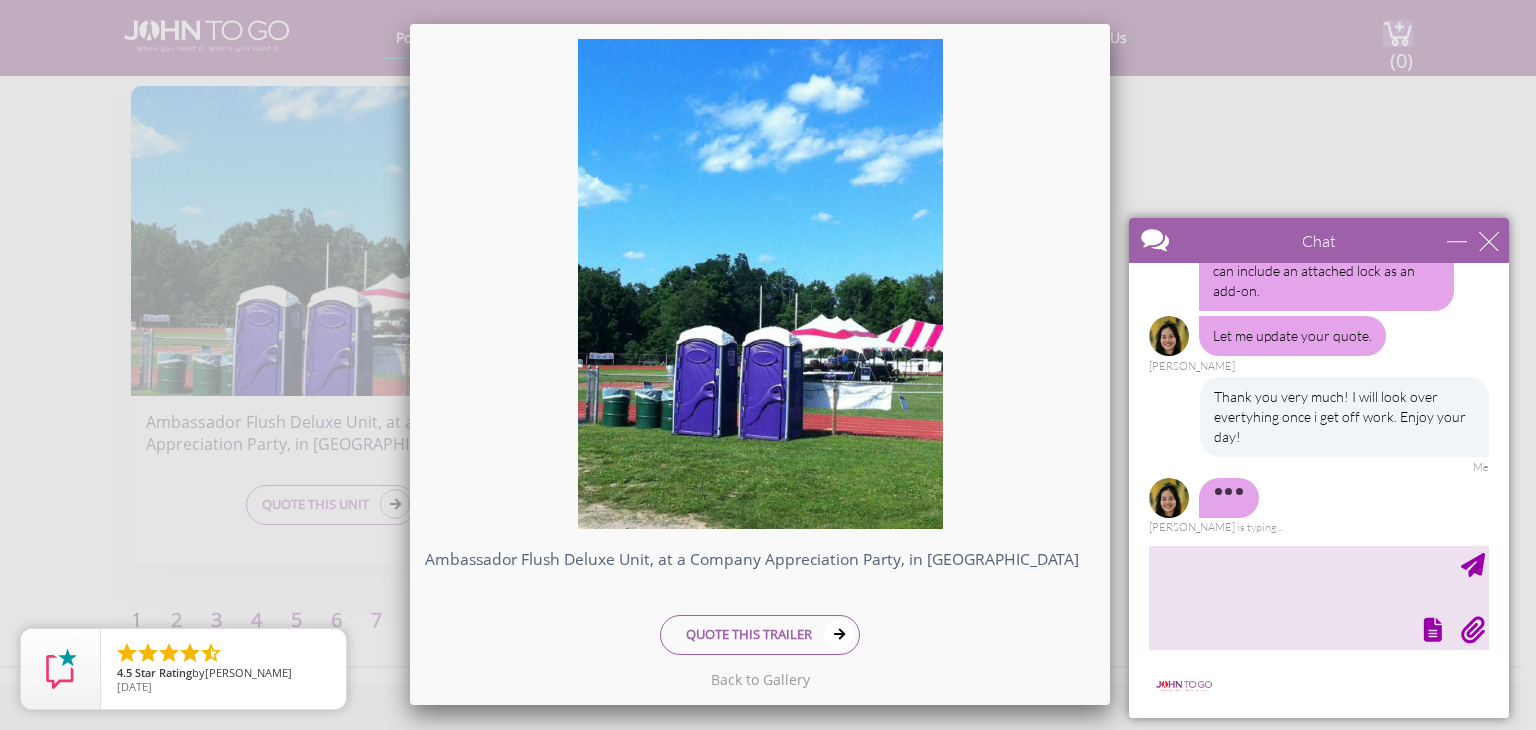 click at bounding box center [760, 284] 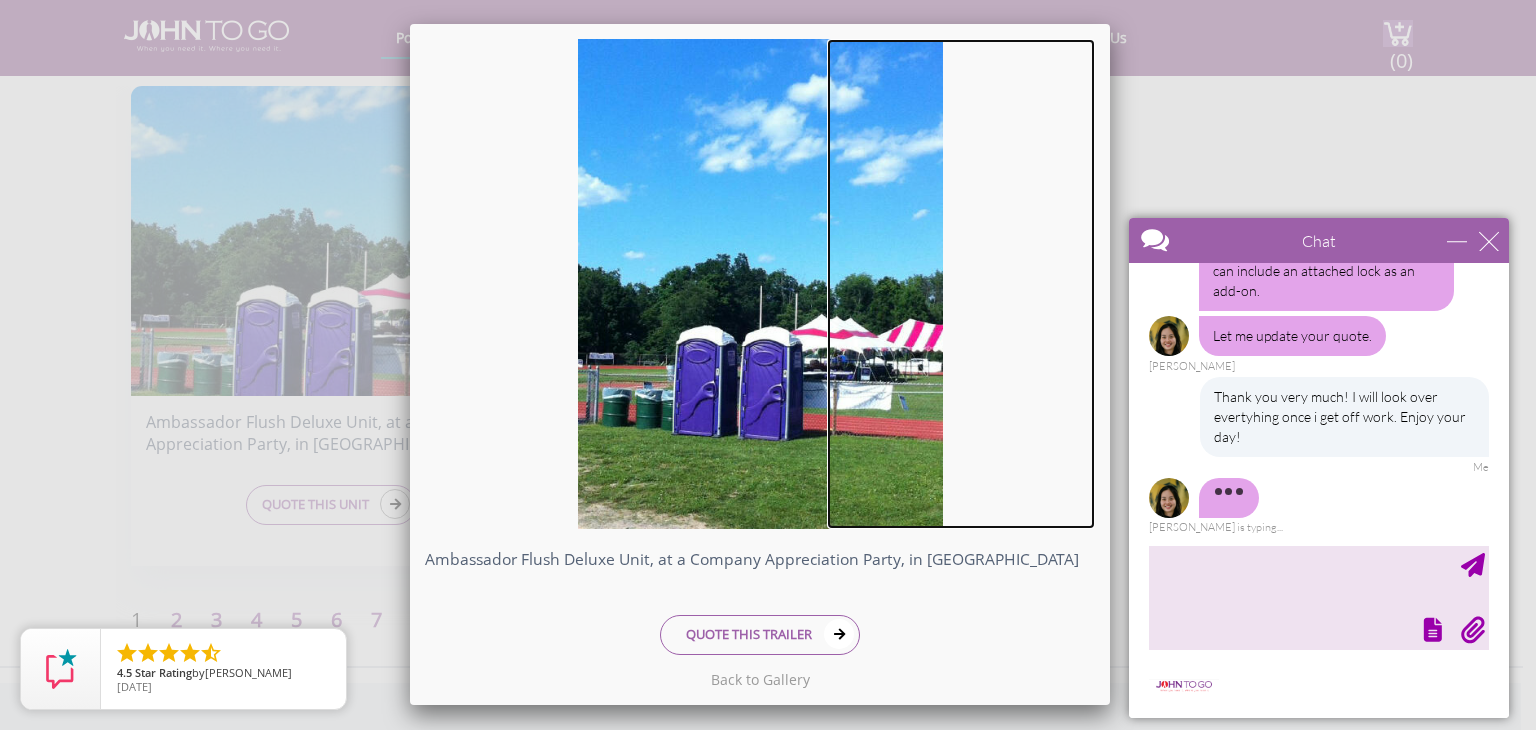 click at bounding box center (961, 284) 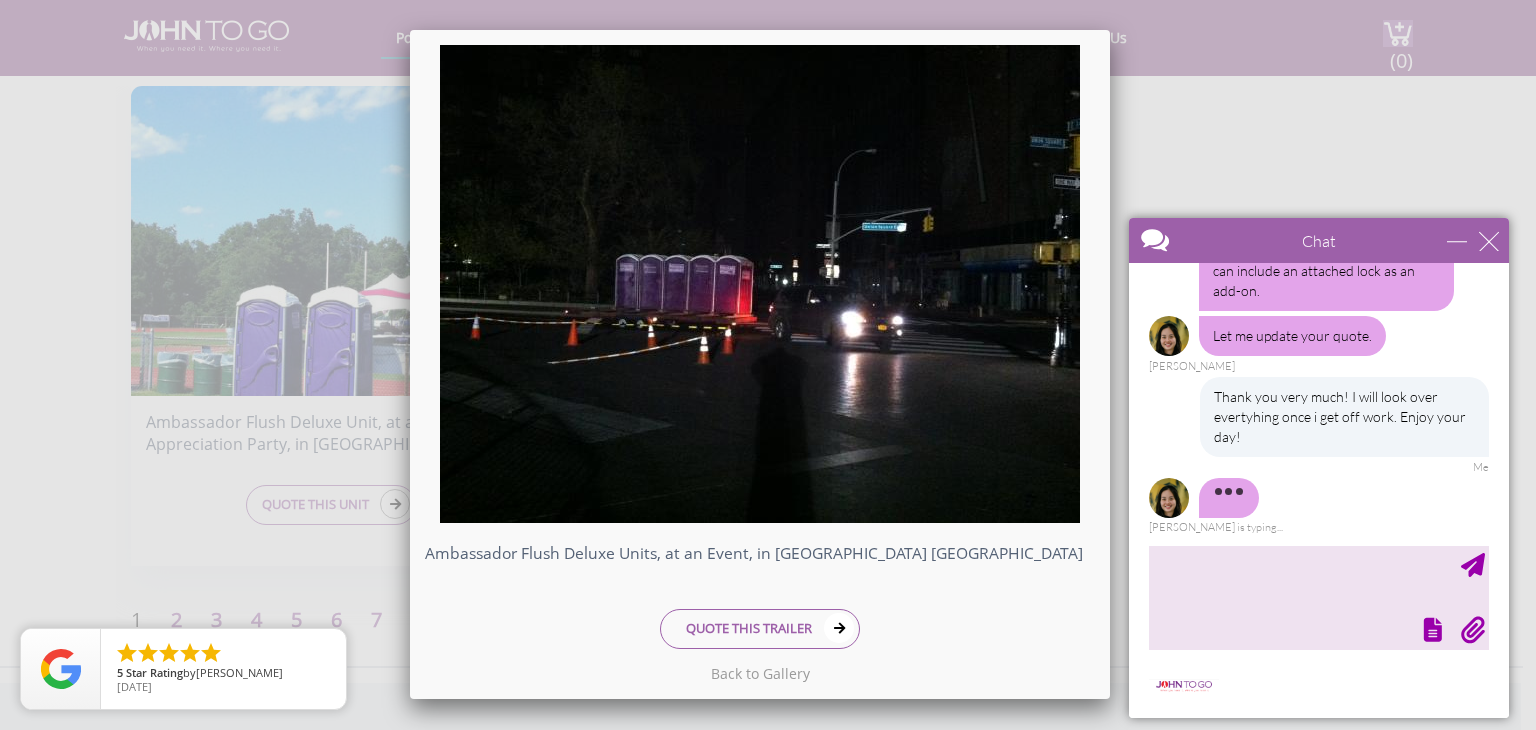 click at bounding box center [760, 284] 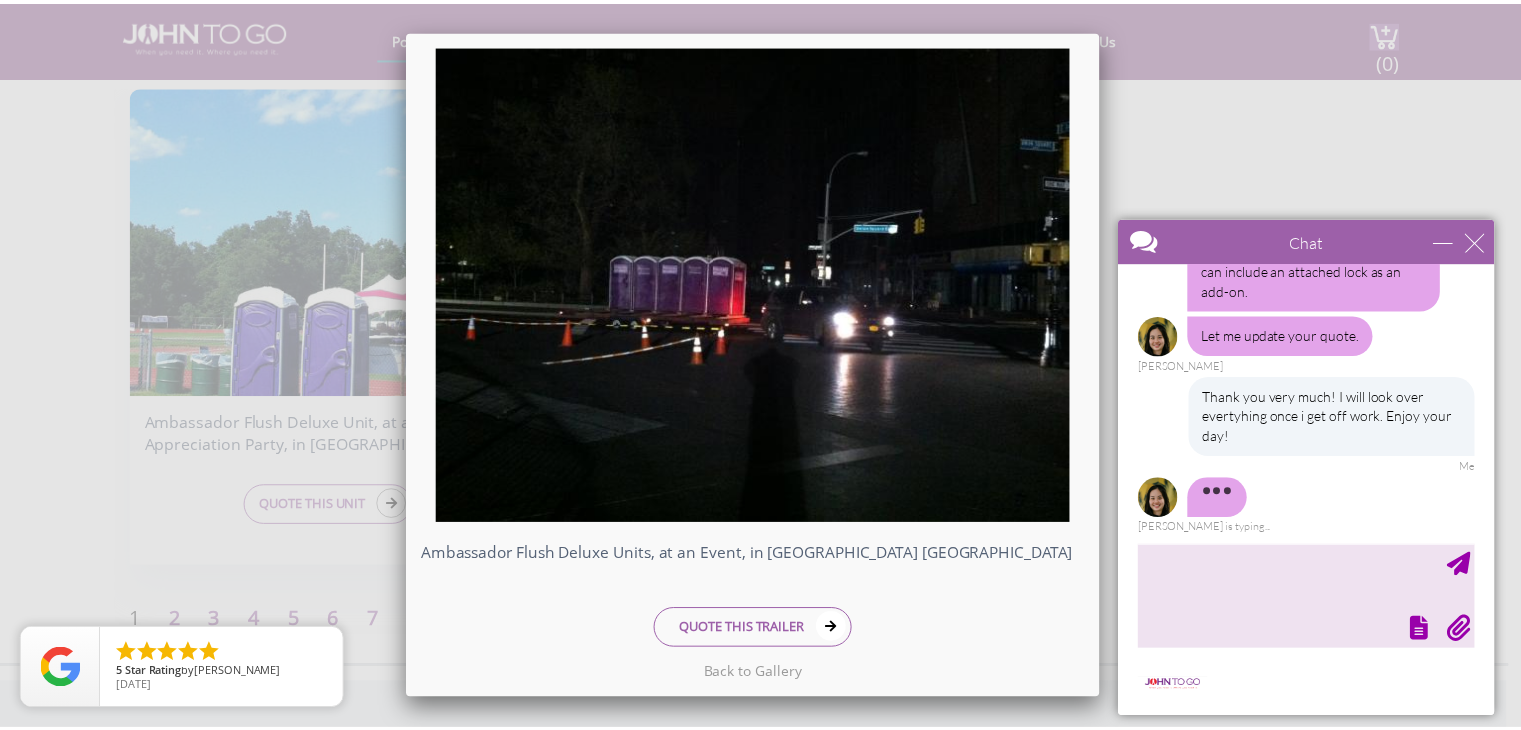 scroll, scrollTop: 2518, scrollLeft: 0, axis: vertical 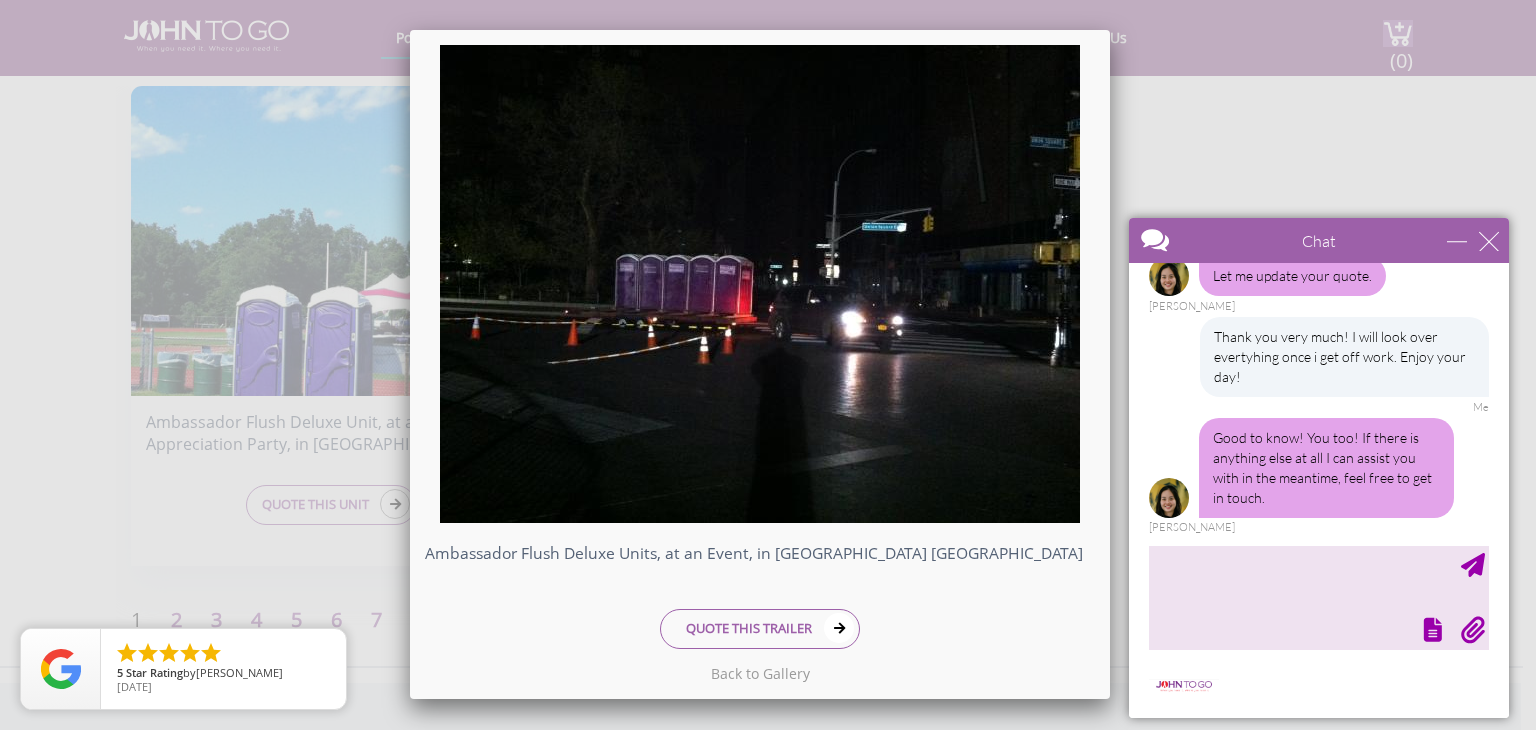 click on "Ambassador Flush Deluxe Units, at an Event, in Brooklyn NY QUOTE THIS TRAILER" at bounding box center (768, 365) 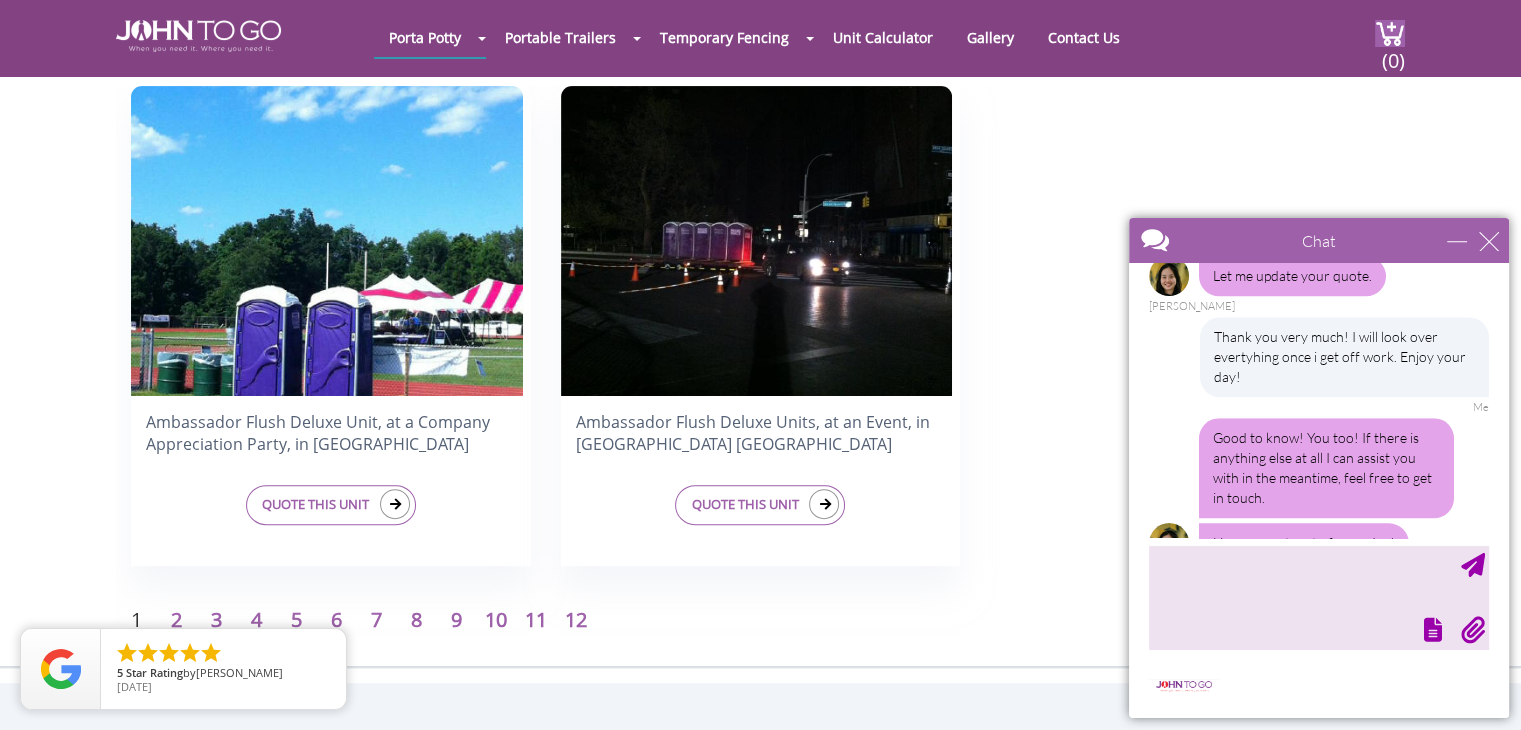 scroll, scrollTop: 2563, scrollLeft: 0, axis: vertical 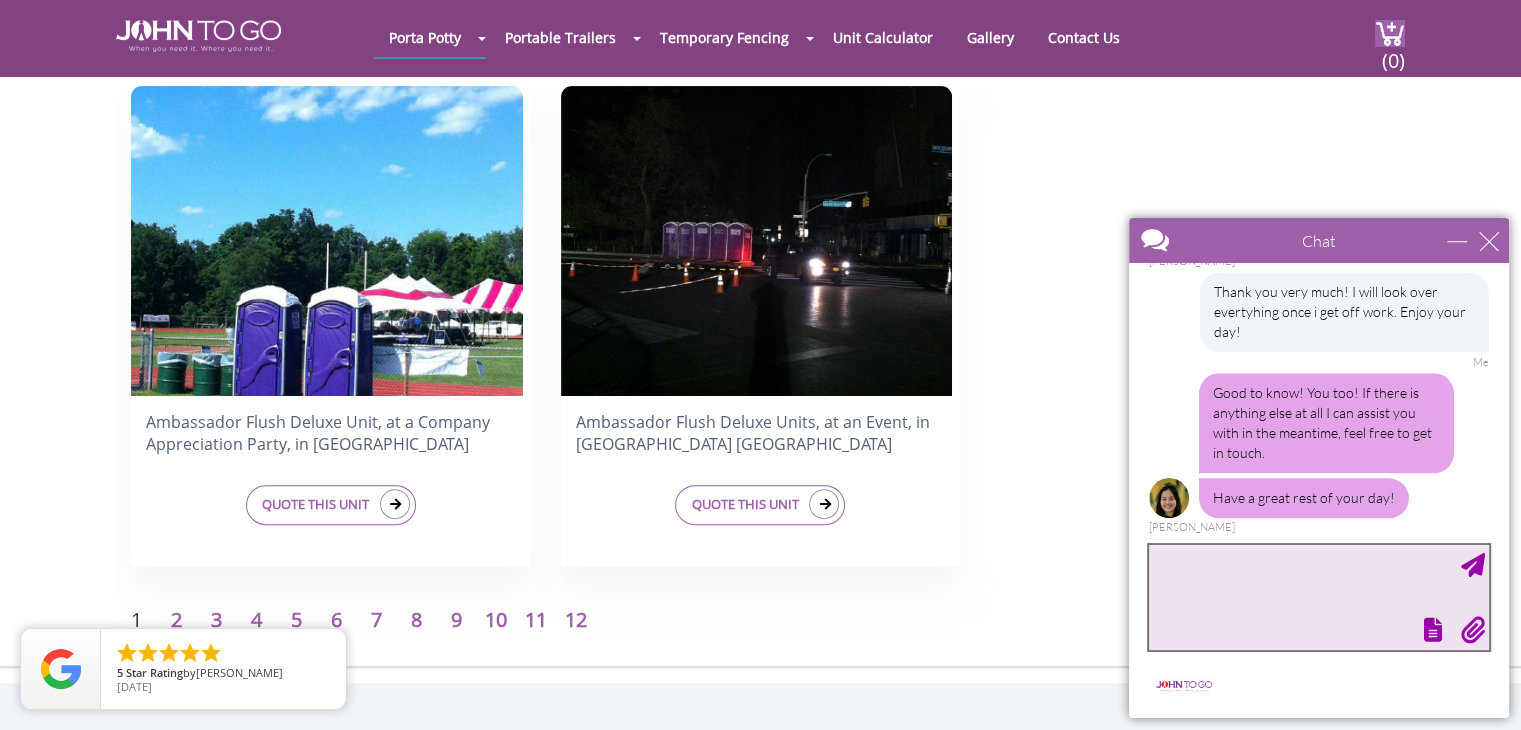 click at bounding box center [1319, 597] 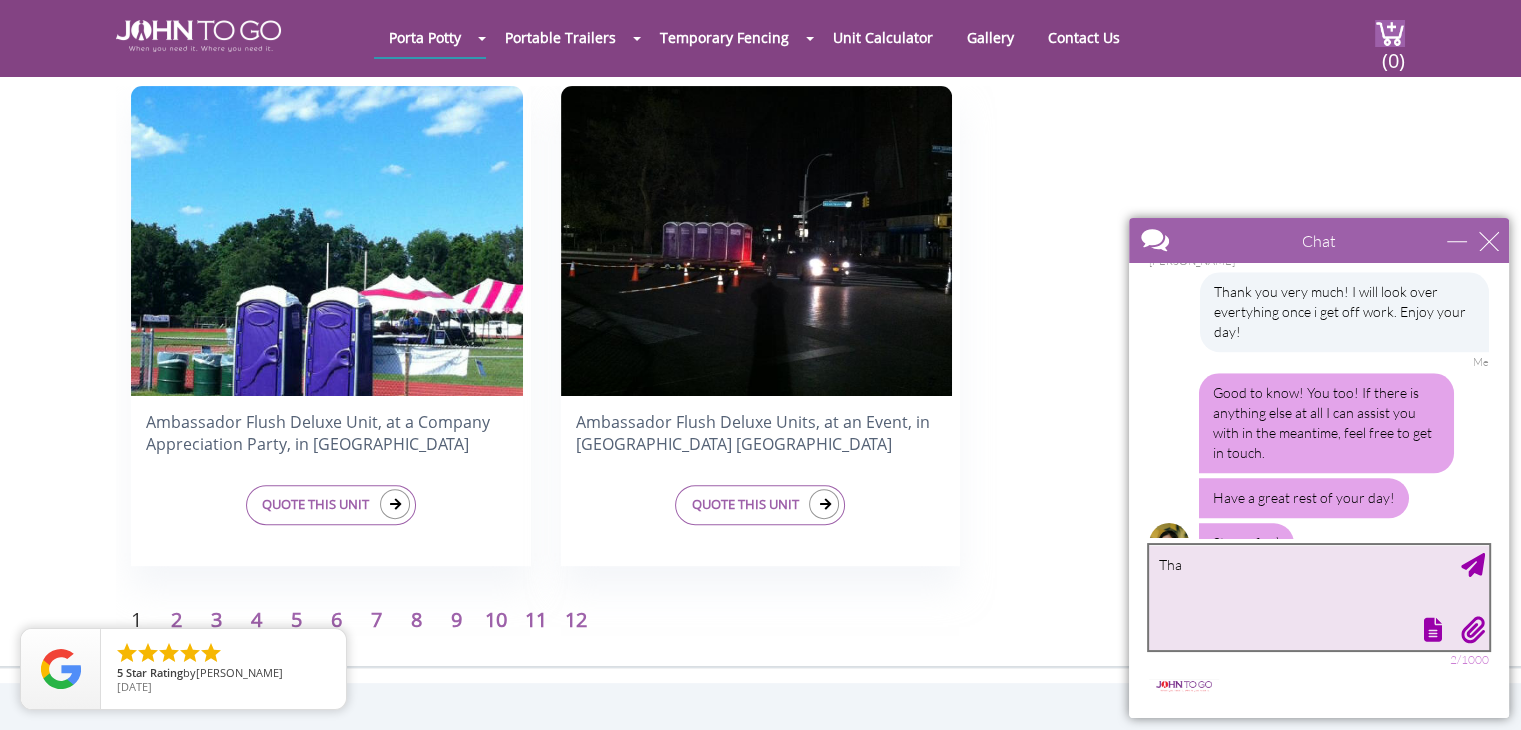scroll, scrollTop: 2608, scrollLeft: 0, axis: vertical 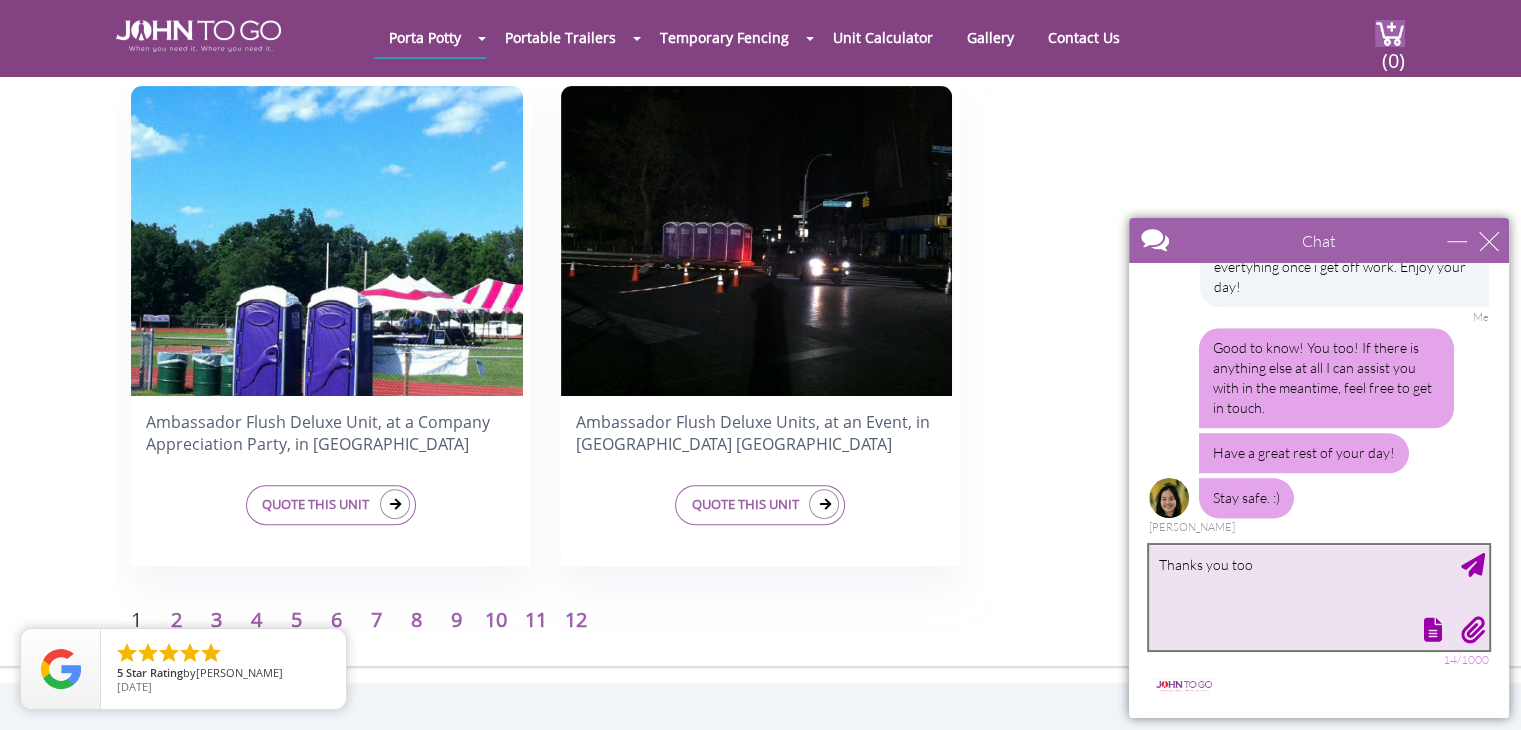 type on "Thanks you too!" 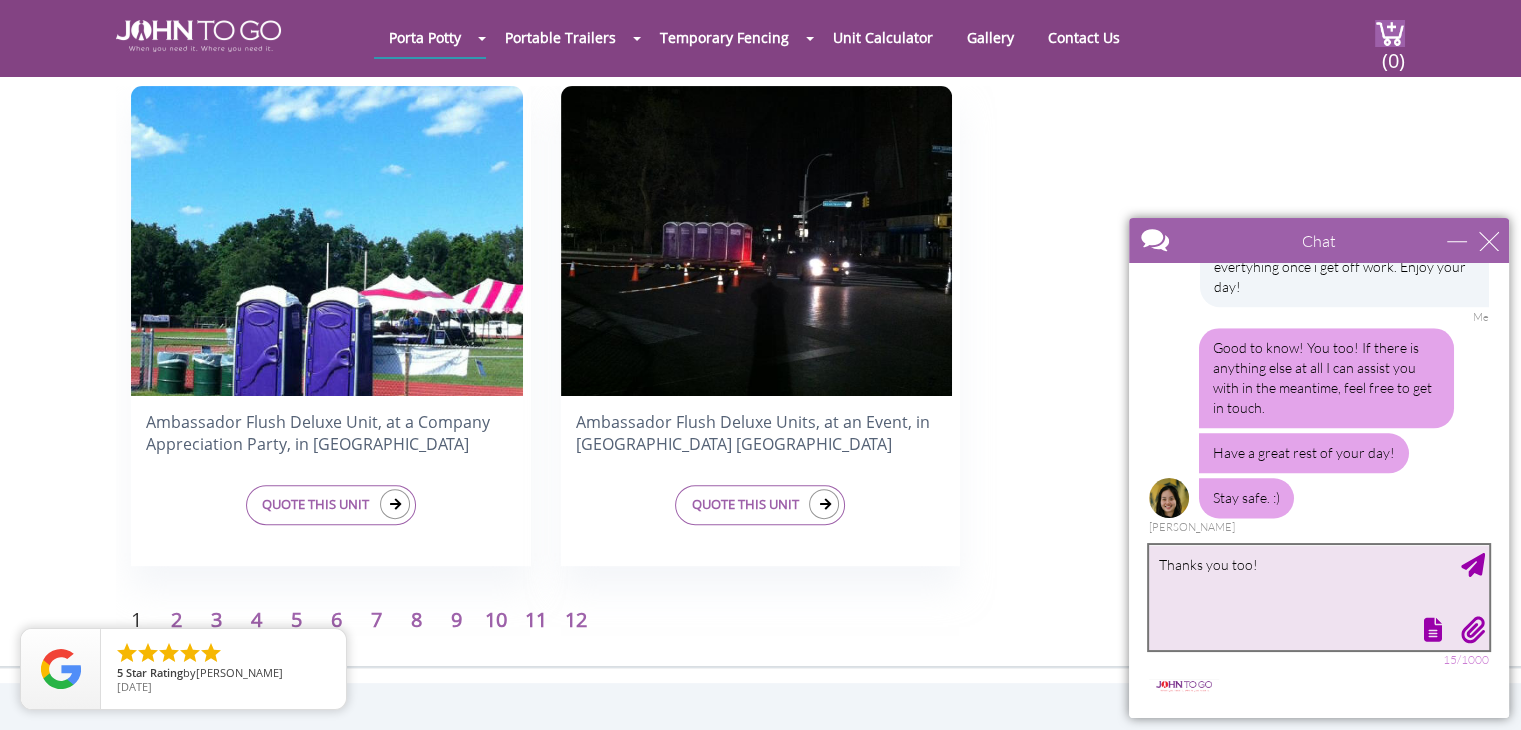type 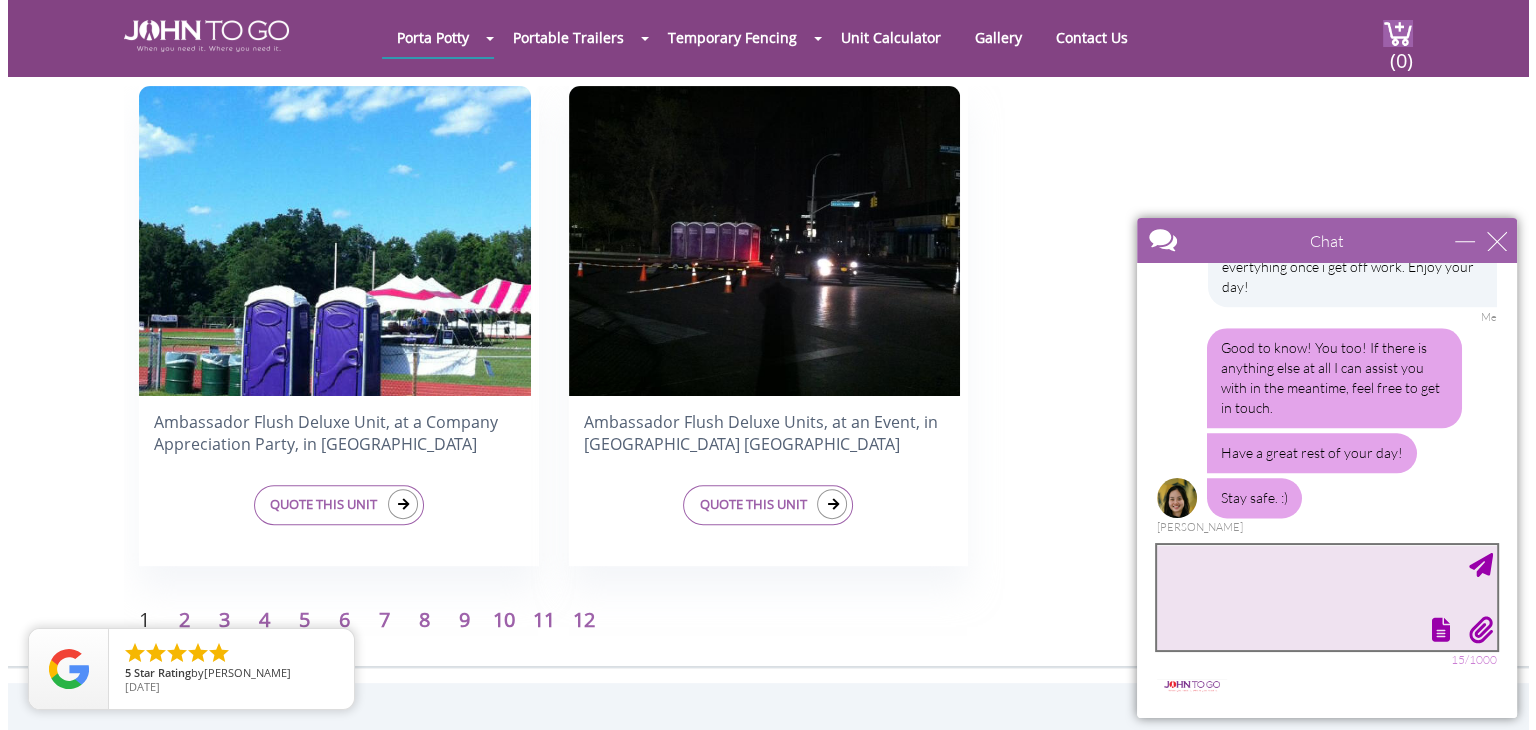 scroll, scrollTop: 2669, scrollLeft: 0, axis: vertical 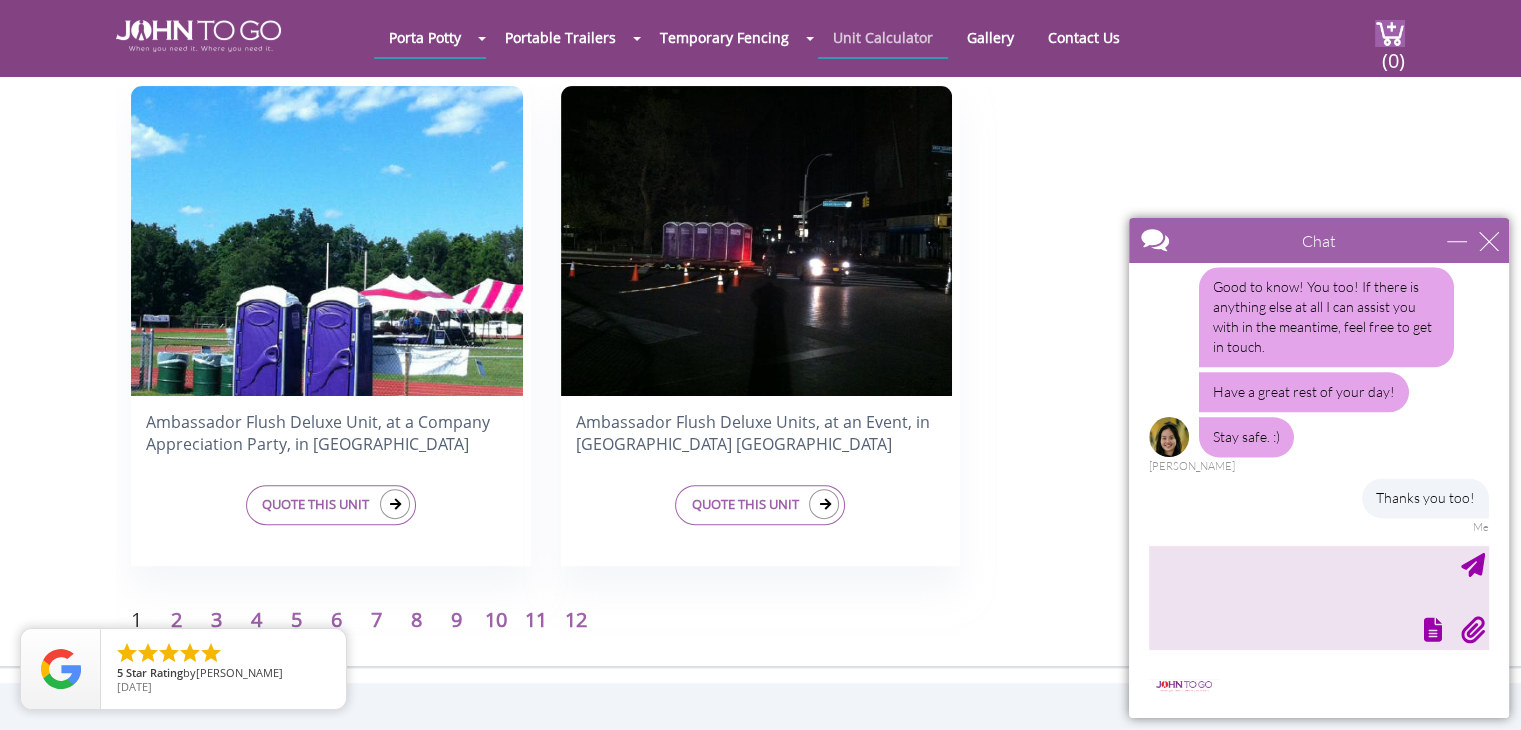 click on "Unit Calculator" at bounding box center [883, 37] 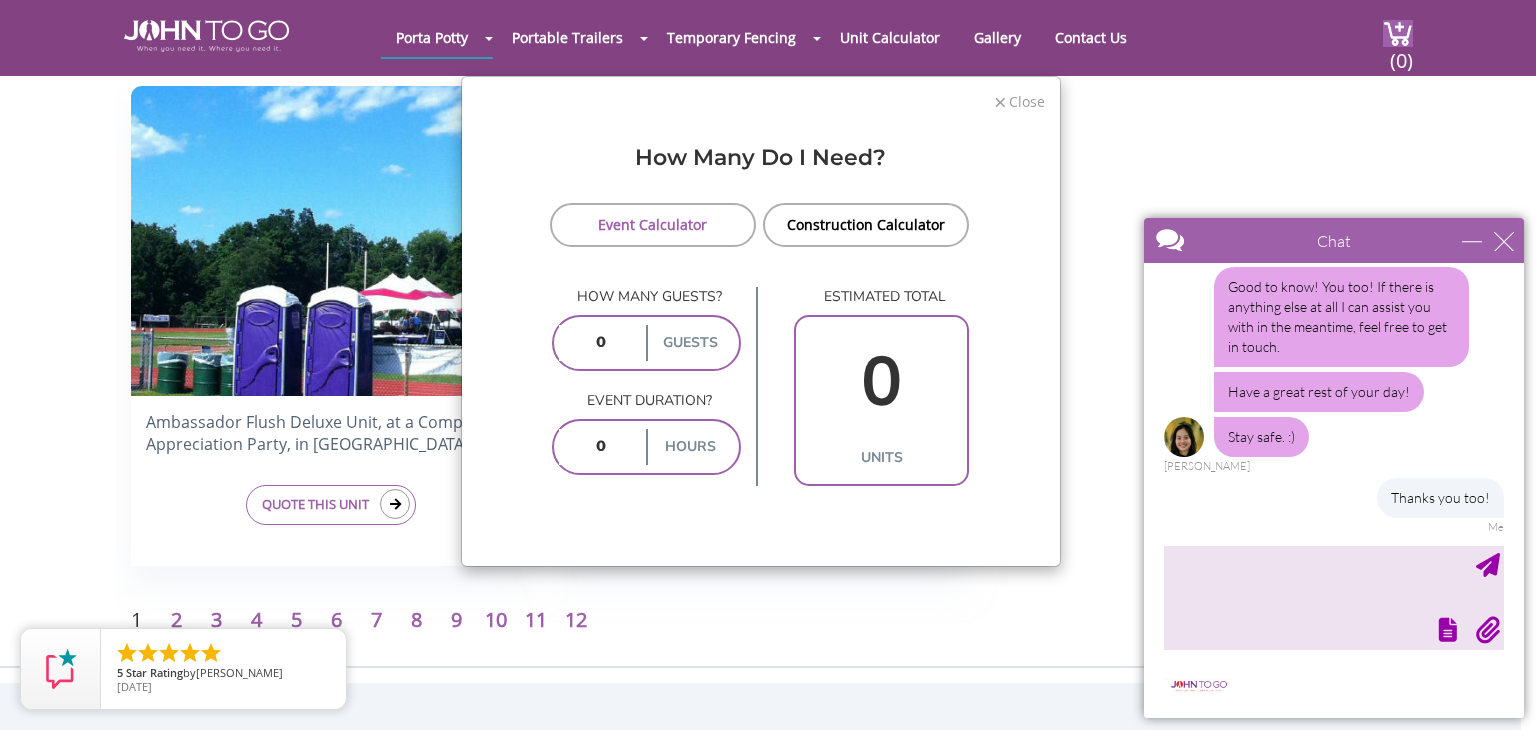 click on "Close" at bounding box center [1026, 99] 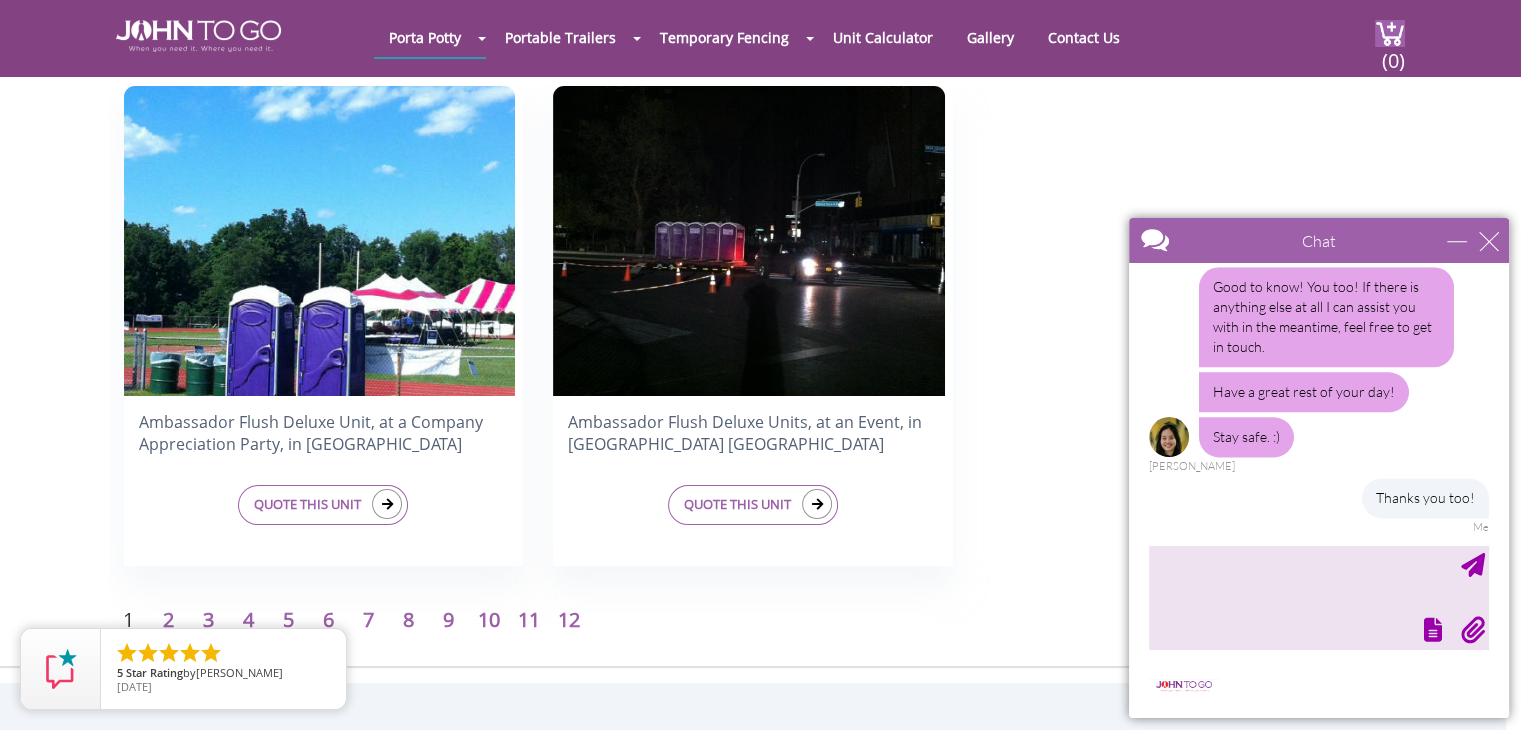 scroll, scrollTop: 2730, scrollLeft: 0, axis: vertical 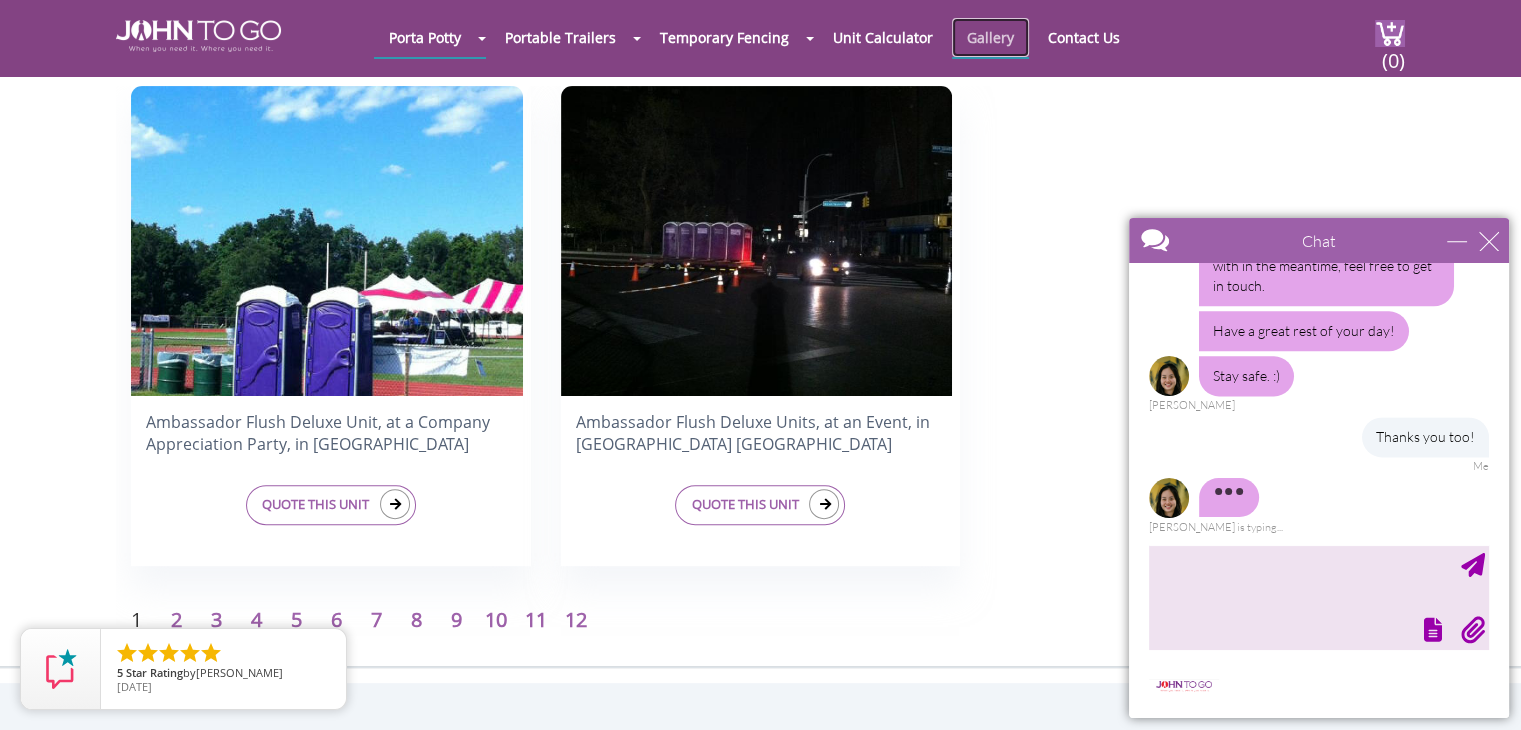 click on "Gallery" at bounding box center (990, 37) 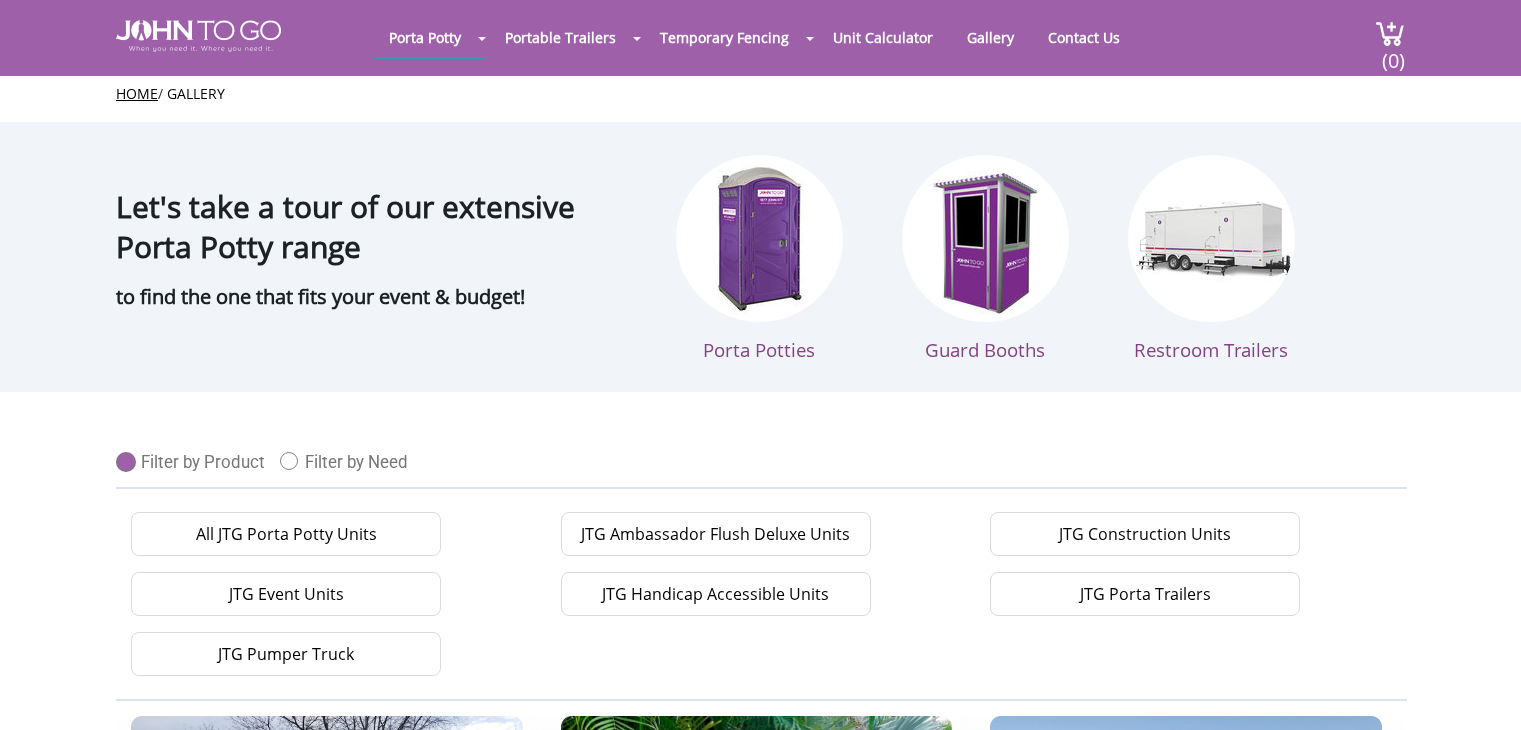 scroll, scrollTop: 0, scrollLeft: 0, axis: both 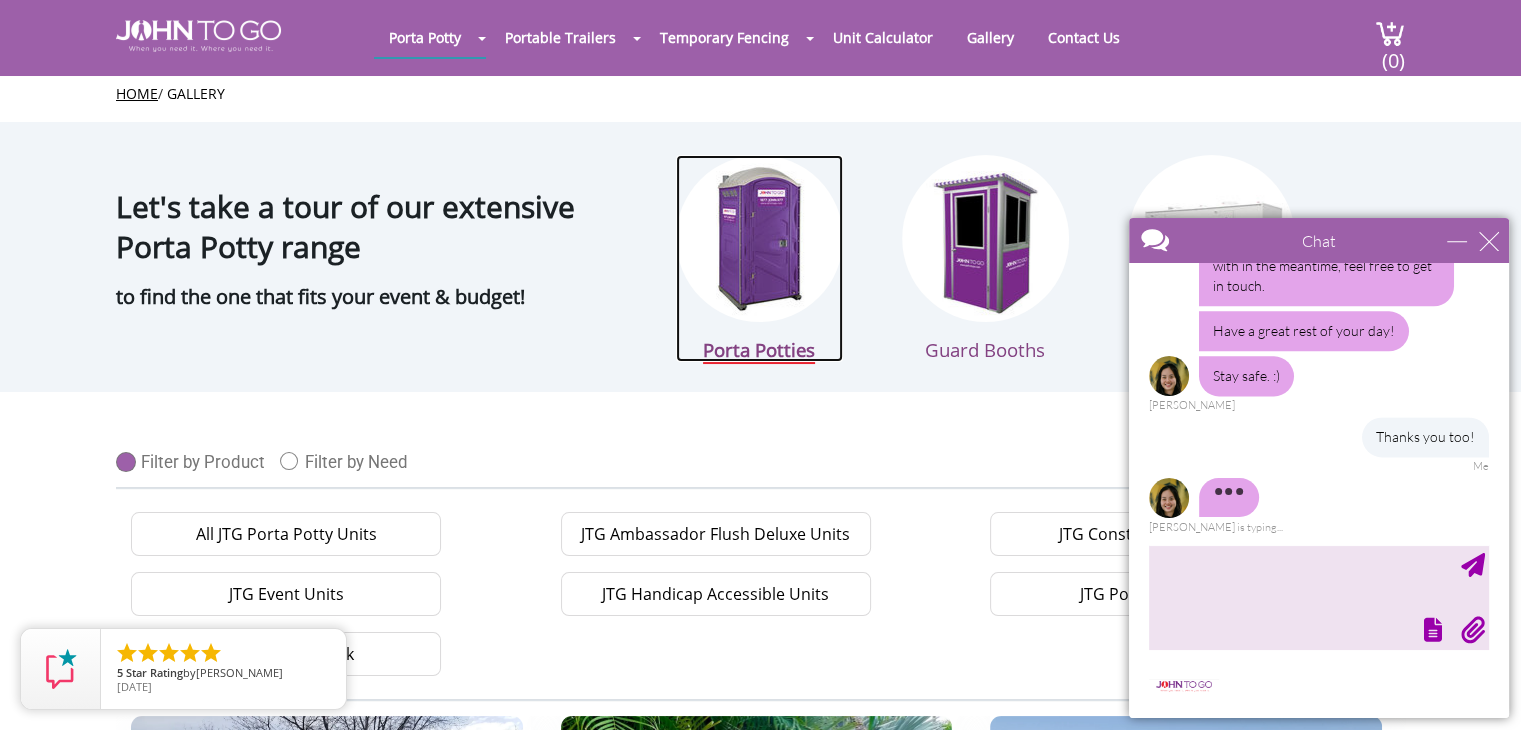 click on "Porta Potties" at bounding box center [759, 350] 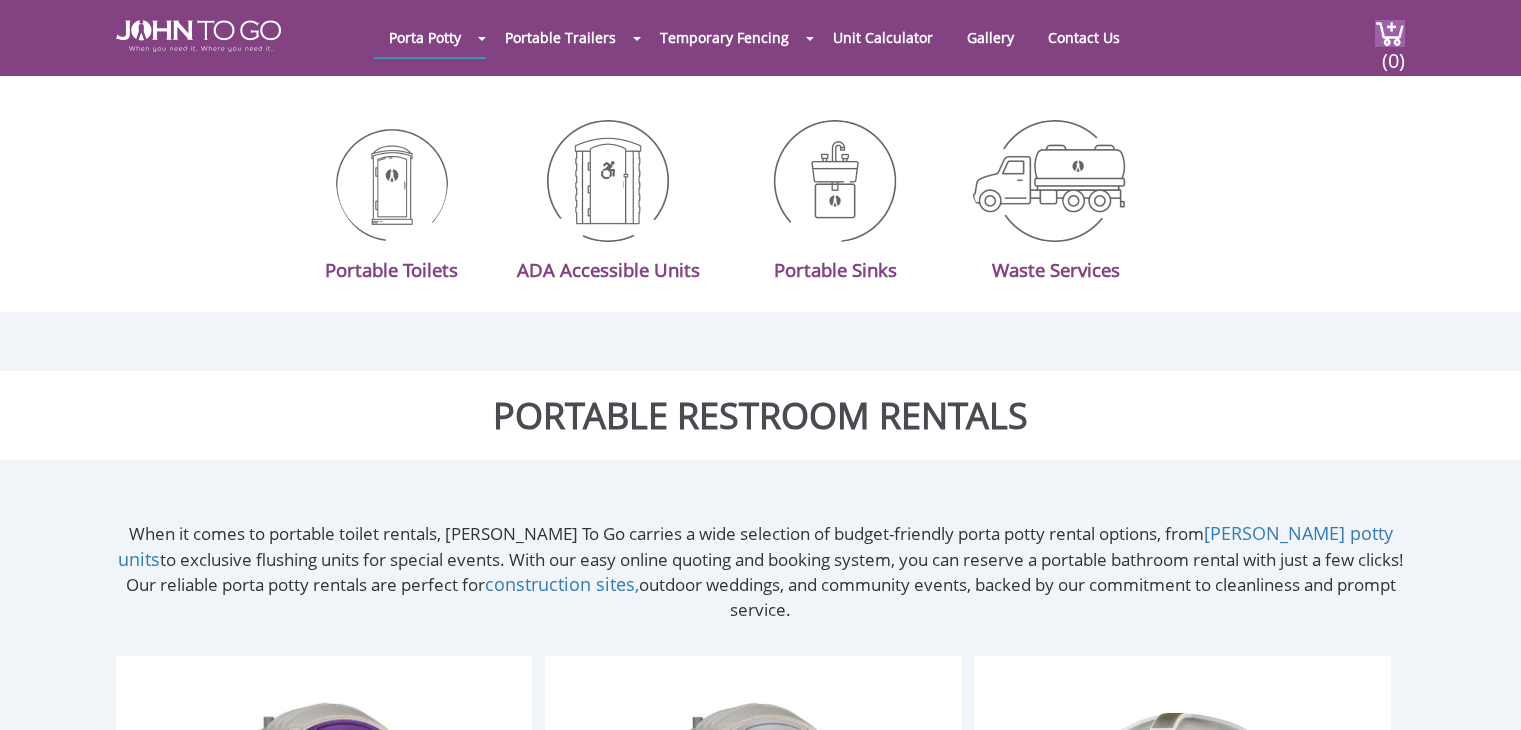 scroll, scrollTop: 631, scrollLeft: 0, axis: vertical 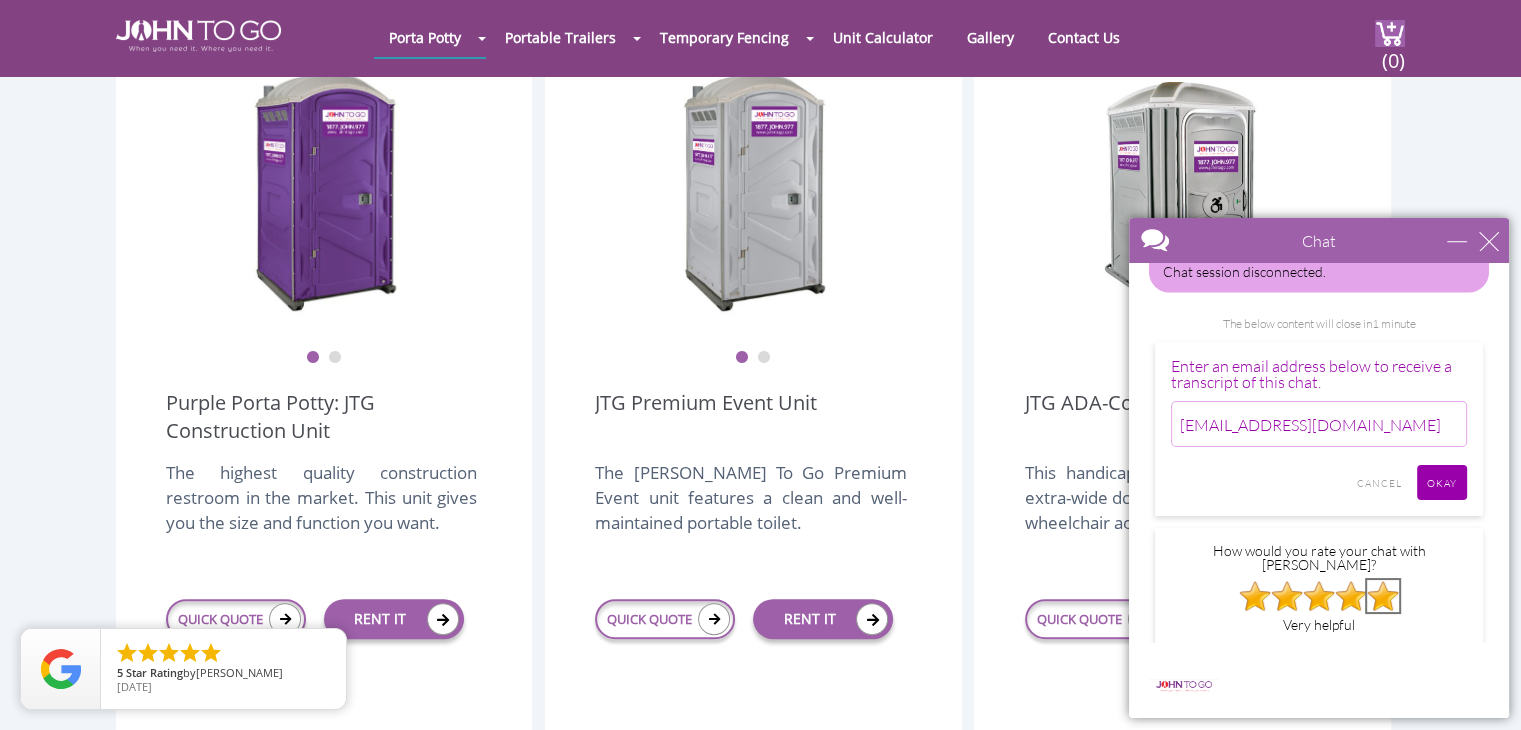 click at bounding box center [1383, 596] 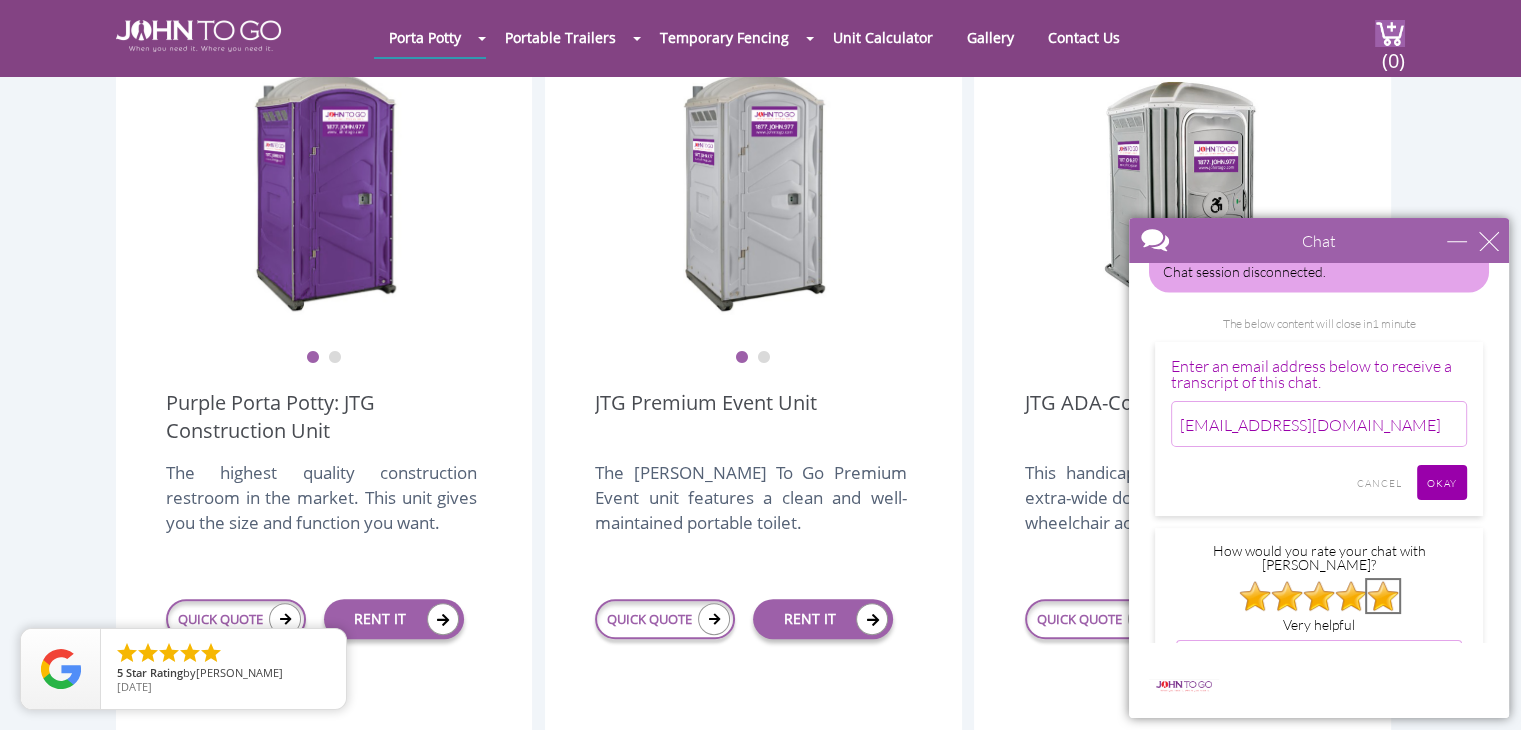 scroll, scrollTop: 3244, scrollLeft: 0, axis: vertical 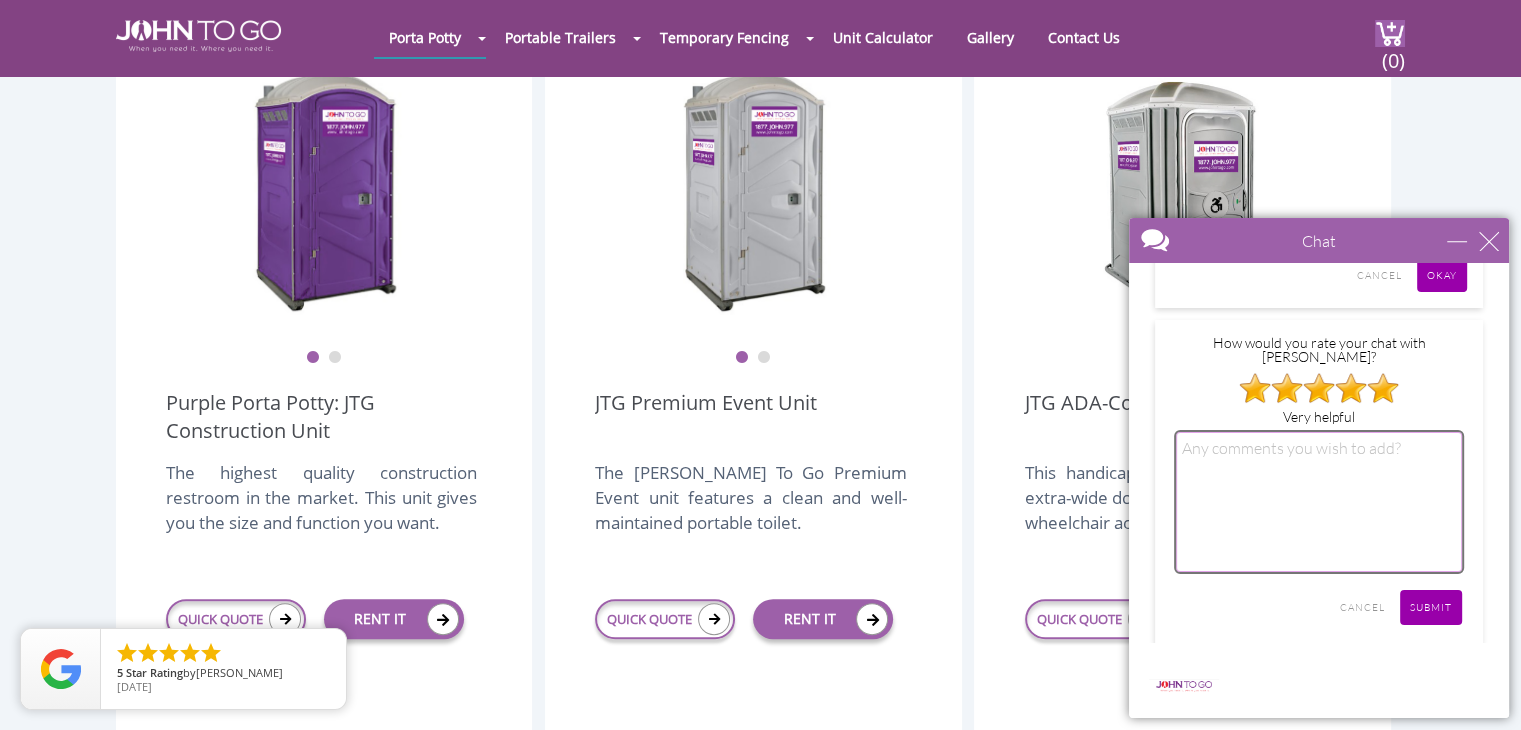 click at bounding box center (1319, 502) 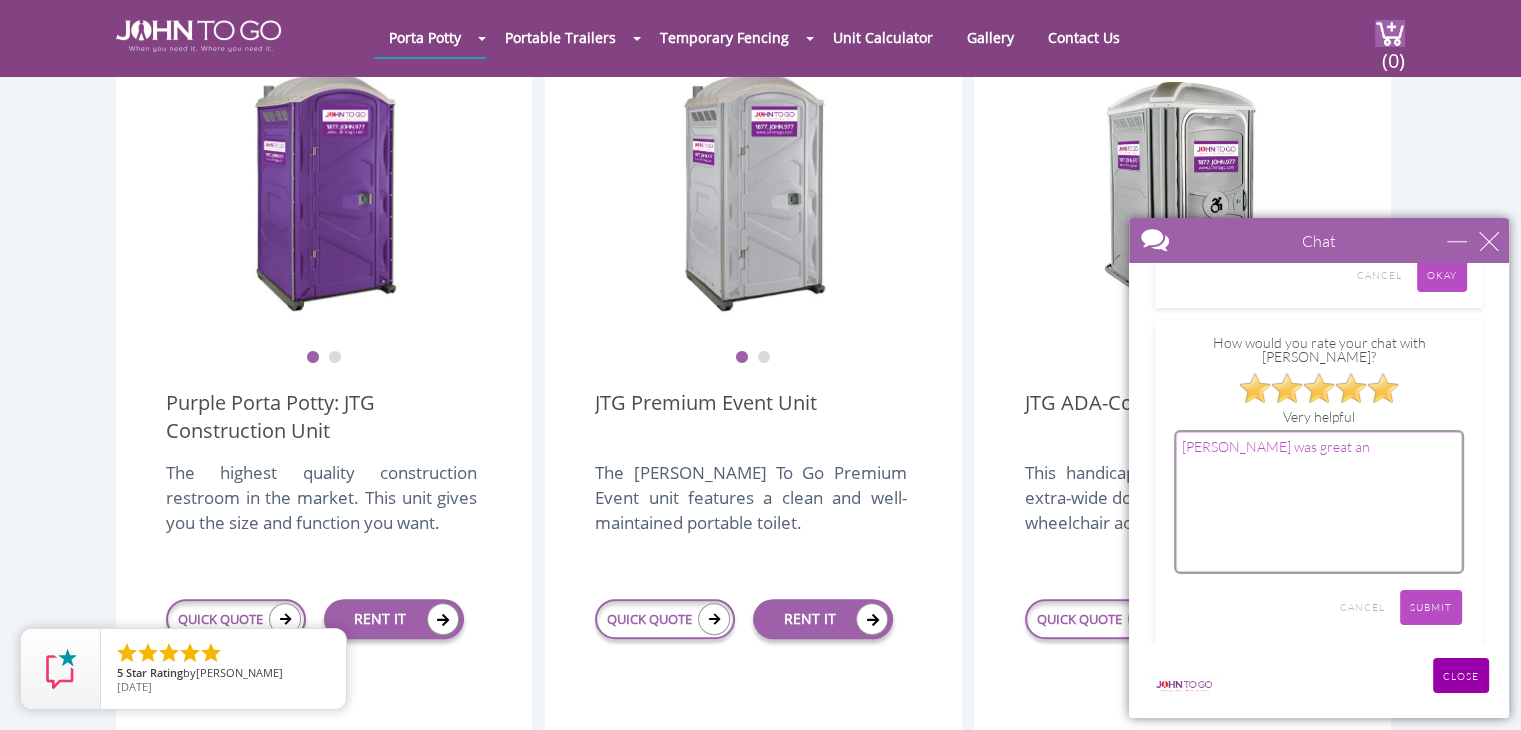 type on "Anne was great ans" 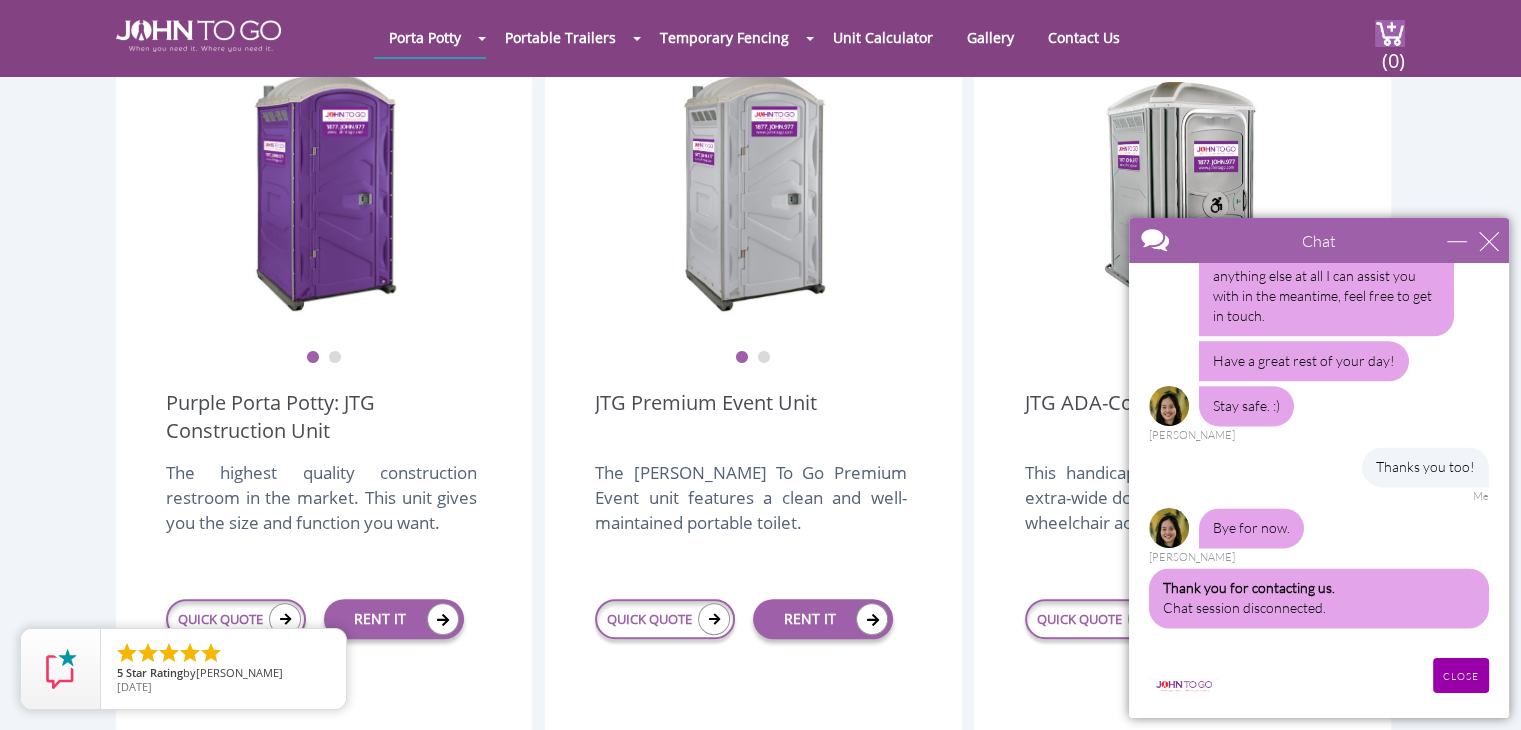 scroll, scrollTop: 2700, scrollLeft: 0, axis: vertical 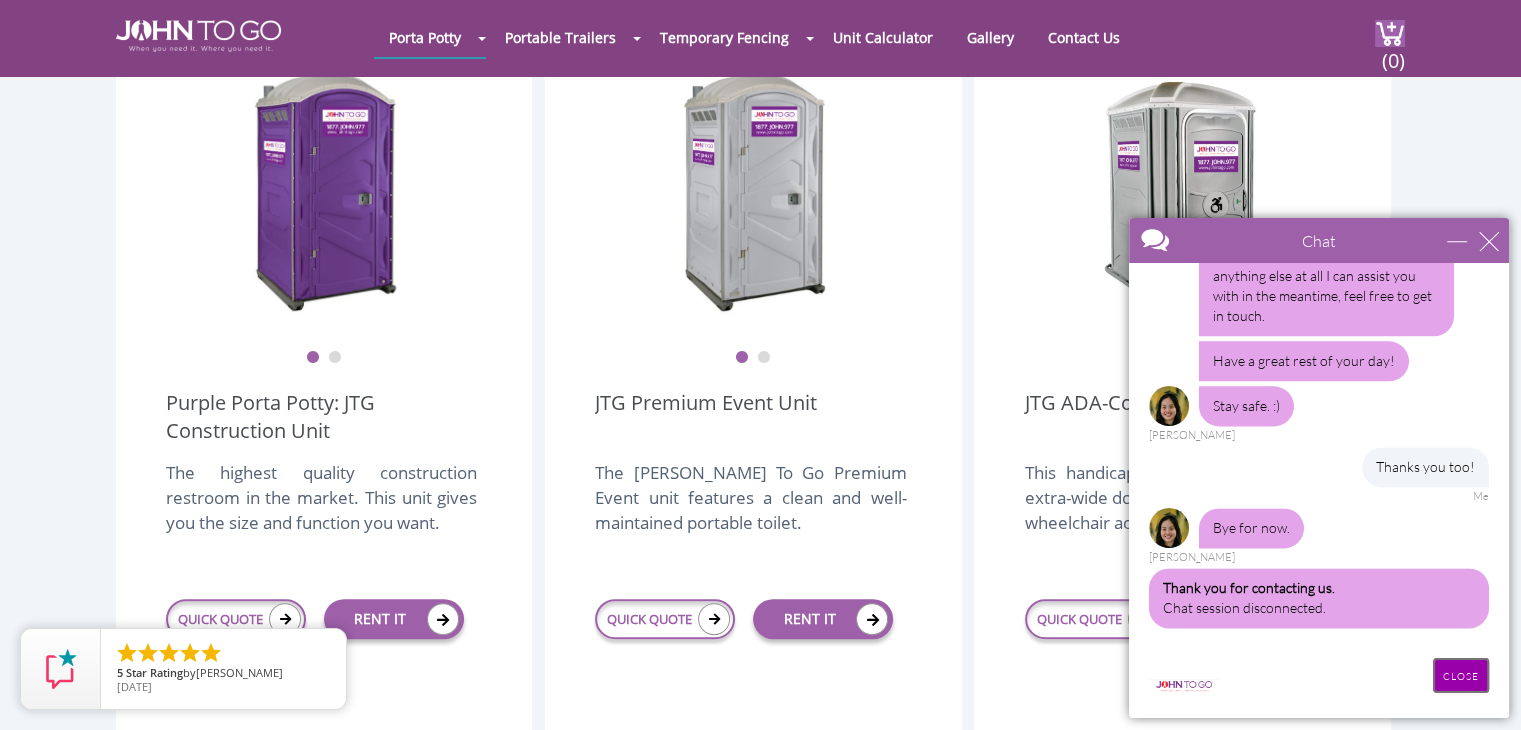 click on "CLOSE" at bounding box center [1461, 675] 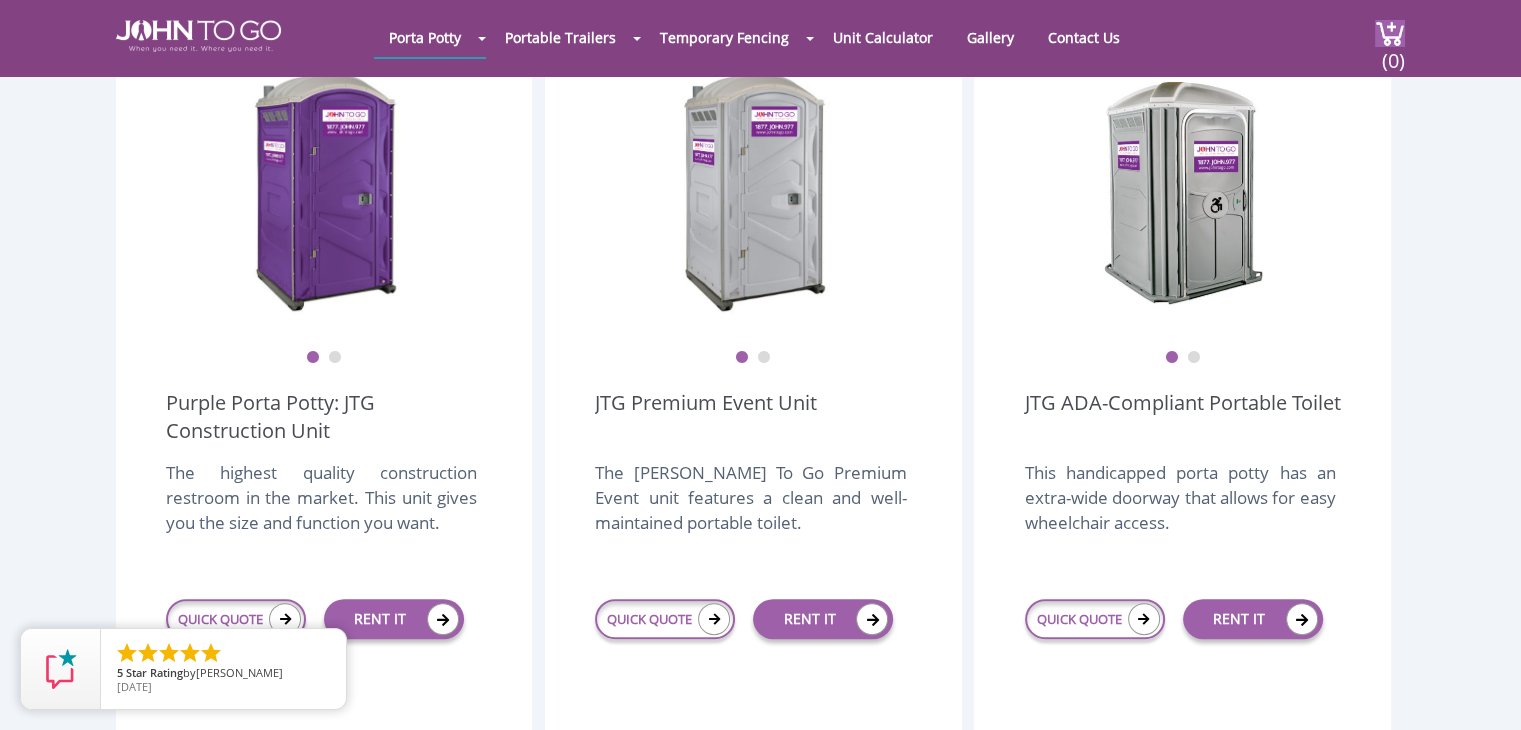 scroll, scrollTop: 0, scrollLeft: 0, axis: both 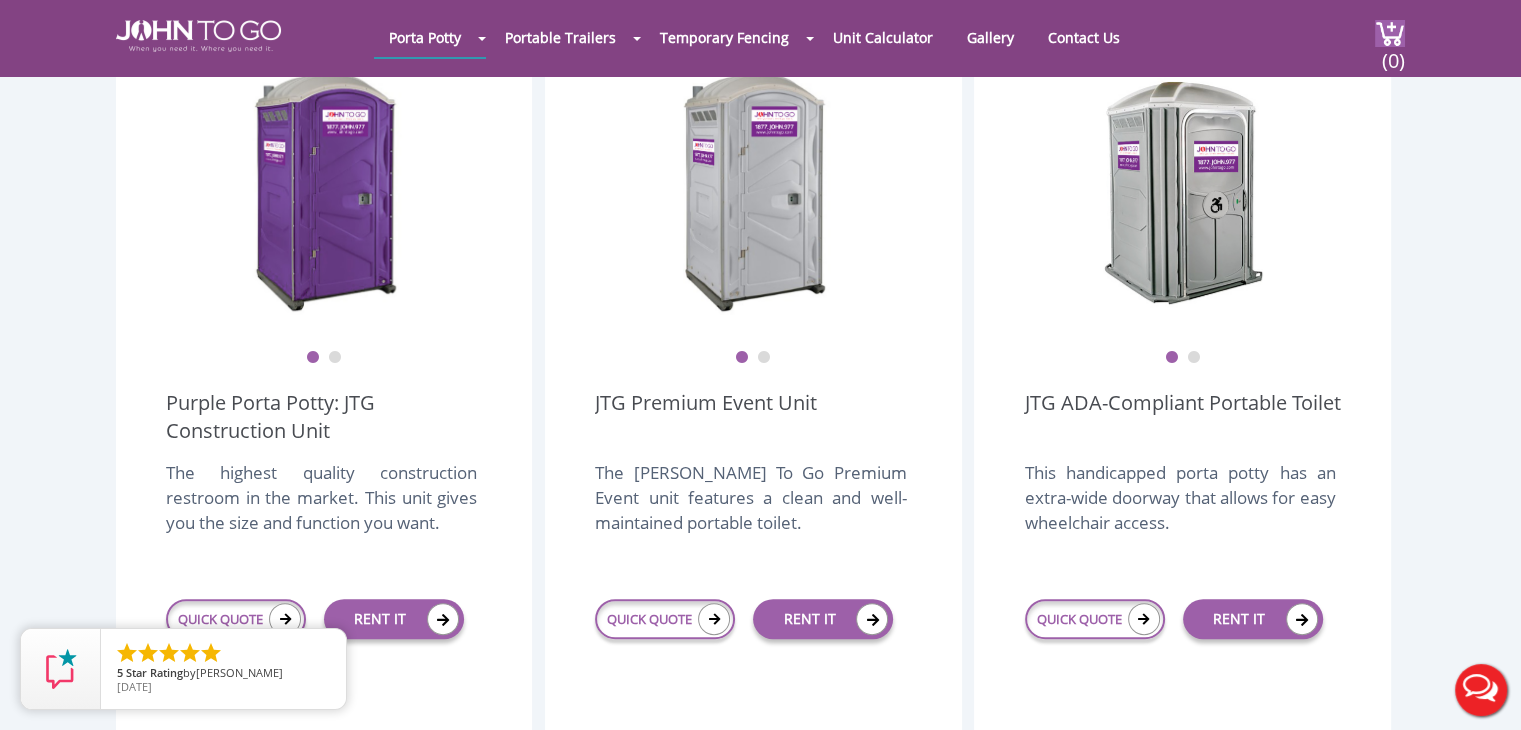 click on "Live Chat" at bounding box center (1481, 690) 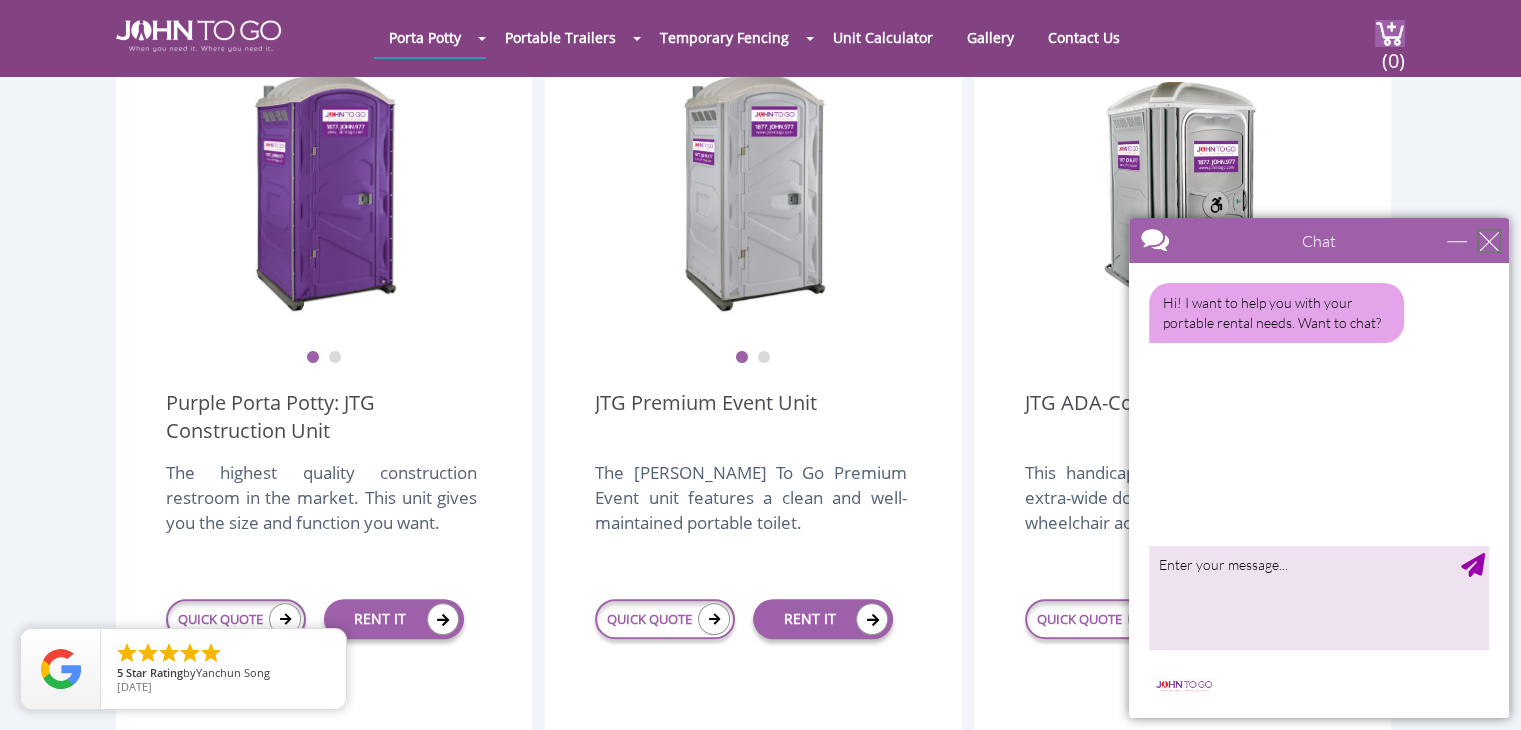 click at bounding box center (1489, 241) 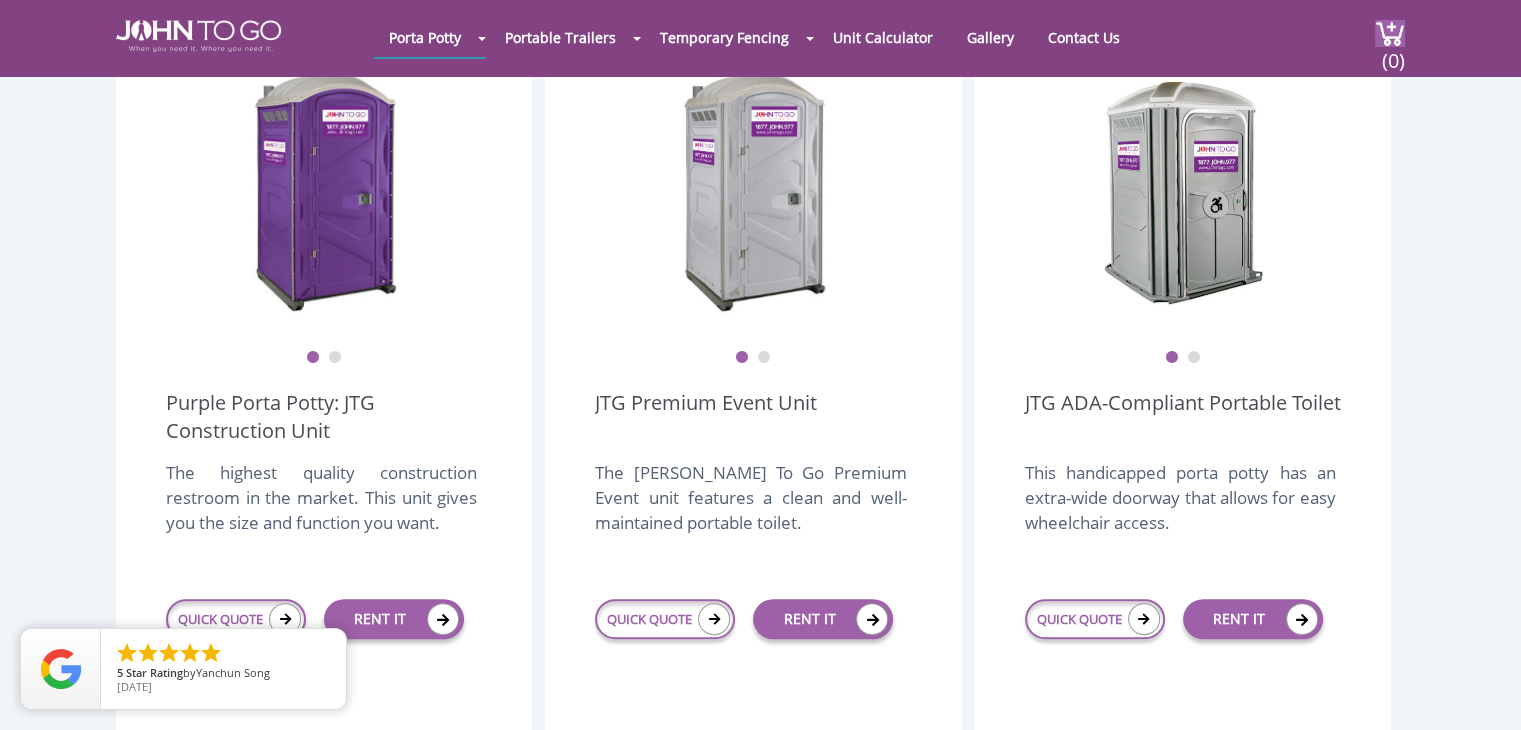 scroll, scrollTop: 0, scrollLeft: 0, axis: both 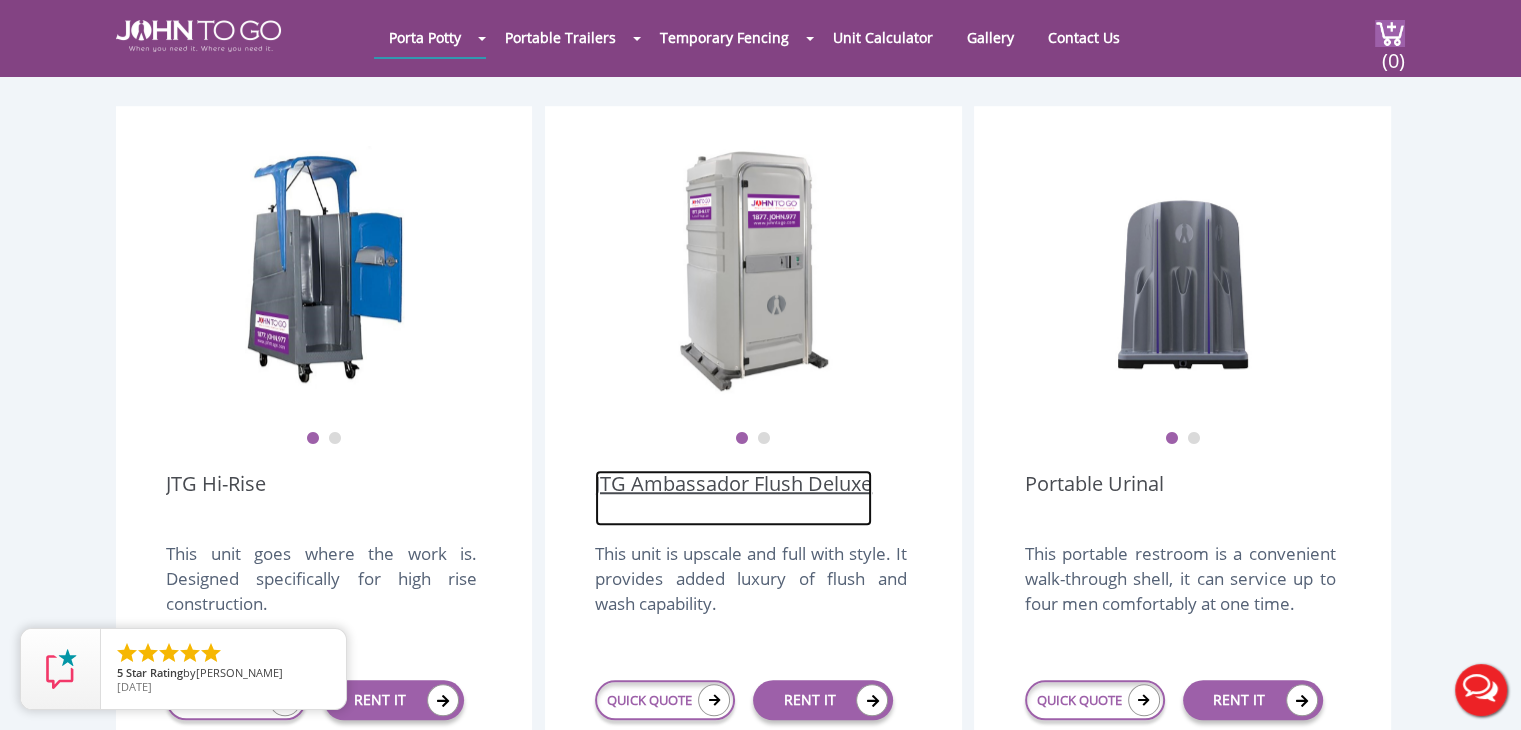 click on "JTG Ambassador Flush Deluxe" at bounding box center [733, 498] 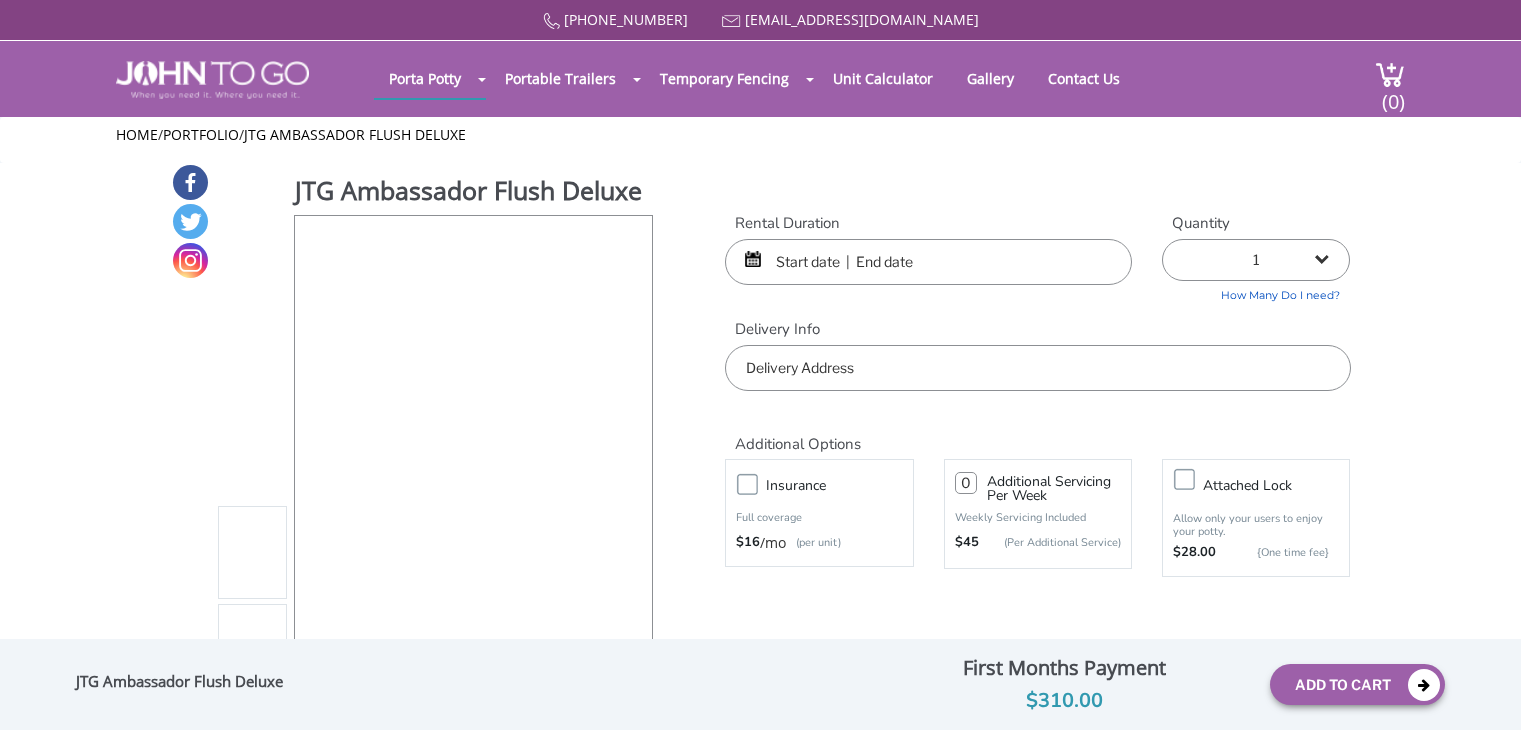 scroll, scrollTop: 0, scrollLeft: 0, axis: both 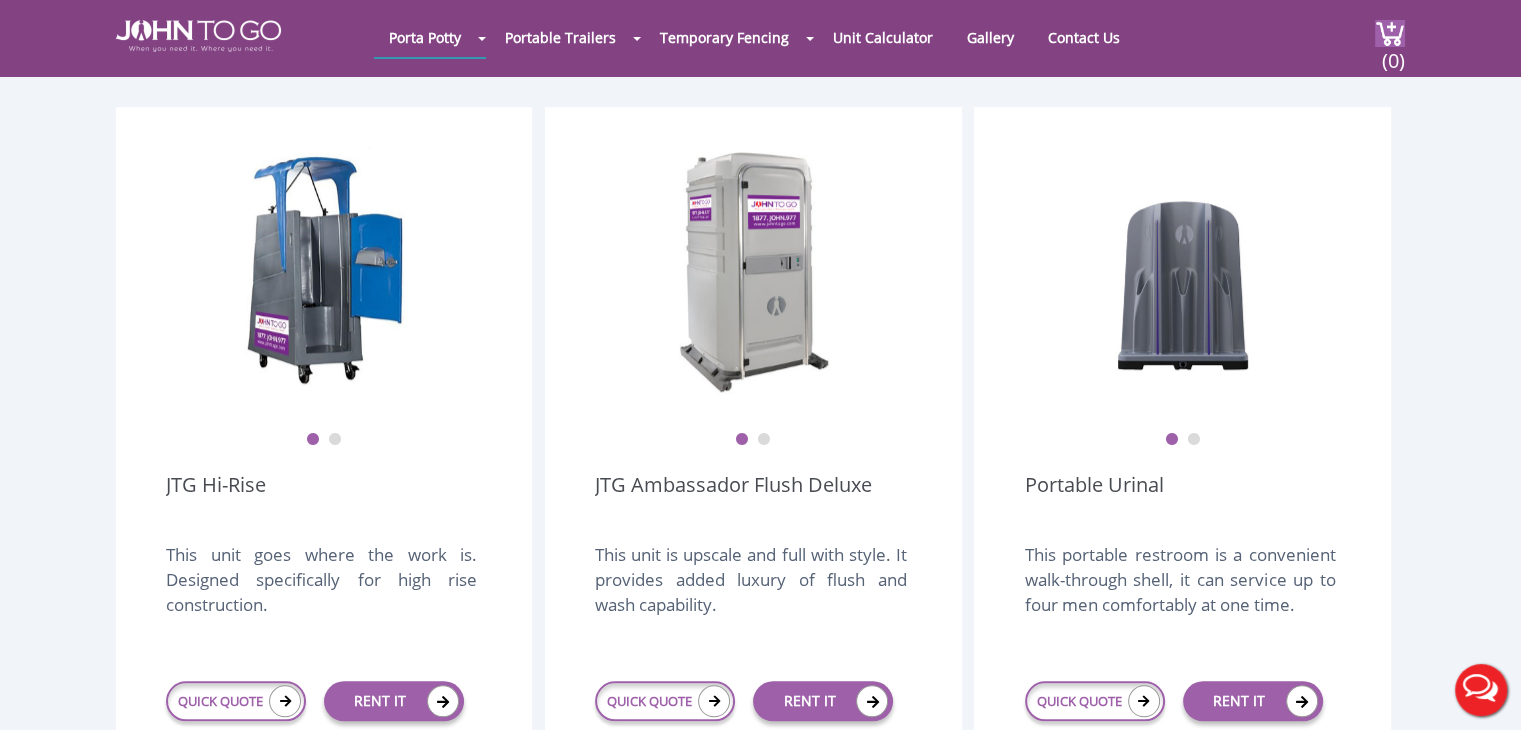 click on "1 2
Purple Porta Potty: JTG Construction Unit
The highest quality construction restroom in the market. This unit gives you the size and function you want.
X
$195.00  - unit booked for 5 days or less.
$140.00  - monthly charge, unit booked for 3 months
$140.00  - monthly charge unit booked over 3 months
$140.00  - $195.00 /month
QUICK QUOTE
RENT IT
1" at bounding box center [760, 988] 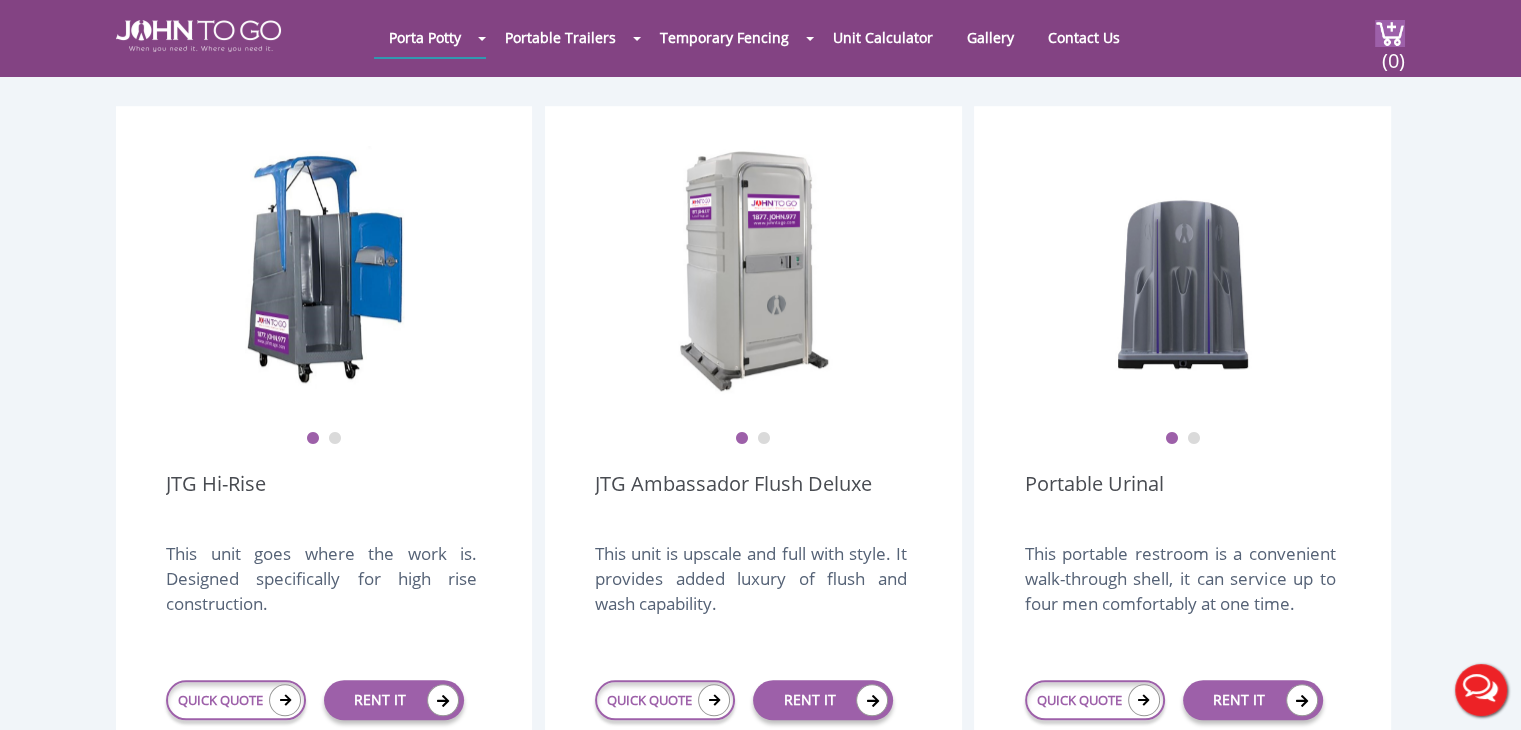 scroll, scrollTop: 0, scrollLeft: 0, axis: both 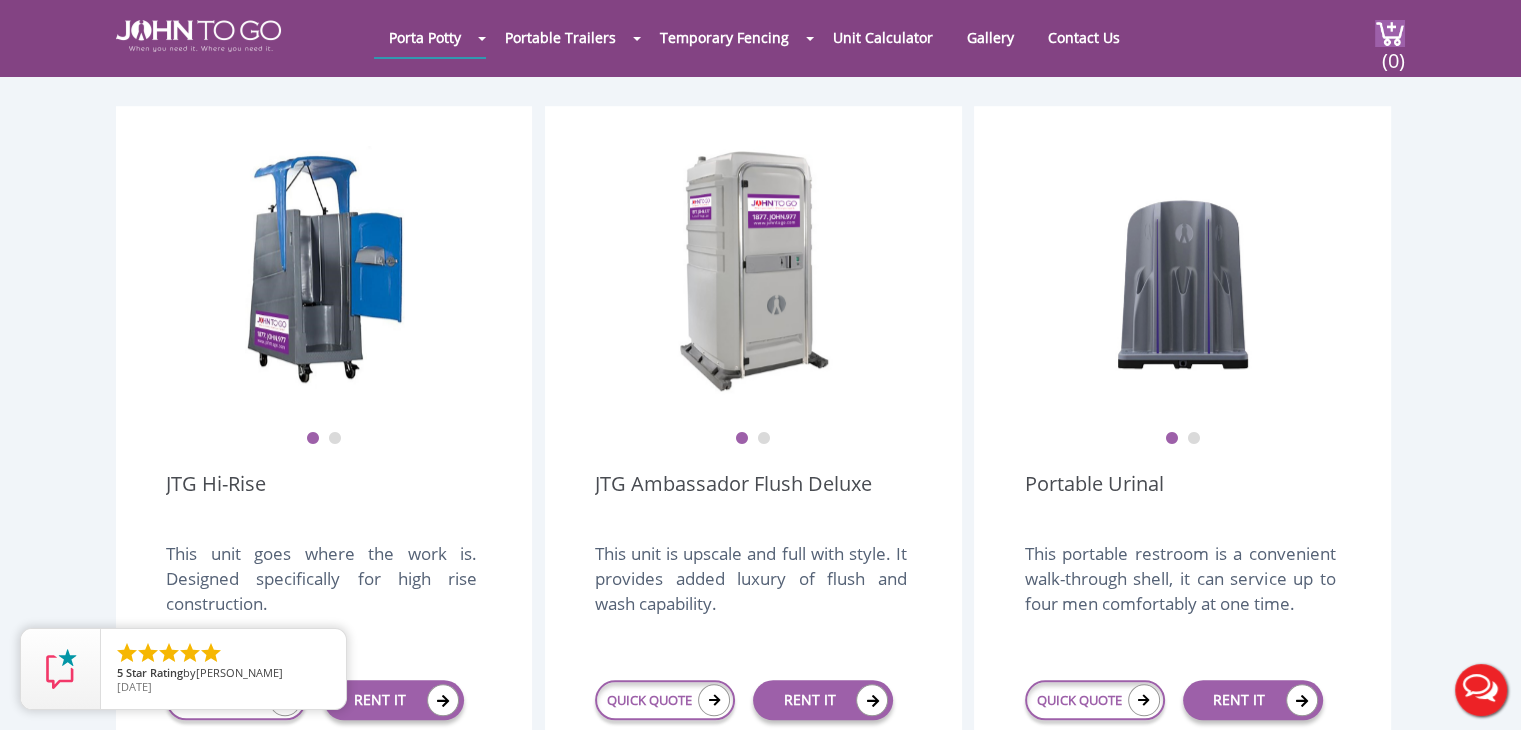 click on "2" at bounding box center [764, 439] 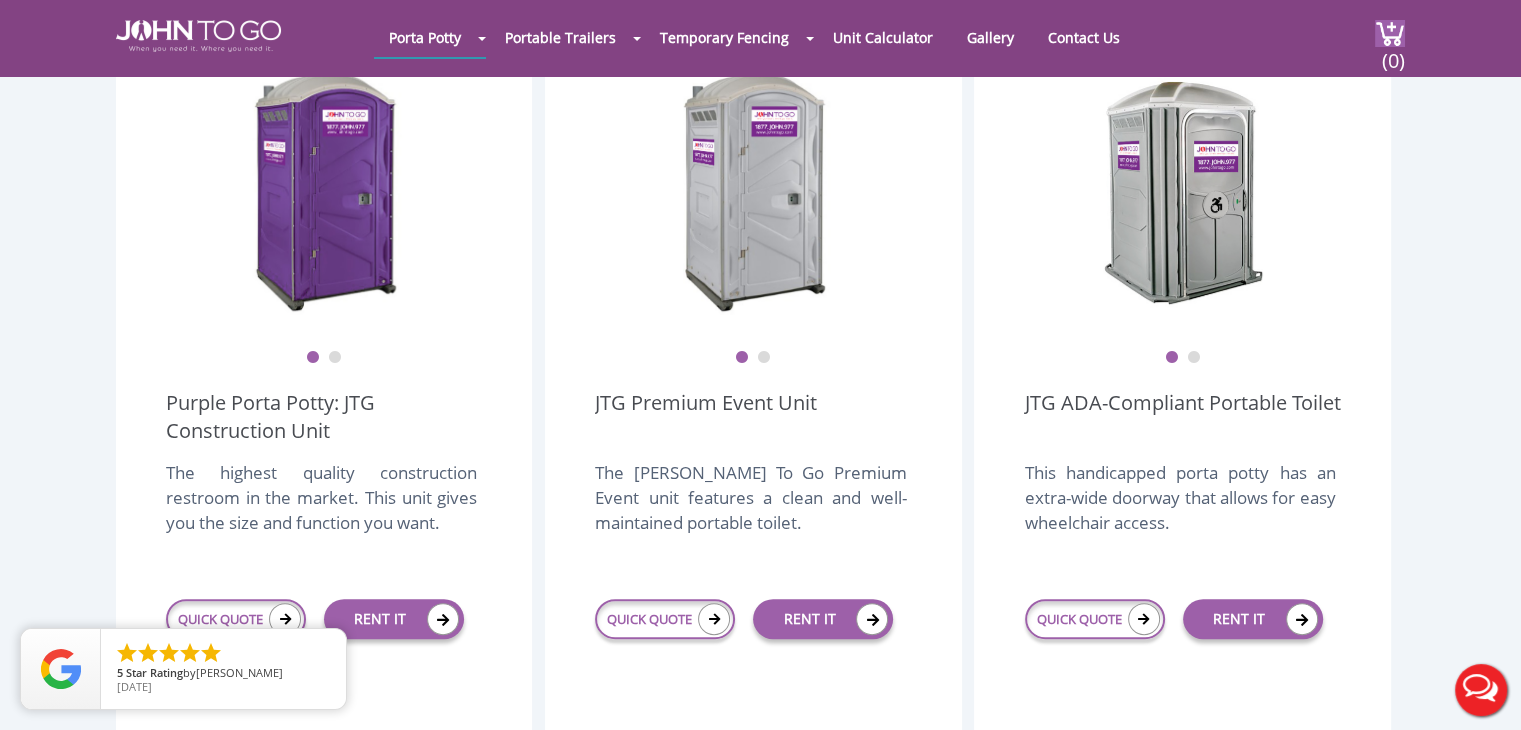 scroll, scrollTop: 431, scrollLeft: 0, axis: vertical 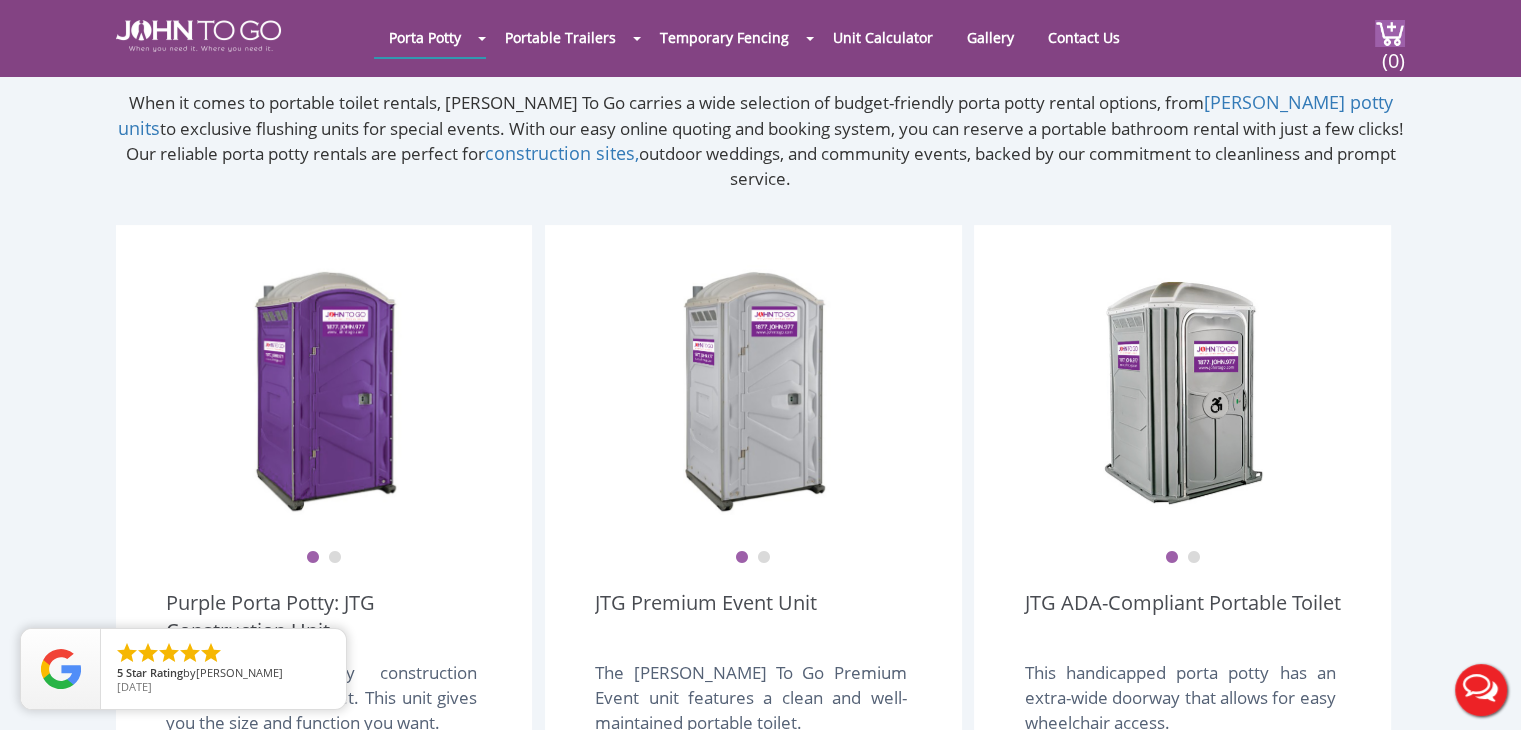 click on "2" at bounding box center [764, 558] 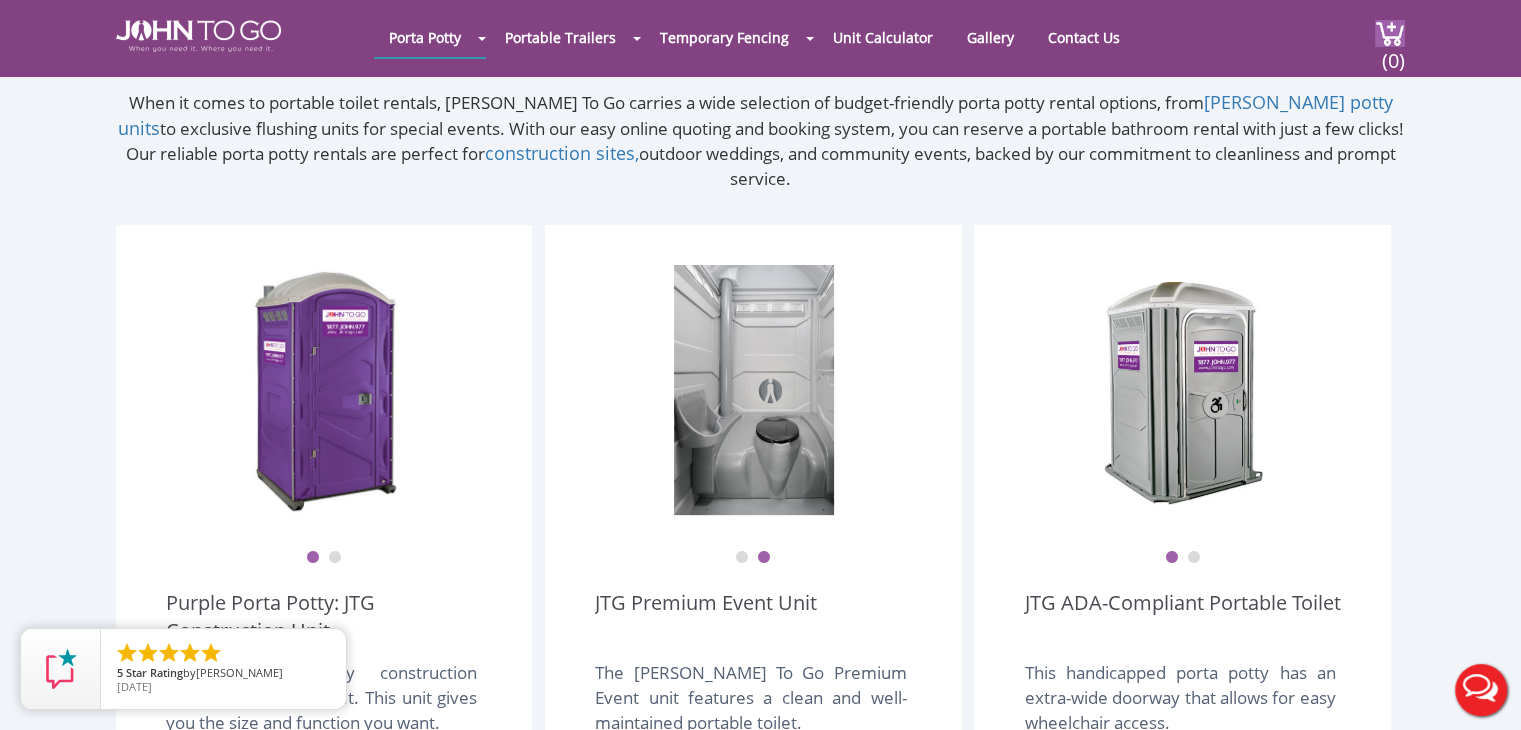 click on "2" at bounding box center [335, 558] 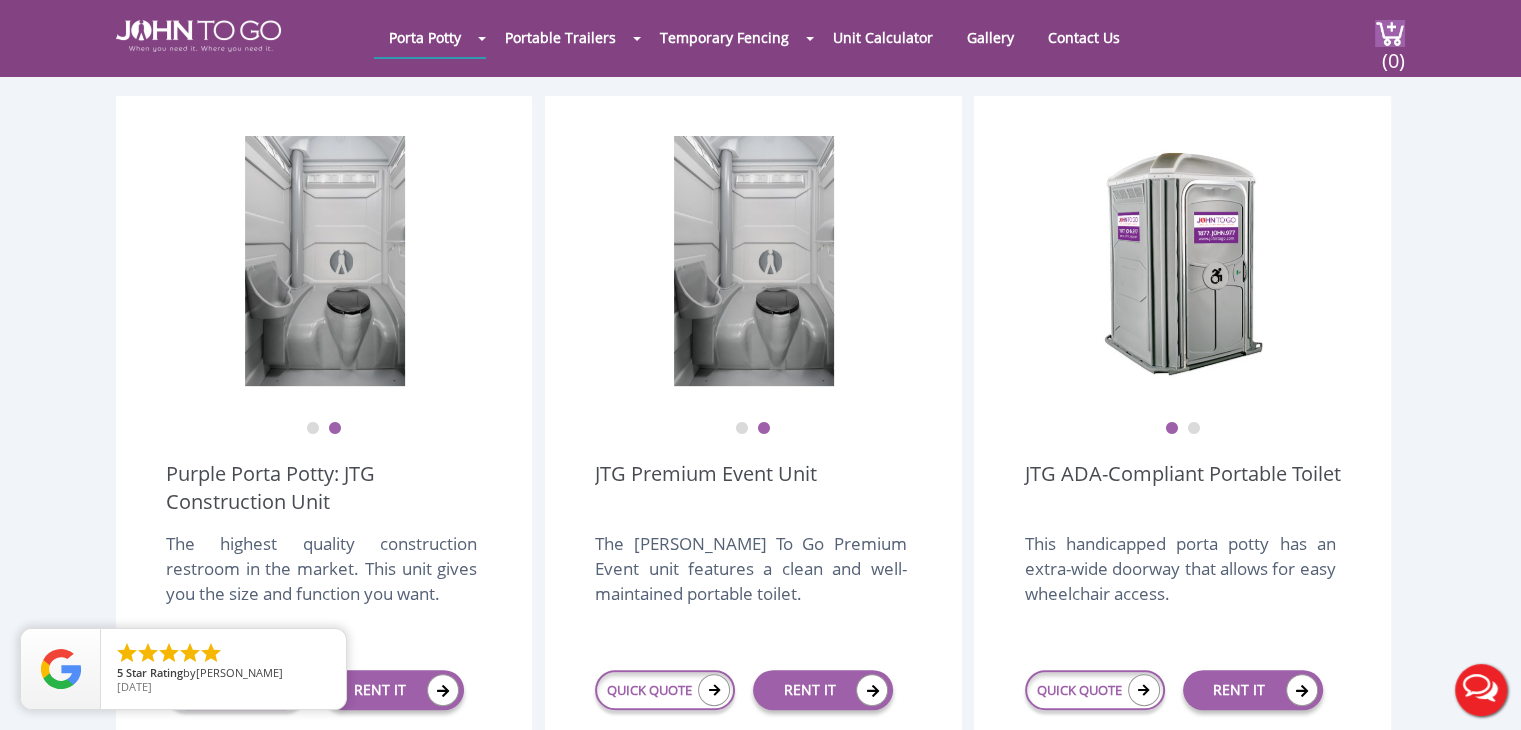 scroll, scrollTop: 531, scrollLeft: 0, axis: vertical 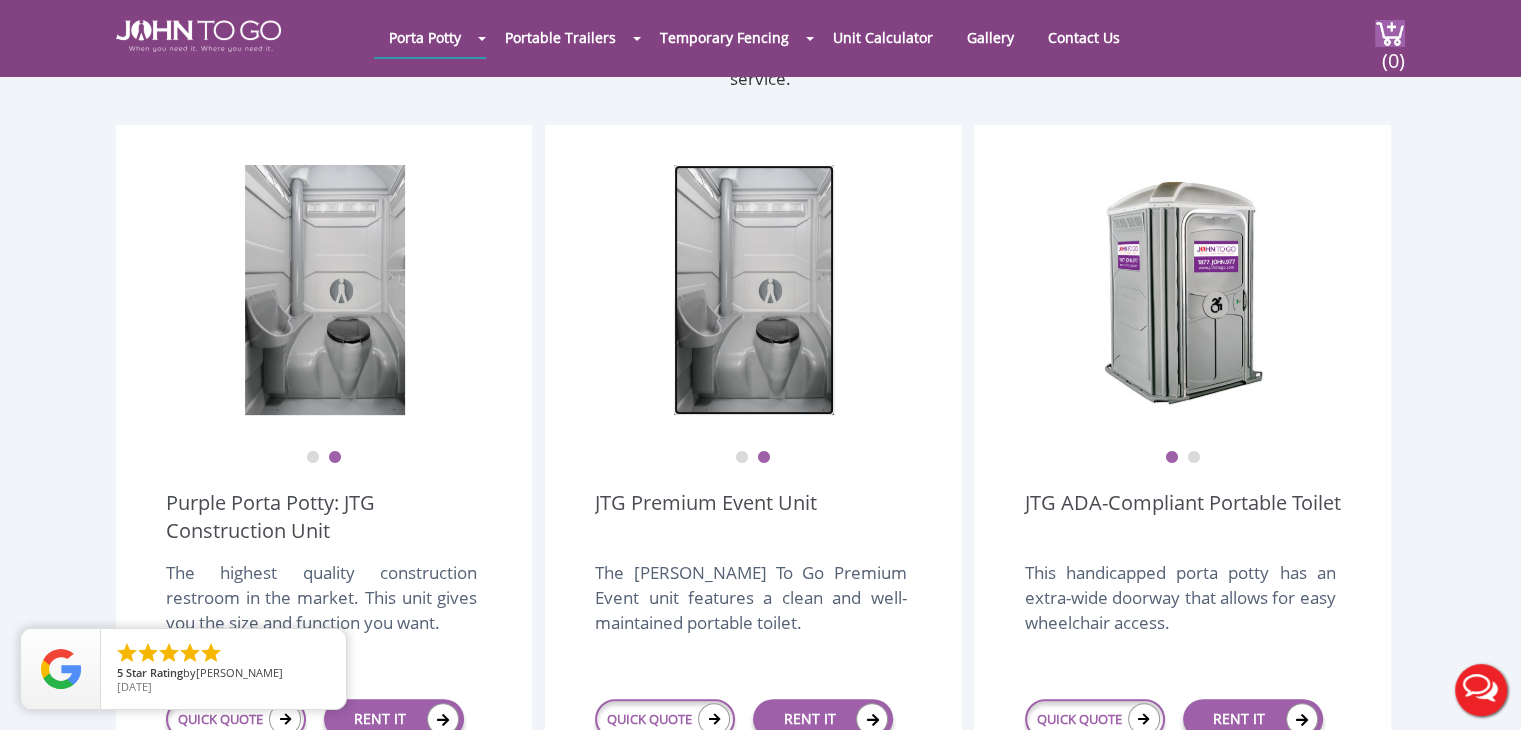 click at bounding box center [754, 290] 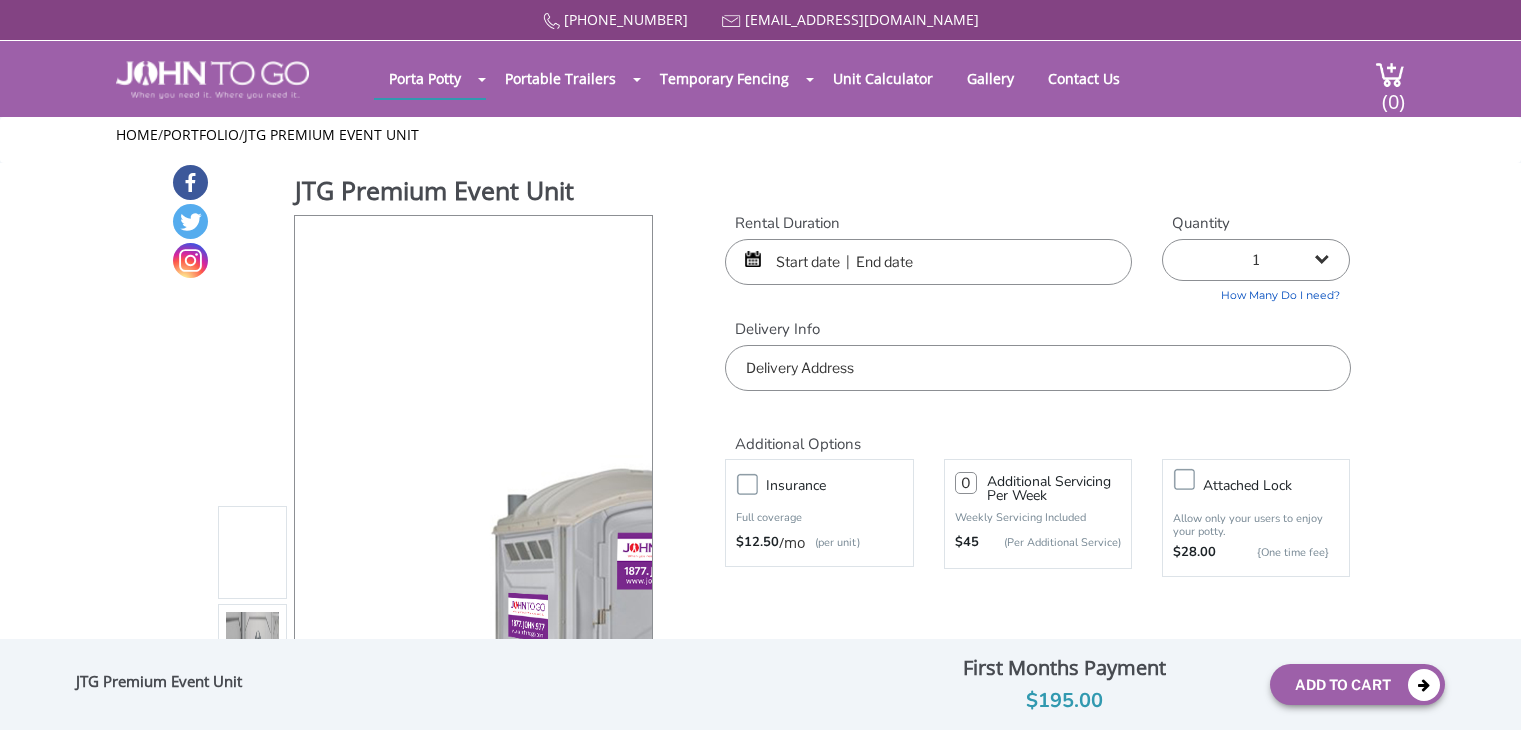 scroll, scrollTop: 0, scrollLeft: 0, axis: both 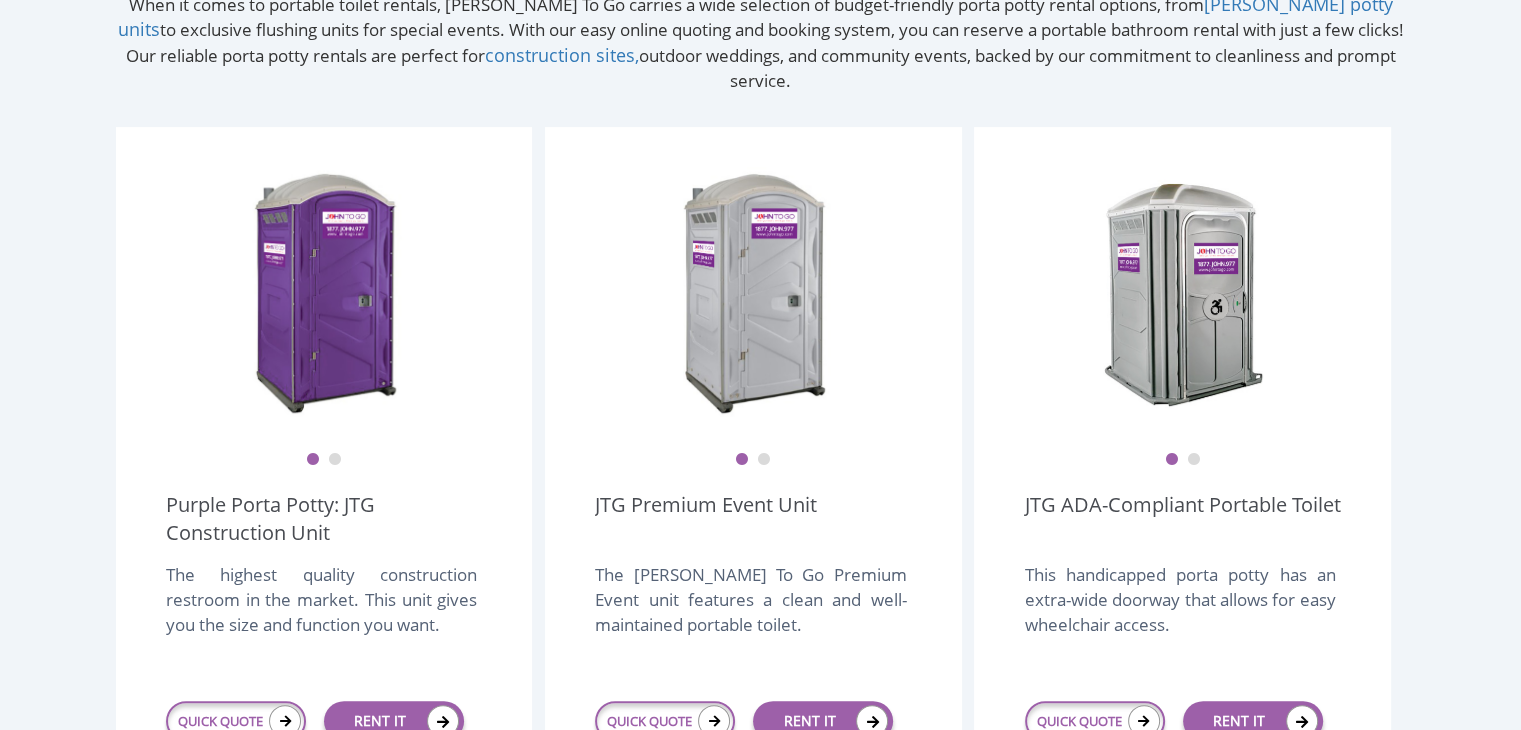 click on "When it comes to portable toilet rentals, John To Go carries a wide selection of budget-friendly porta potty rental options, from  ADA porta potty units  to exclusive  flushing units for special events. With our easy online quoting and booking system, you can reserve a portable bathroom rental with just a few clicks! Our reliable porta potty rentals are perfect for  construction sites,  outdoor weddings, and community events, backed by our commitment to cleanliness and prompt service." at bounding box center [760, 59] 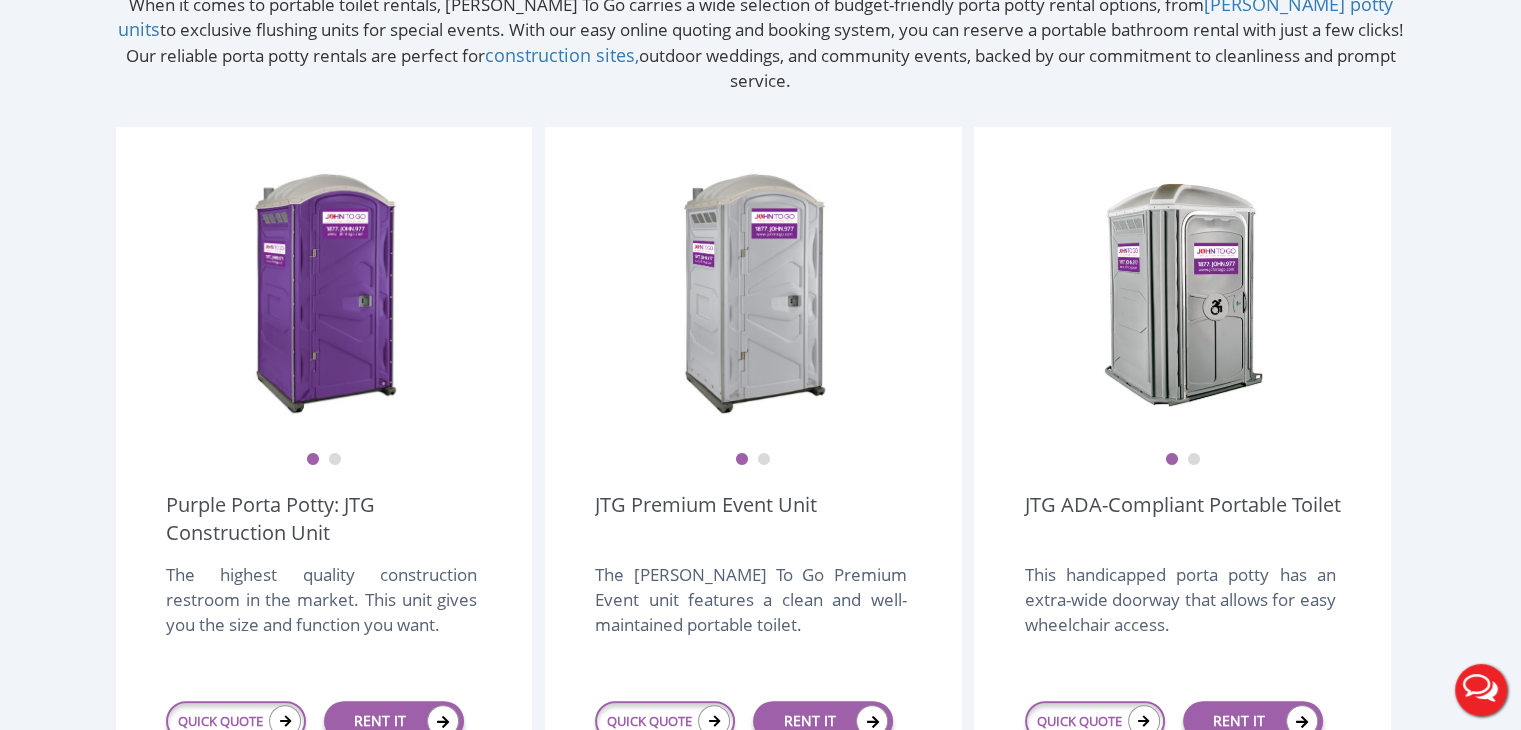 scroll, scrollTop: 0, scrollLeft: 0, axis: both 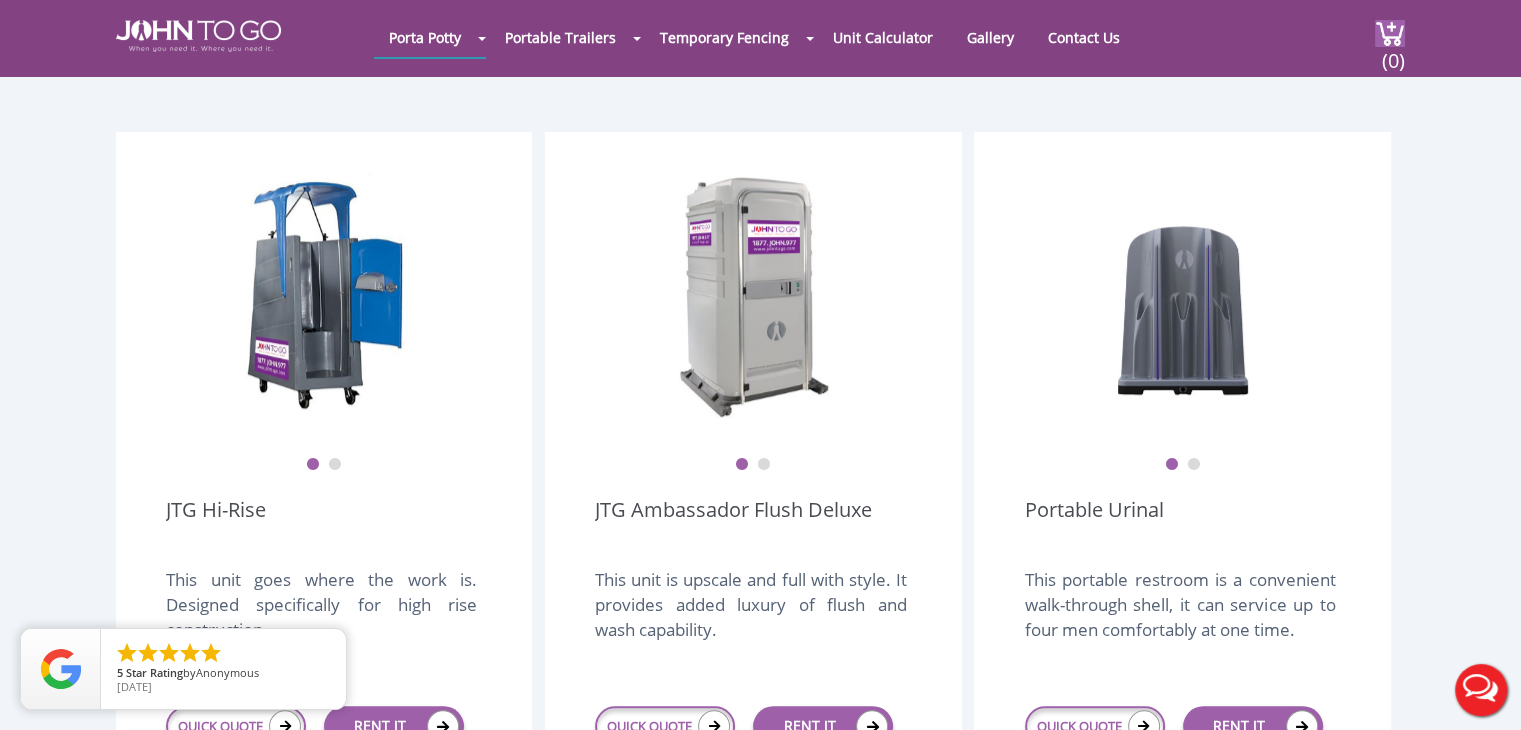 click on "2" at bounding box center [764, 465] 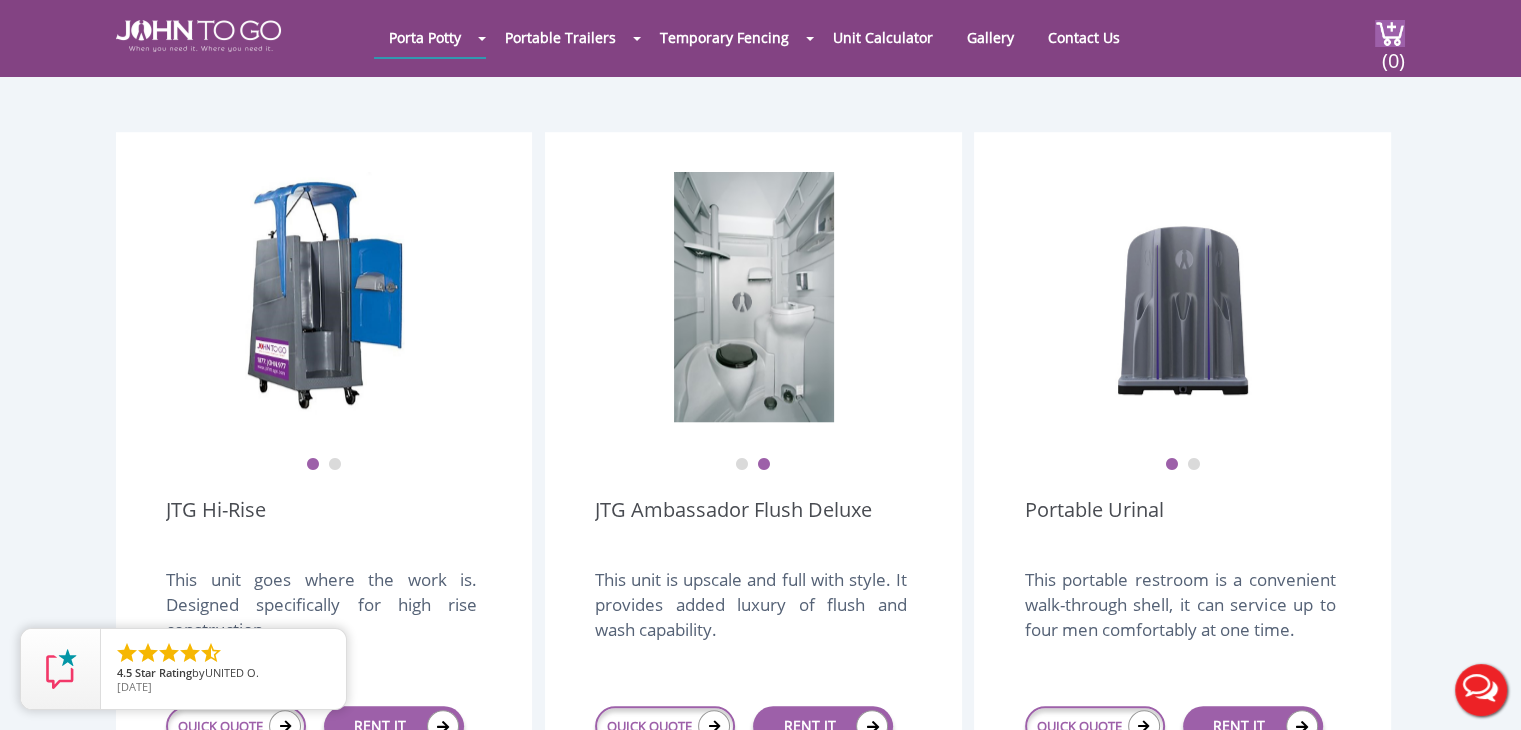 click on "1" at bounding box center [742, 465] 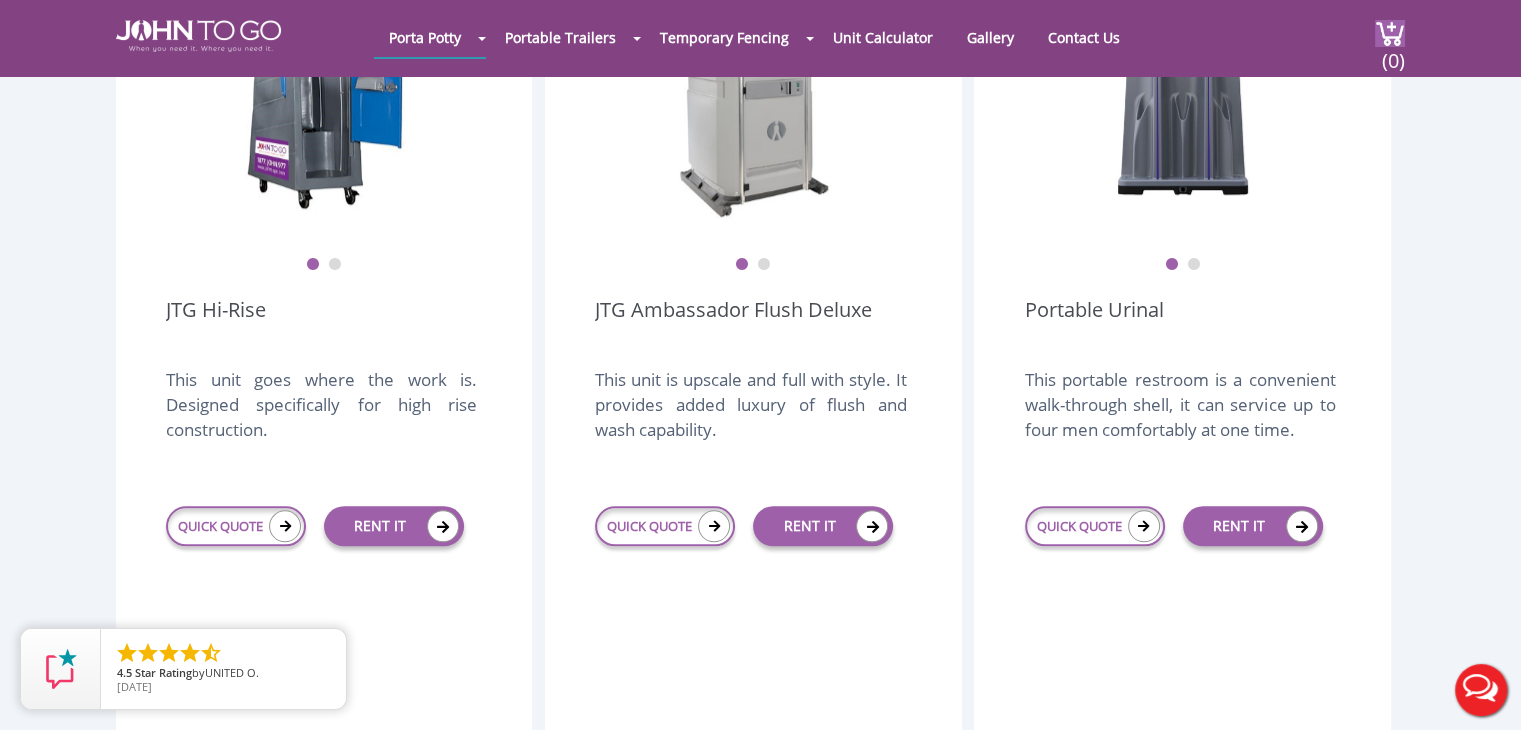 scroll, scrollTop: 1505, scrollLeft: 0, axis: vertical 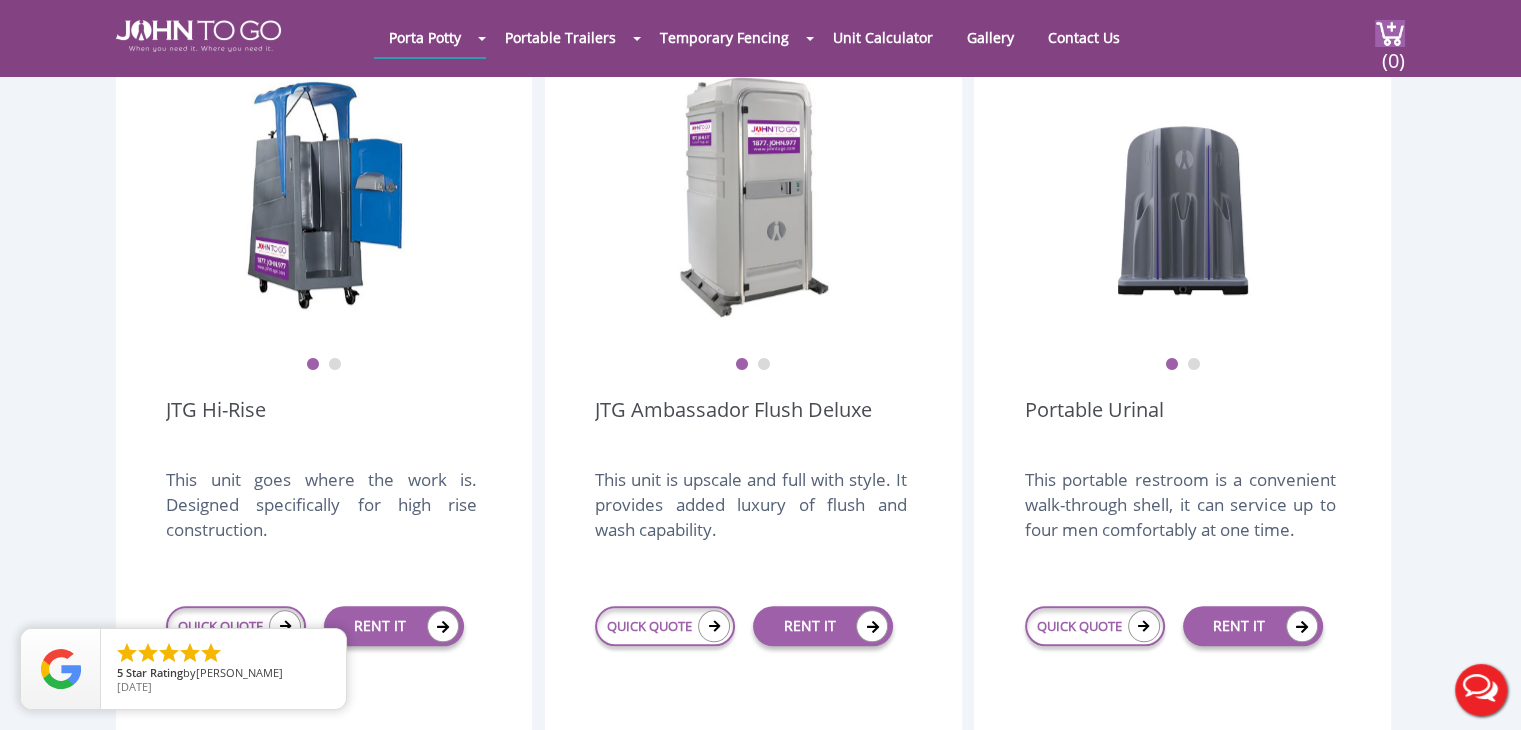 click on "2" at bounding box center [335, 365] 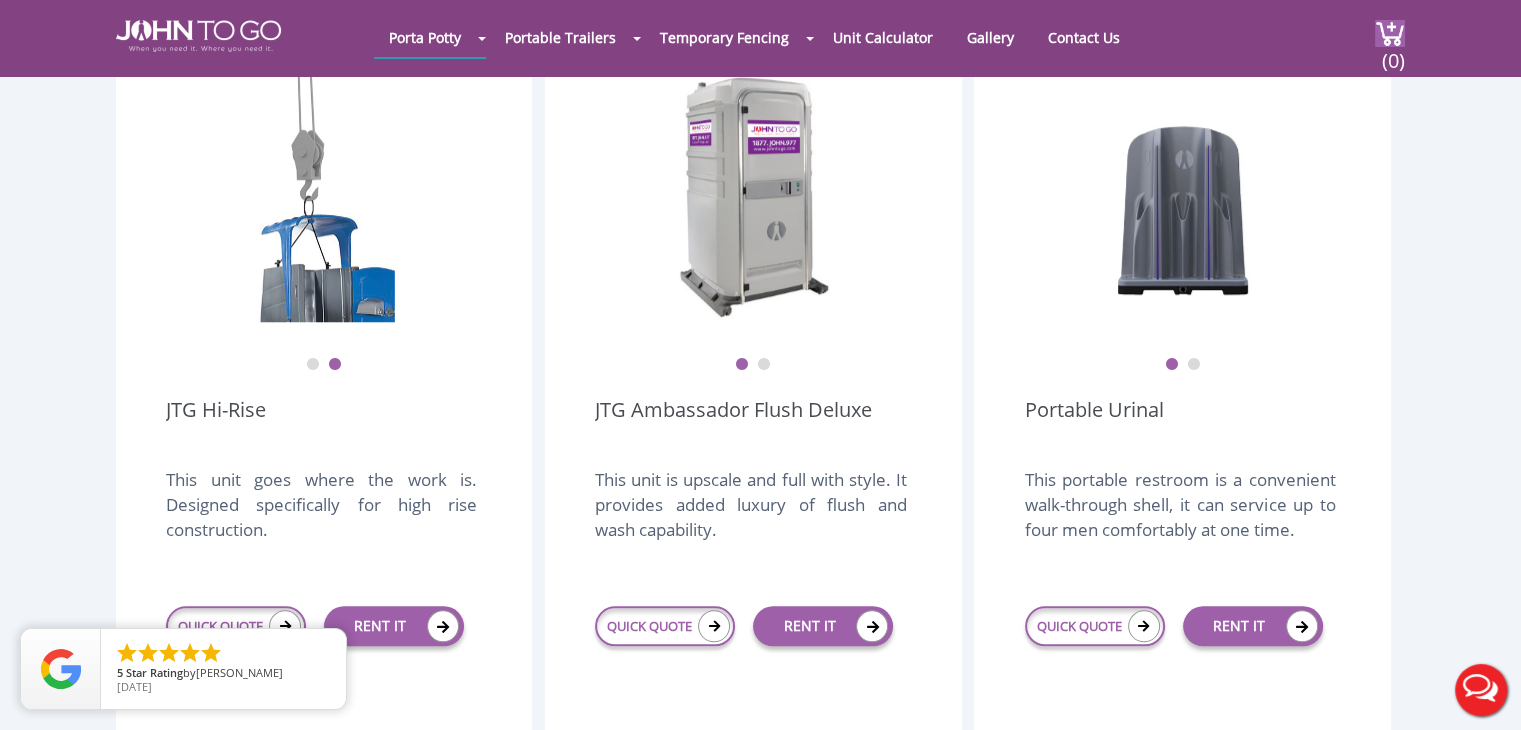 click on "1" at bounding box center [313, 365] 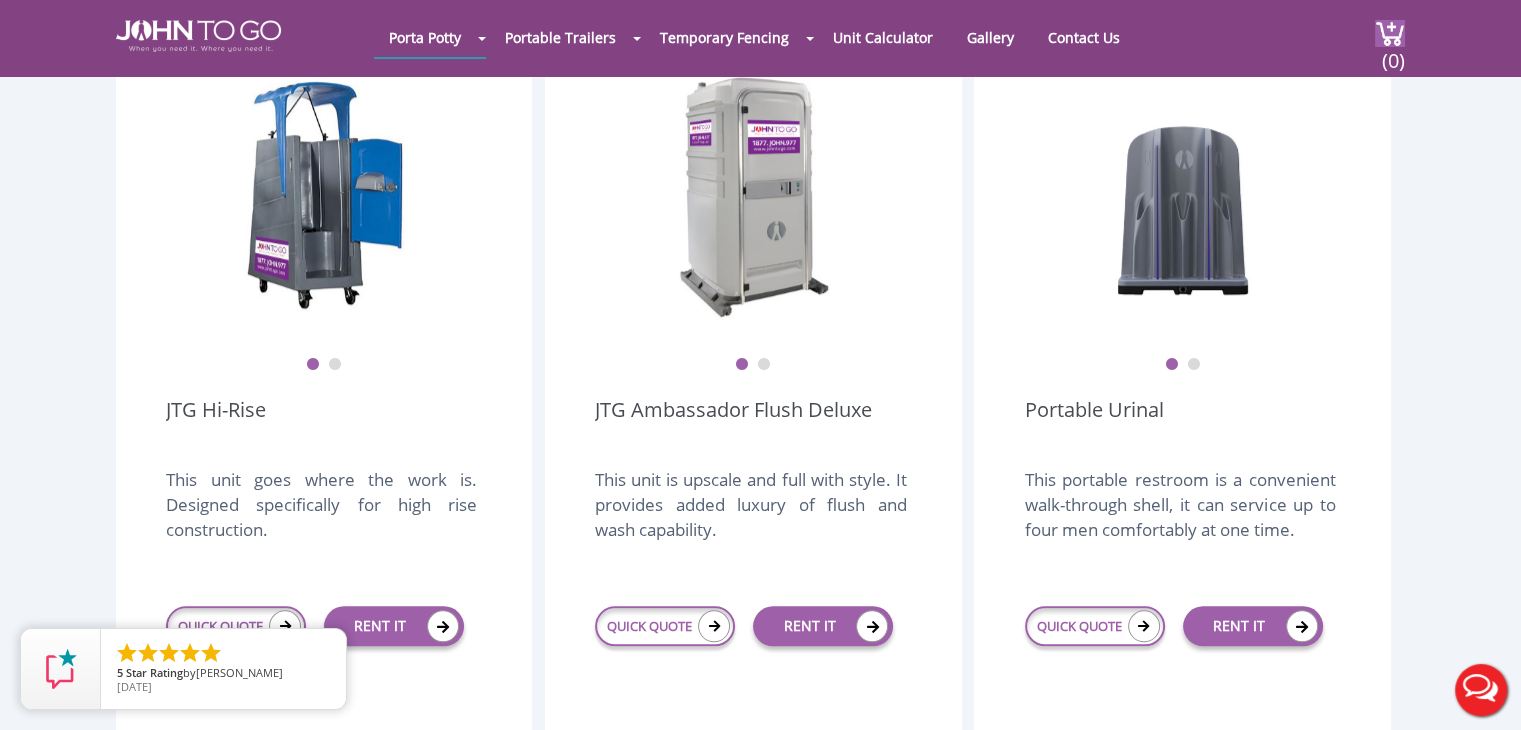click on "2" at bounding box center [1194, 365] 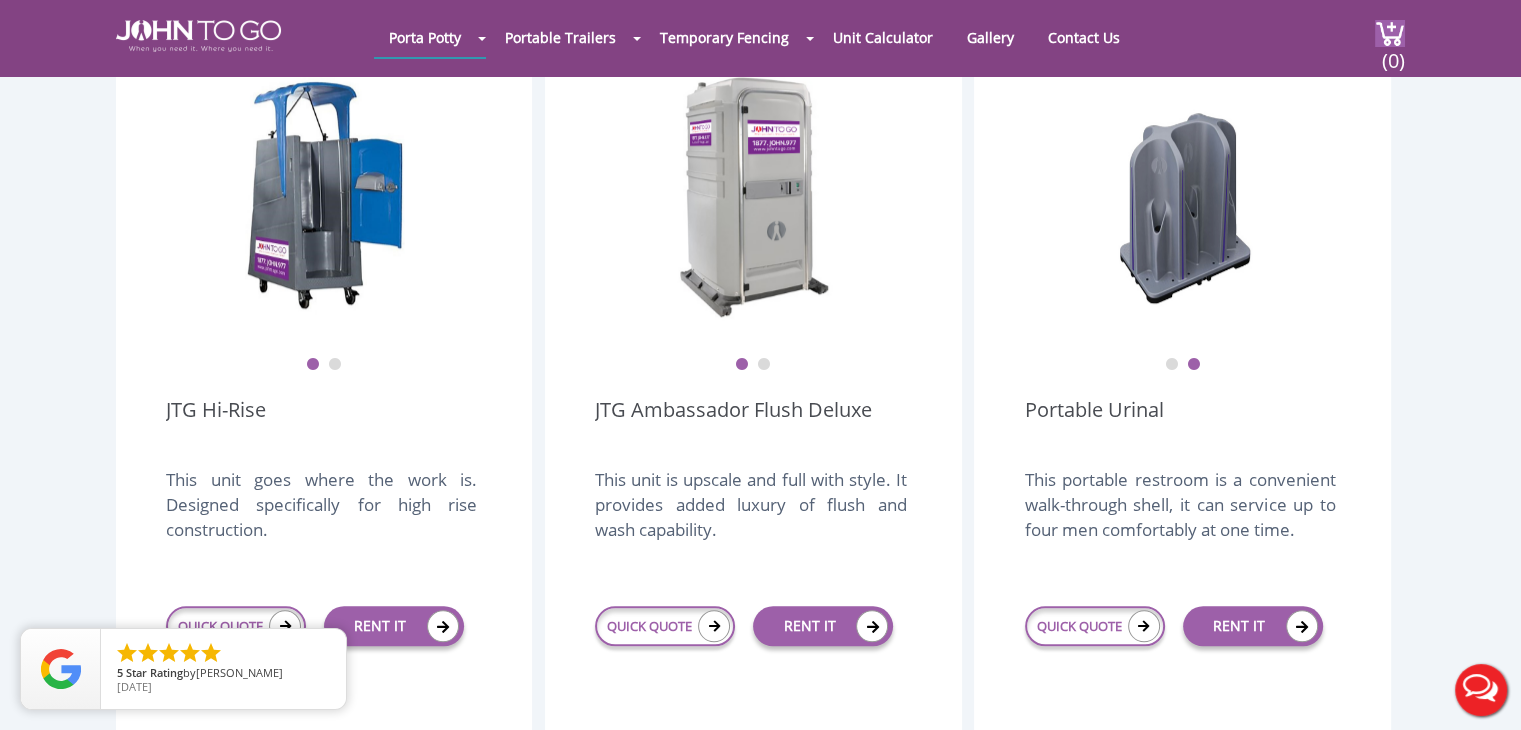 click on "1" at bounding box center [1172, 365] 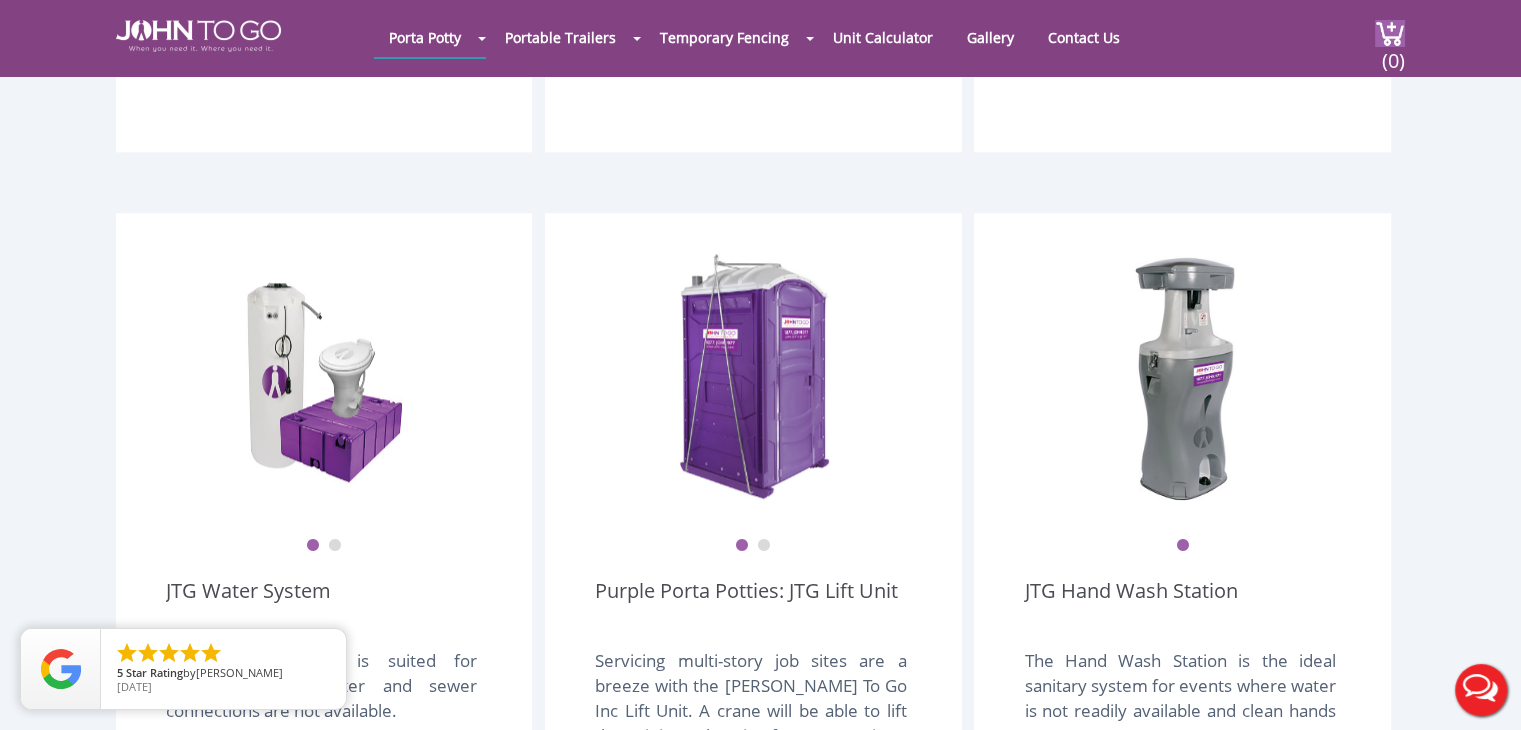 scroll, scrollTop: 2405, scrollLeft: 0, axis: vertical 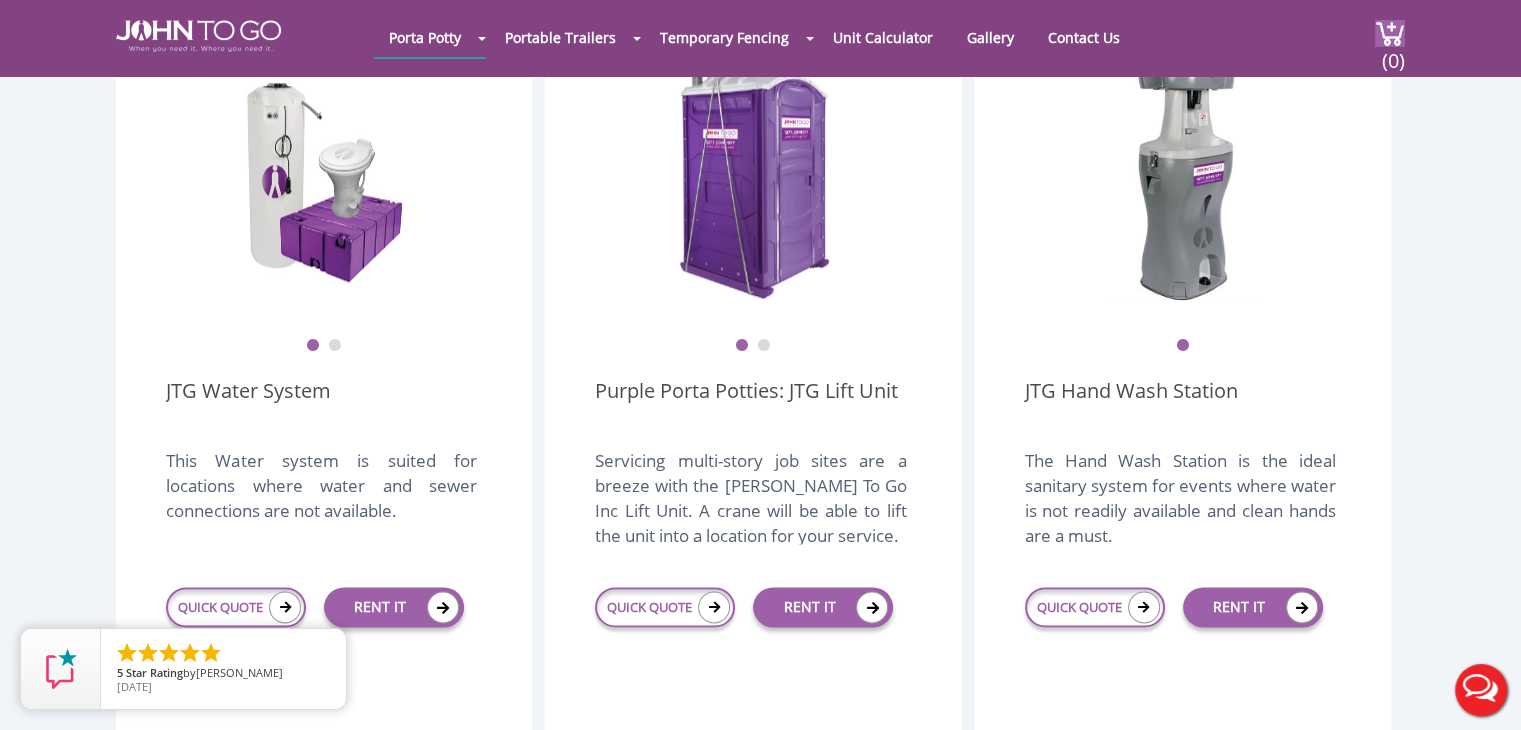 click on "2" at bounding box center [335, 346] 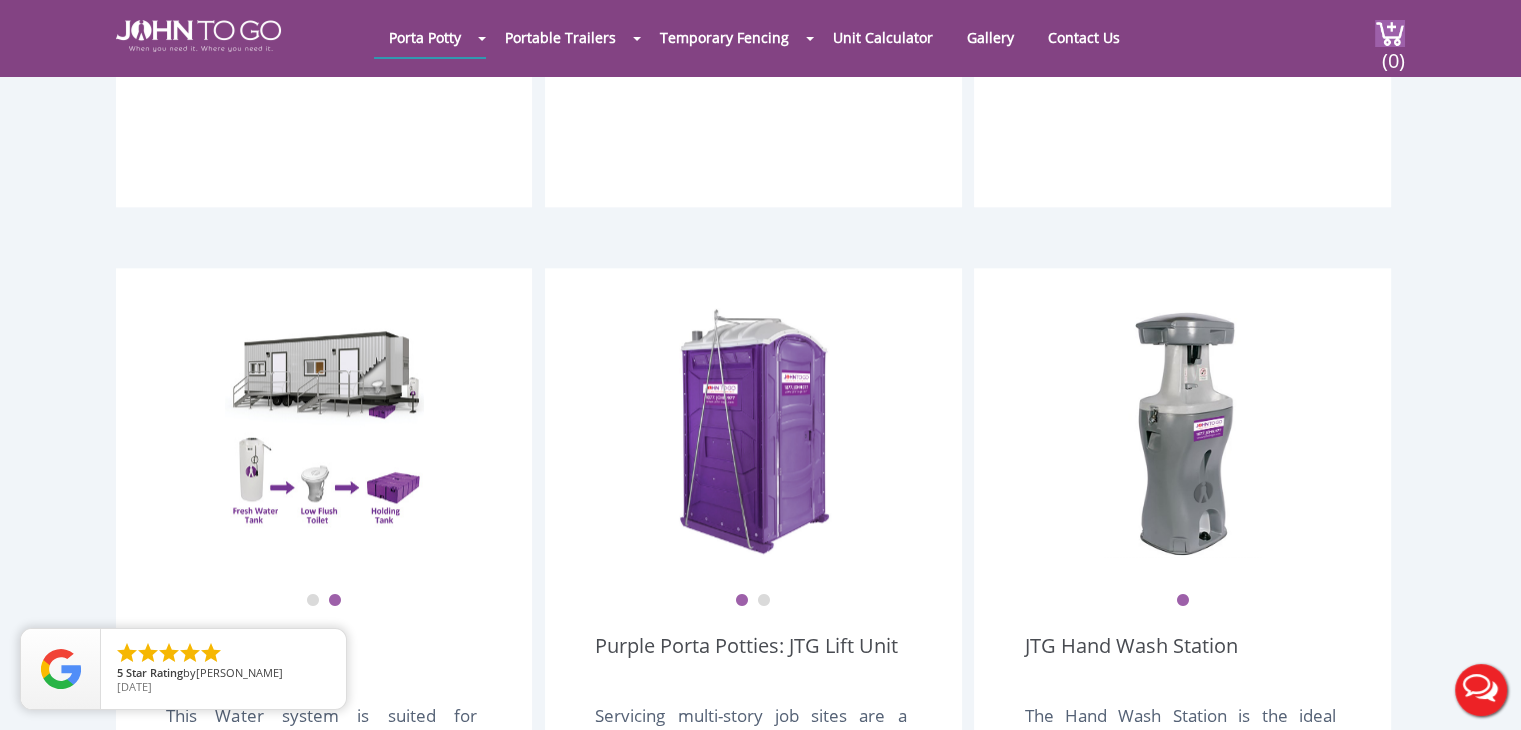 scroll, scrollTop: 2305, scrollLeft: 0, axis: vertical 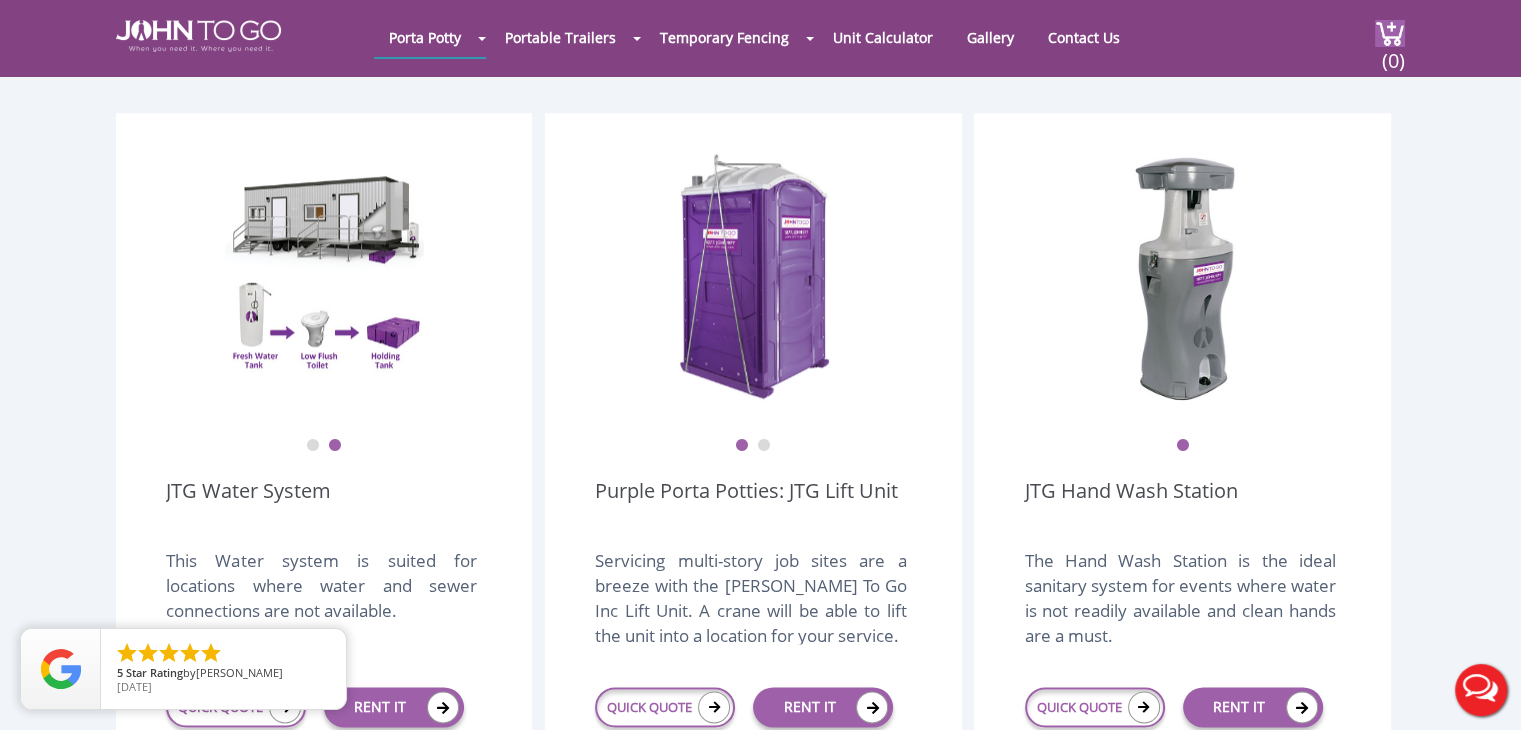 click on "1" at bounding box center (1183, 446) 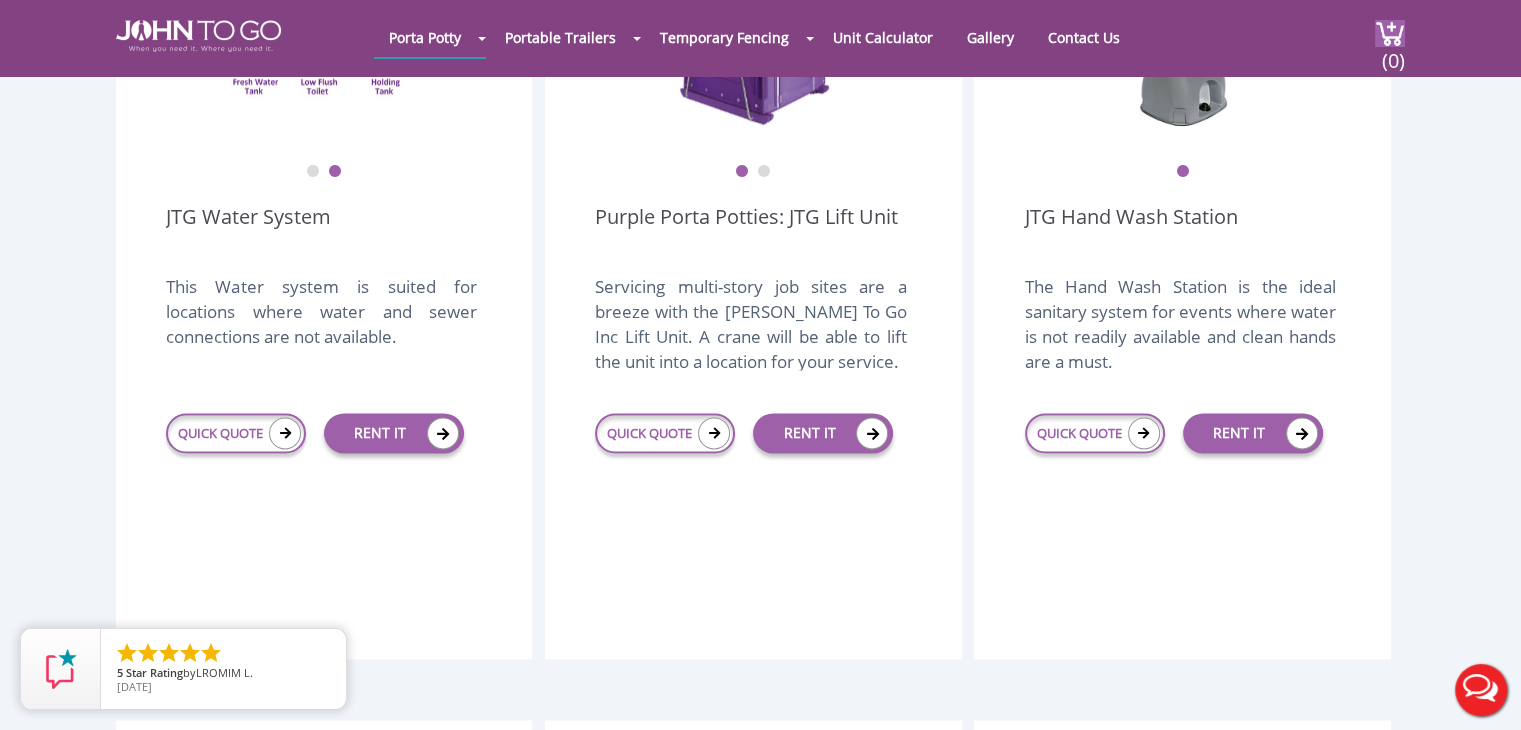 scroll, scrollTop: 2605, scrollLeft: 0, axis: vertical 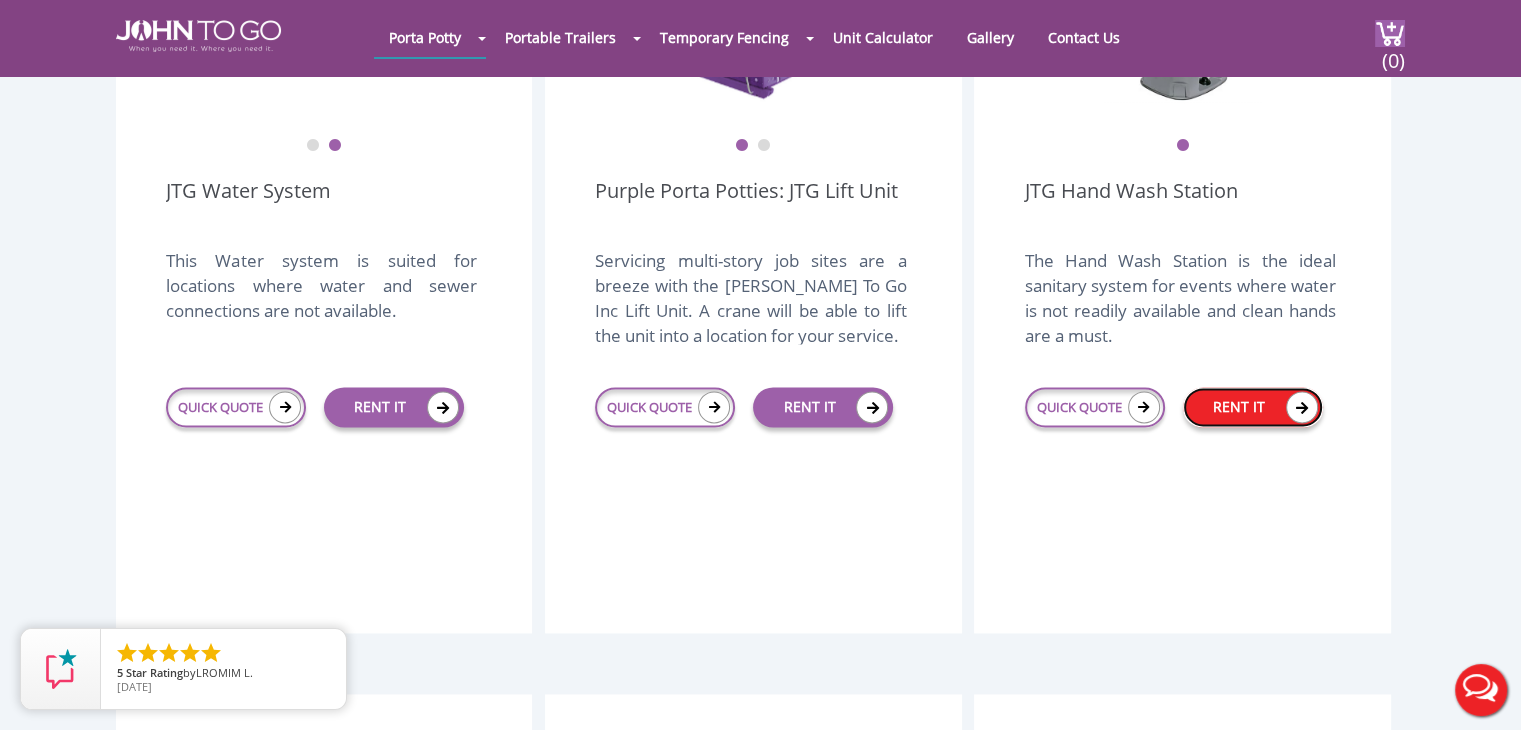 click at bounding box center (1302, 407) 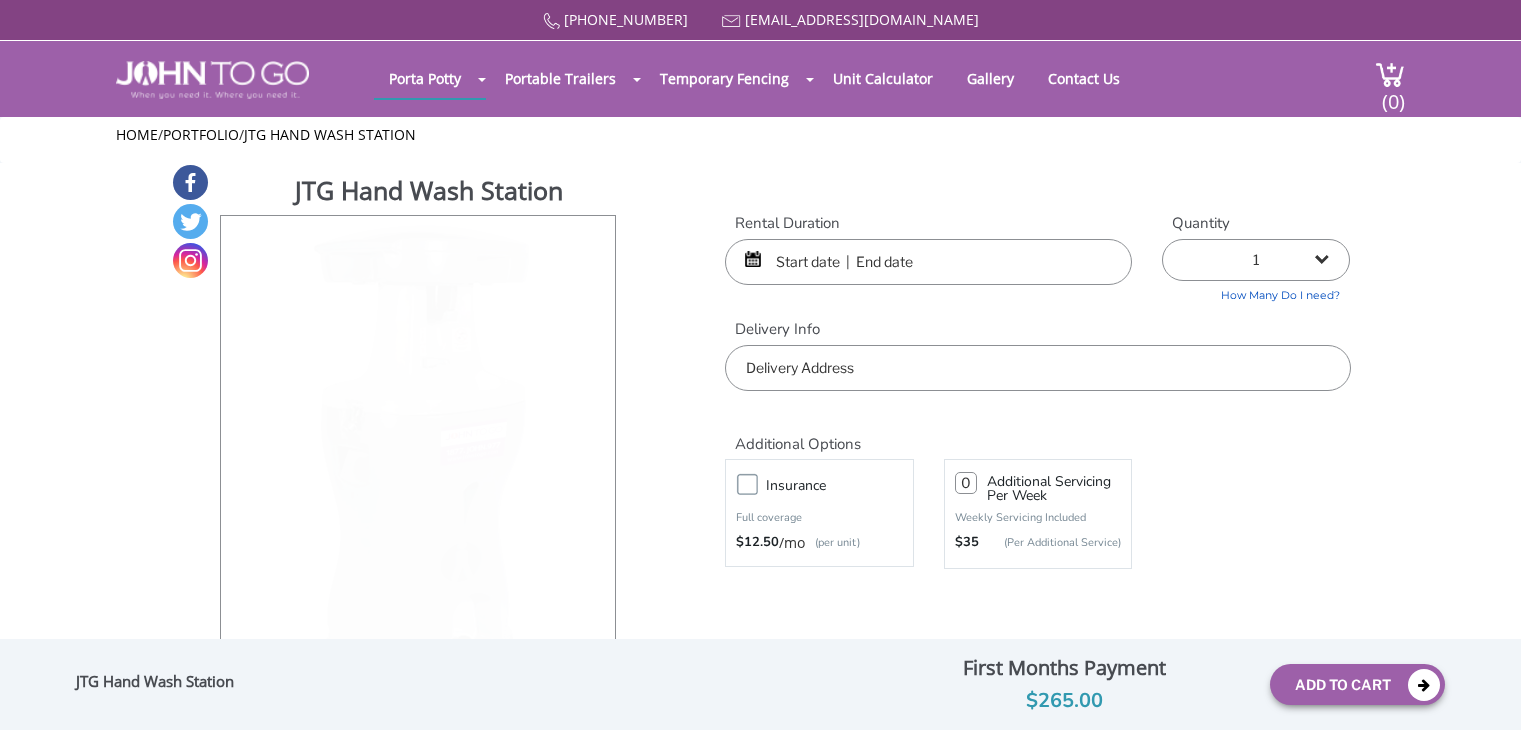 scroll, scrollTop: 0, scrollLeft: 0, axis: both 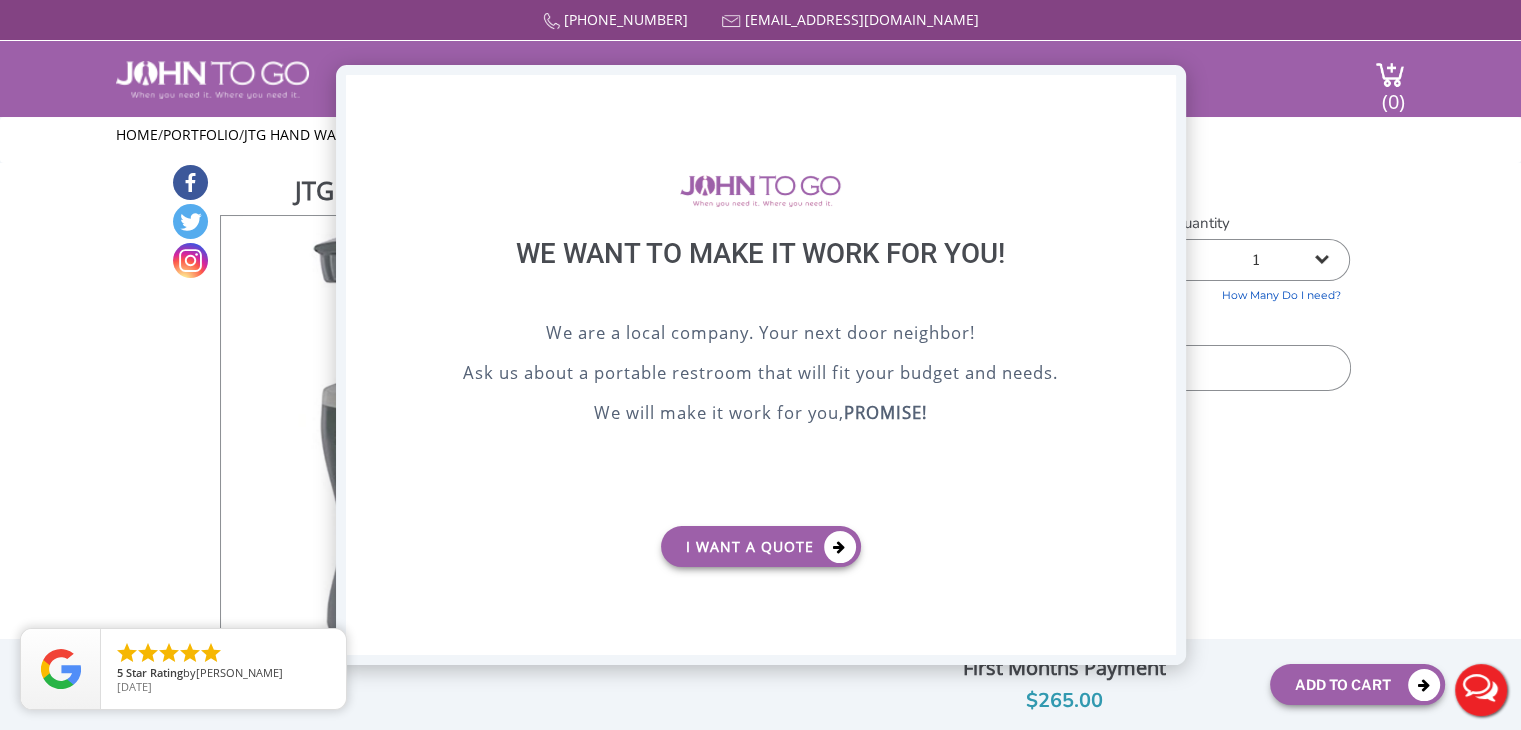 click on "X" at bounding box center (1159, 92) 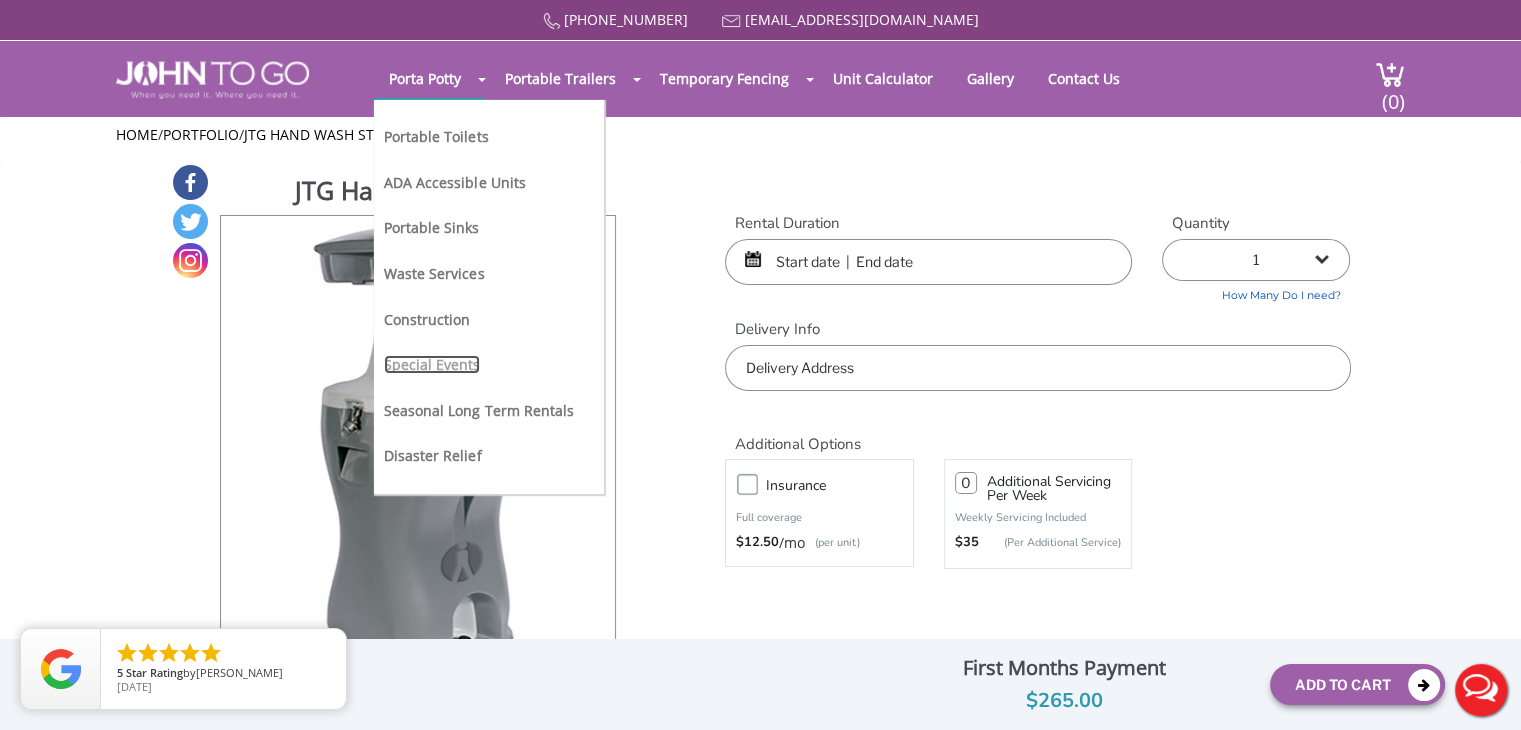 click on "Special Events" at bounding box center [432, 364] 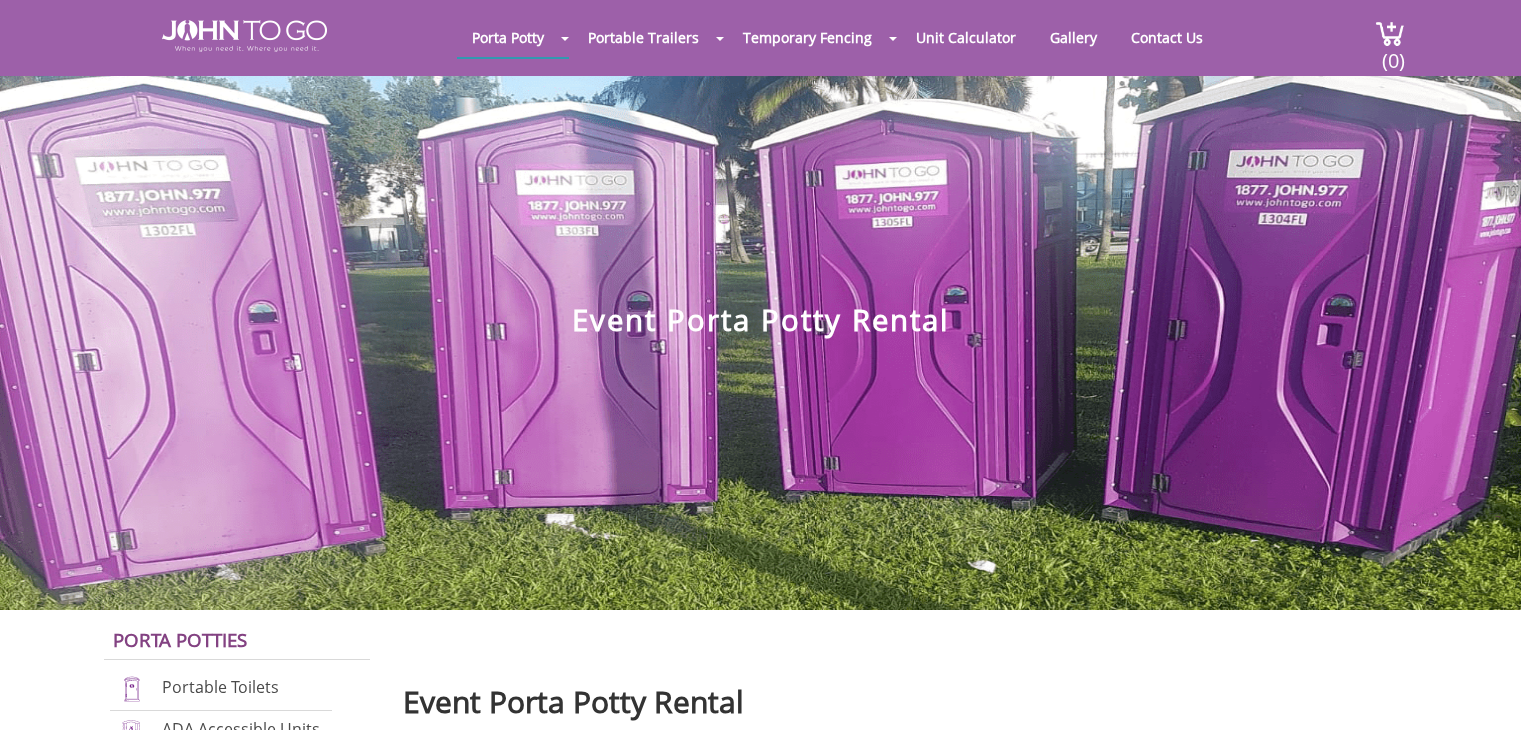 scroll, scrollTop: 0, scrollLeft: 0, axis: both 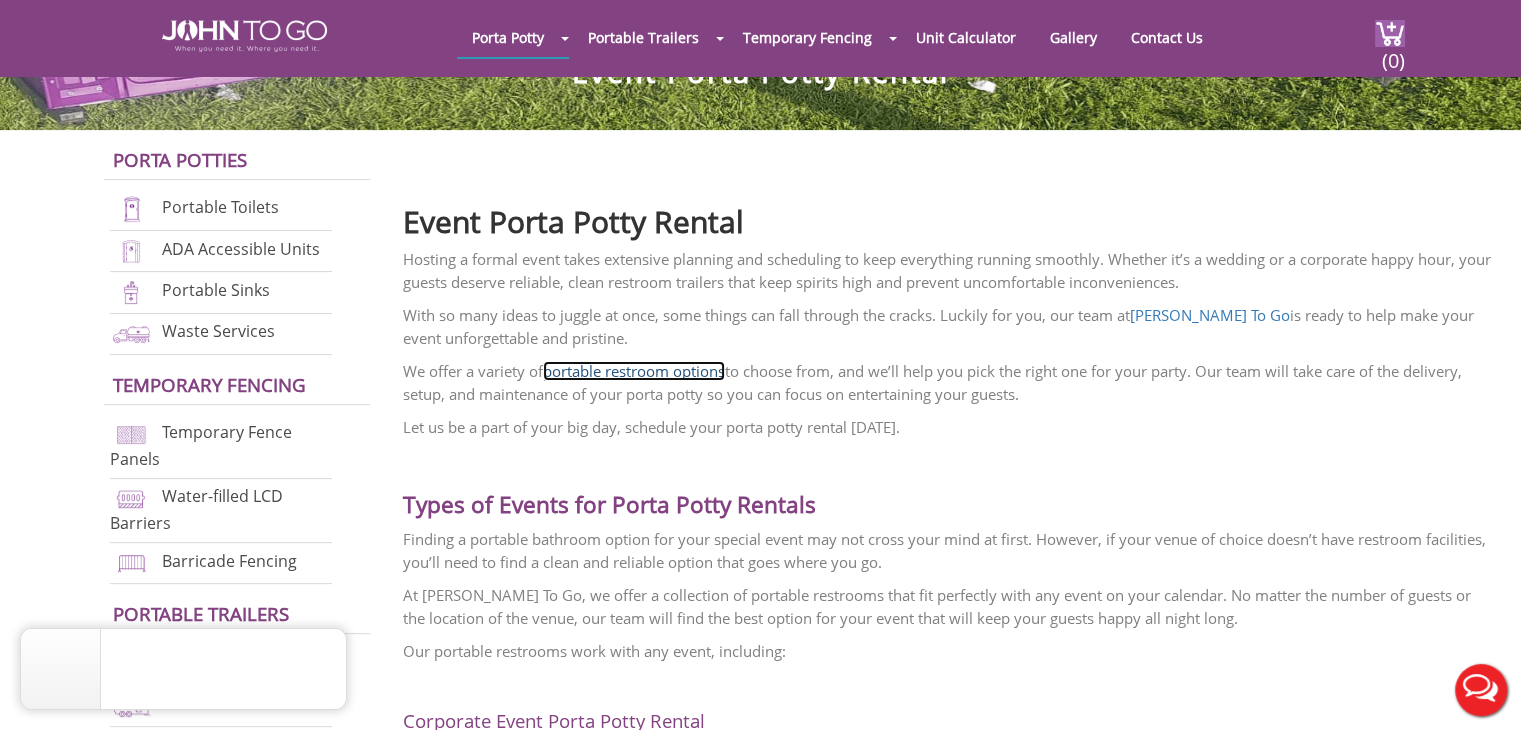 click on "portable restroom options" at bounding box center [634, 371] 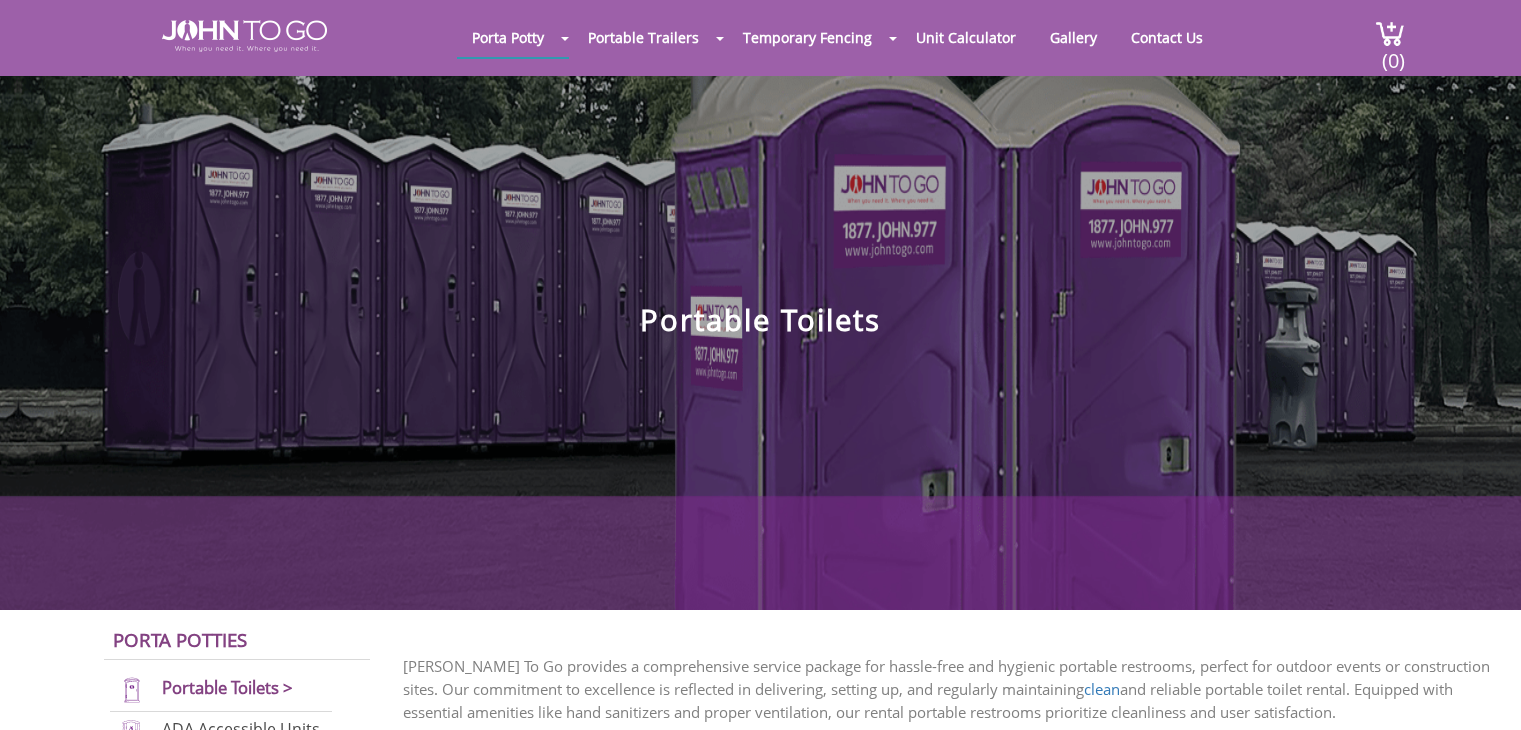 scroll, scrollTop: 0, scrollLeft: 0, axis: both 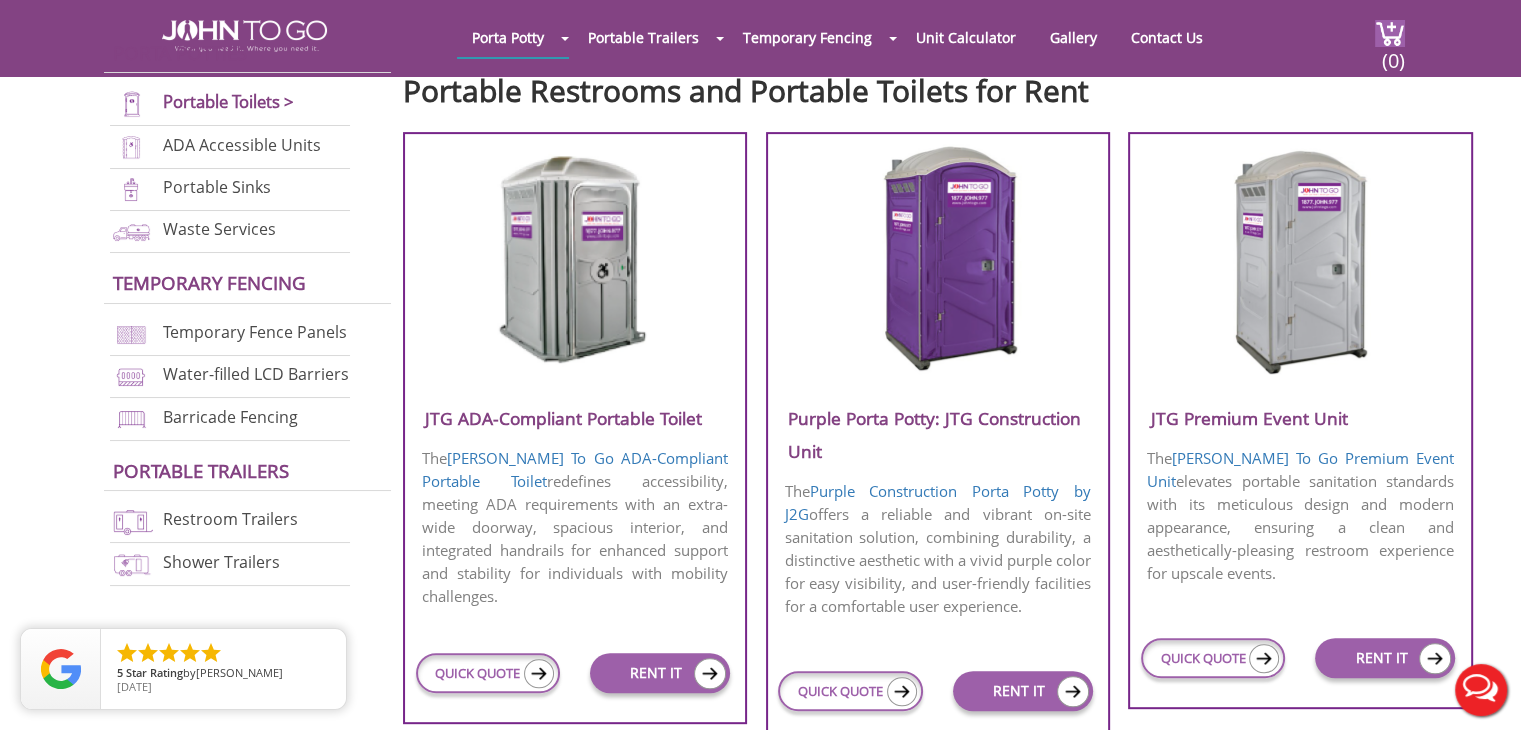 click at bounding box center [574, 259] 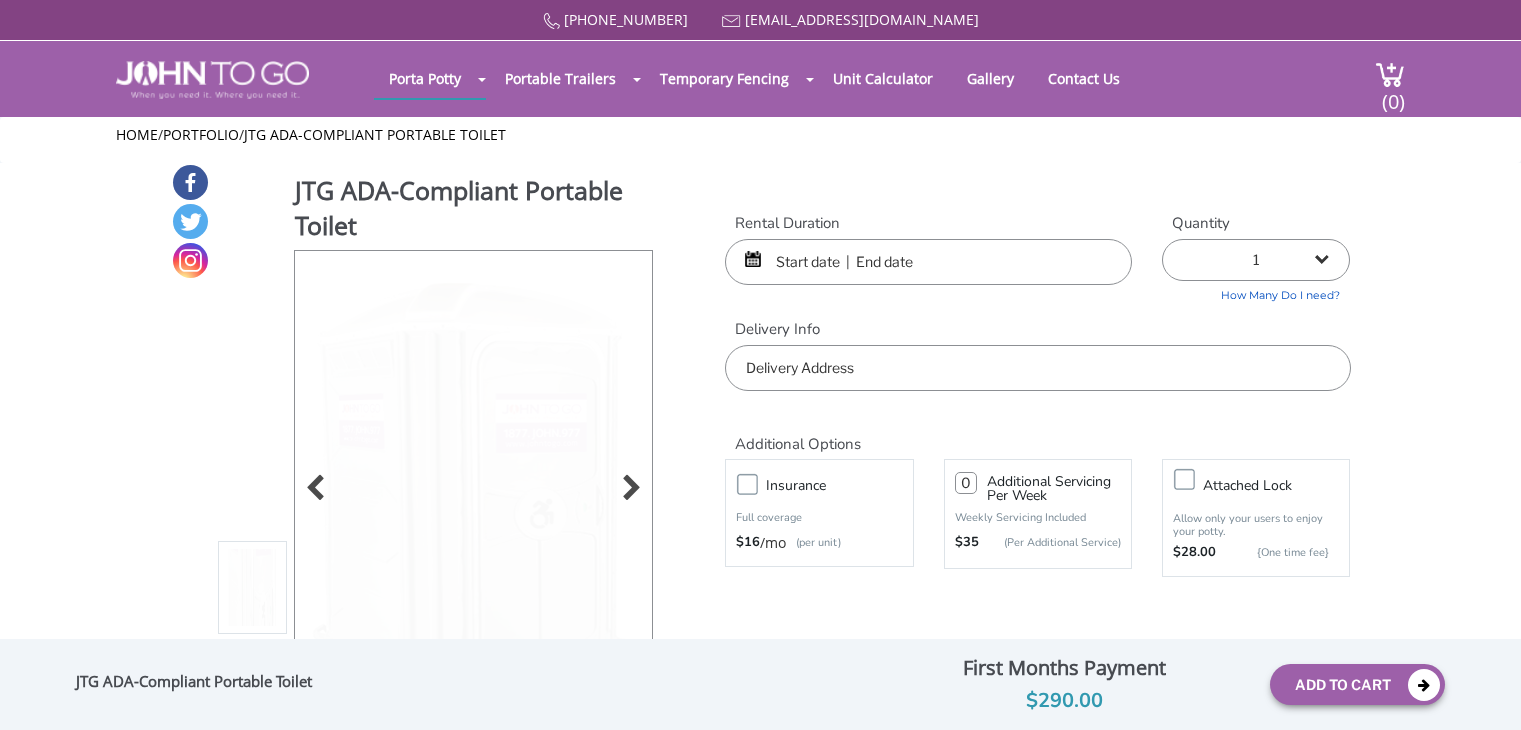 scroll, scrollTop: 0, scrollLeft: 0, axis: both 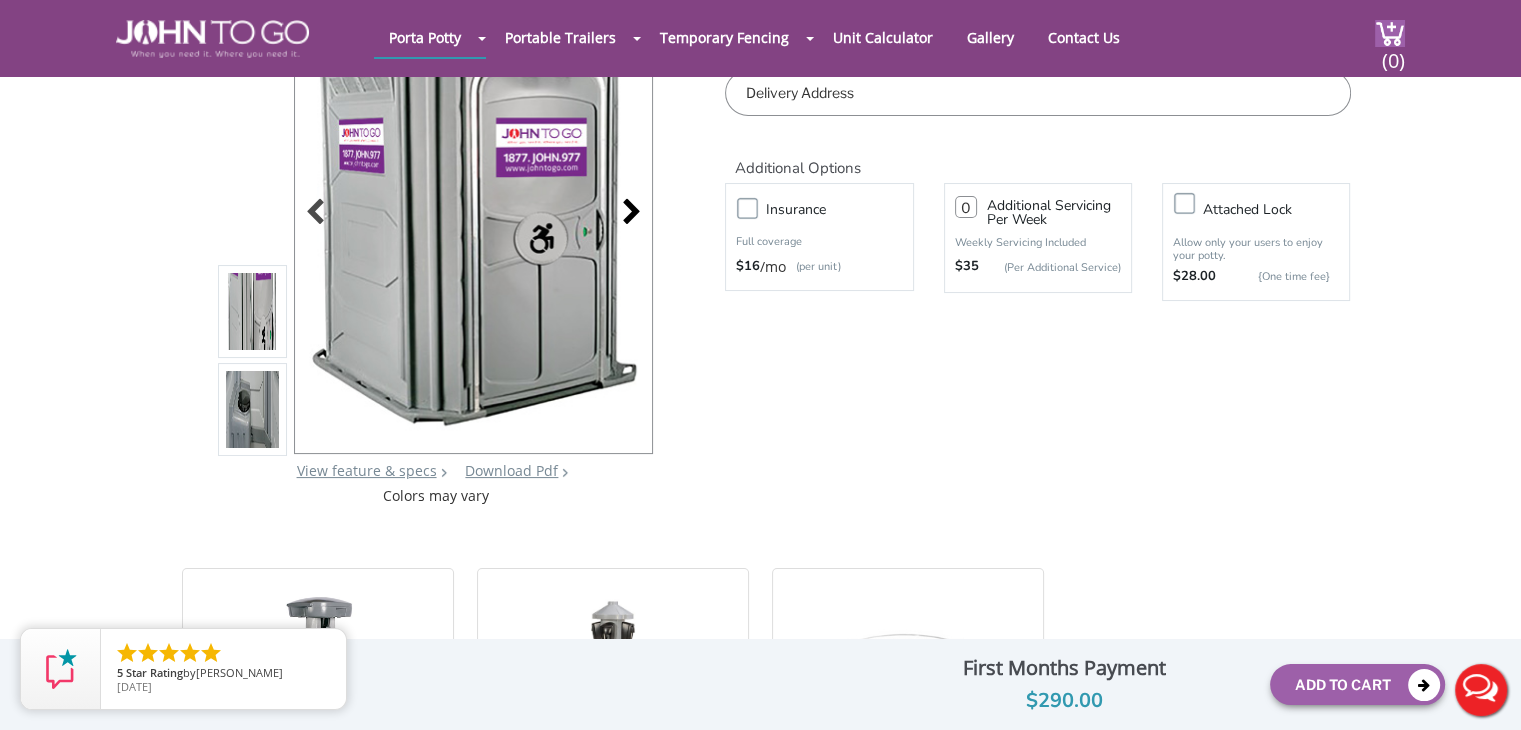 click at bounding box center (626, 214) 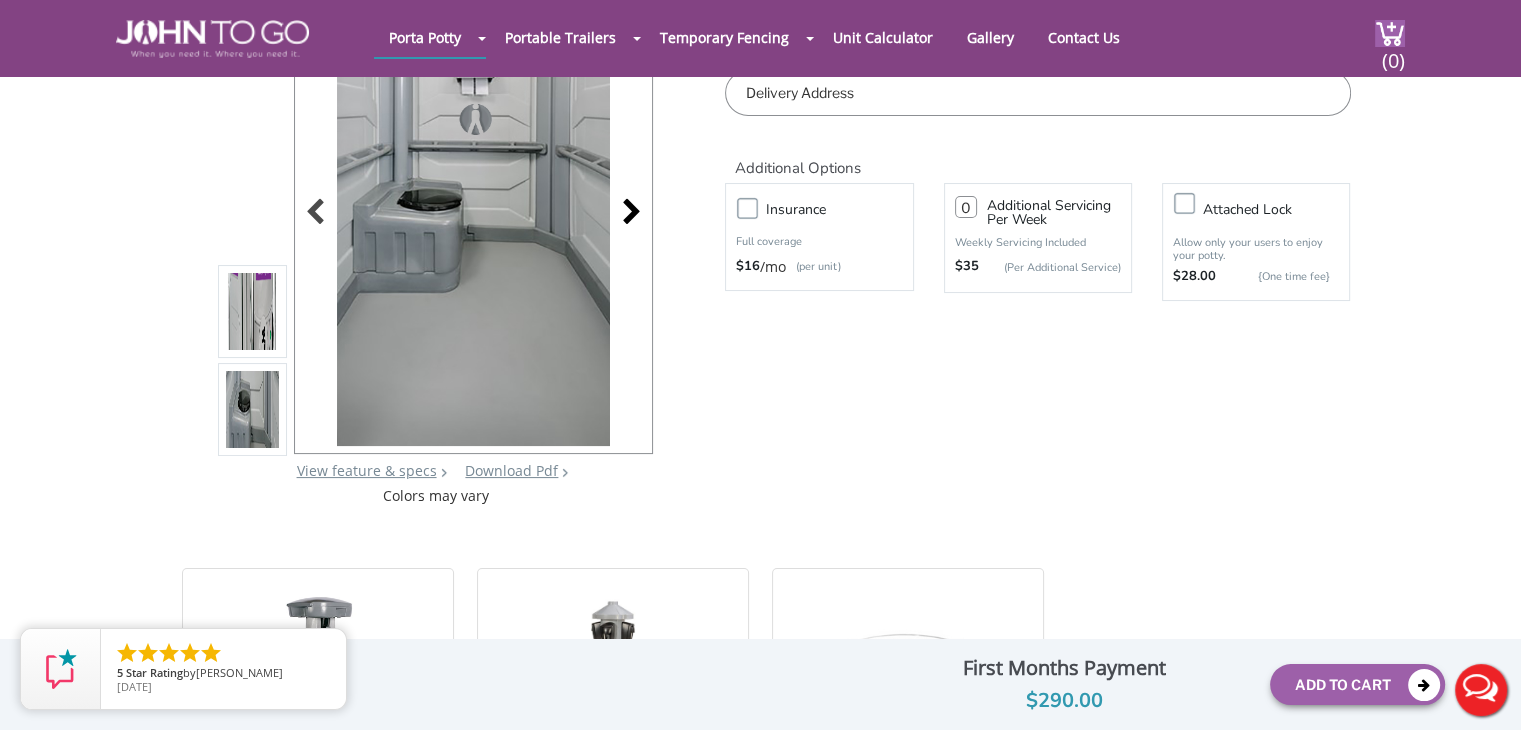 click at bounding box center (626, 214) 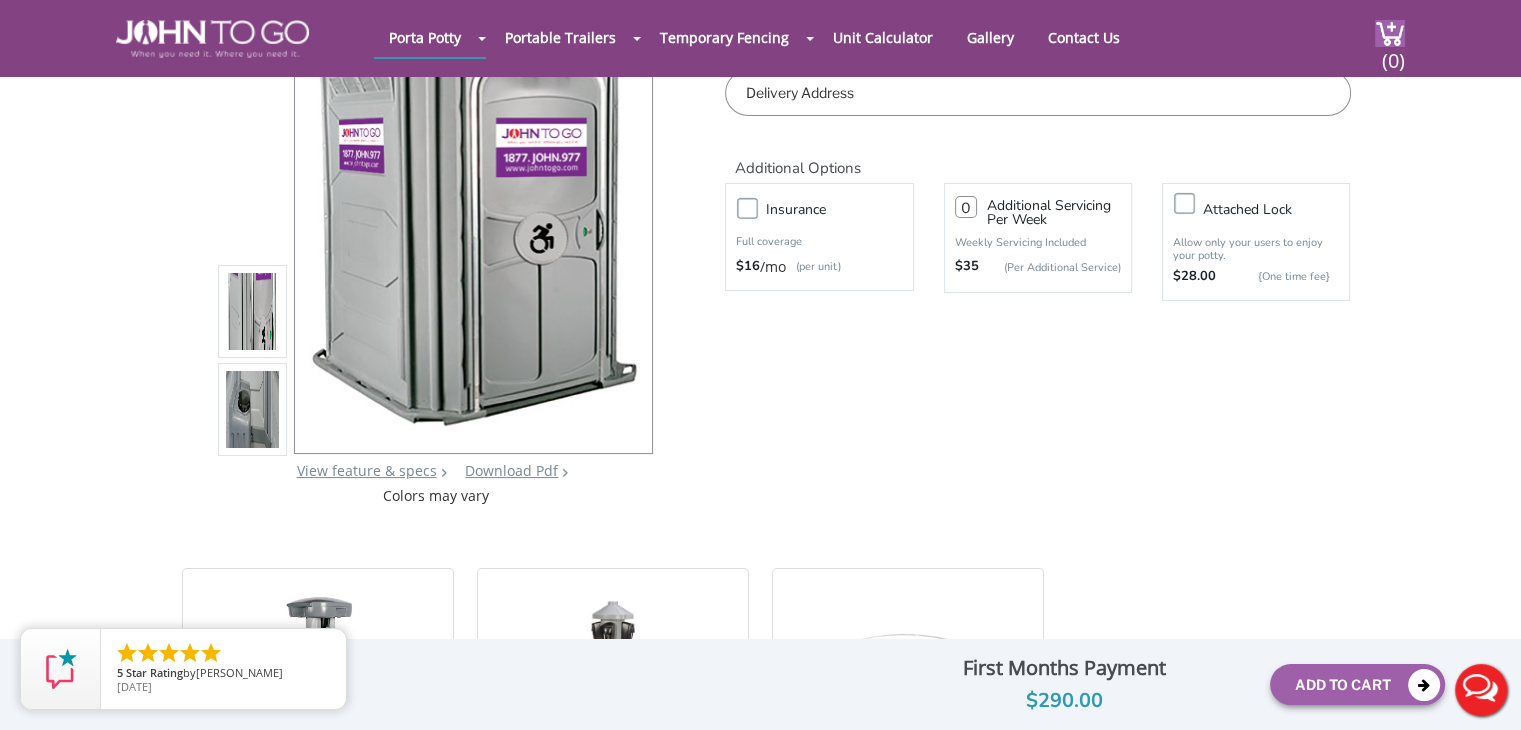 click at bounding box center [473, 214] 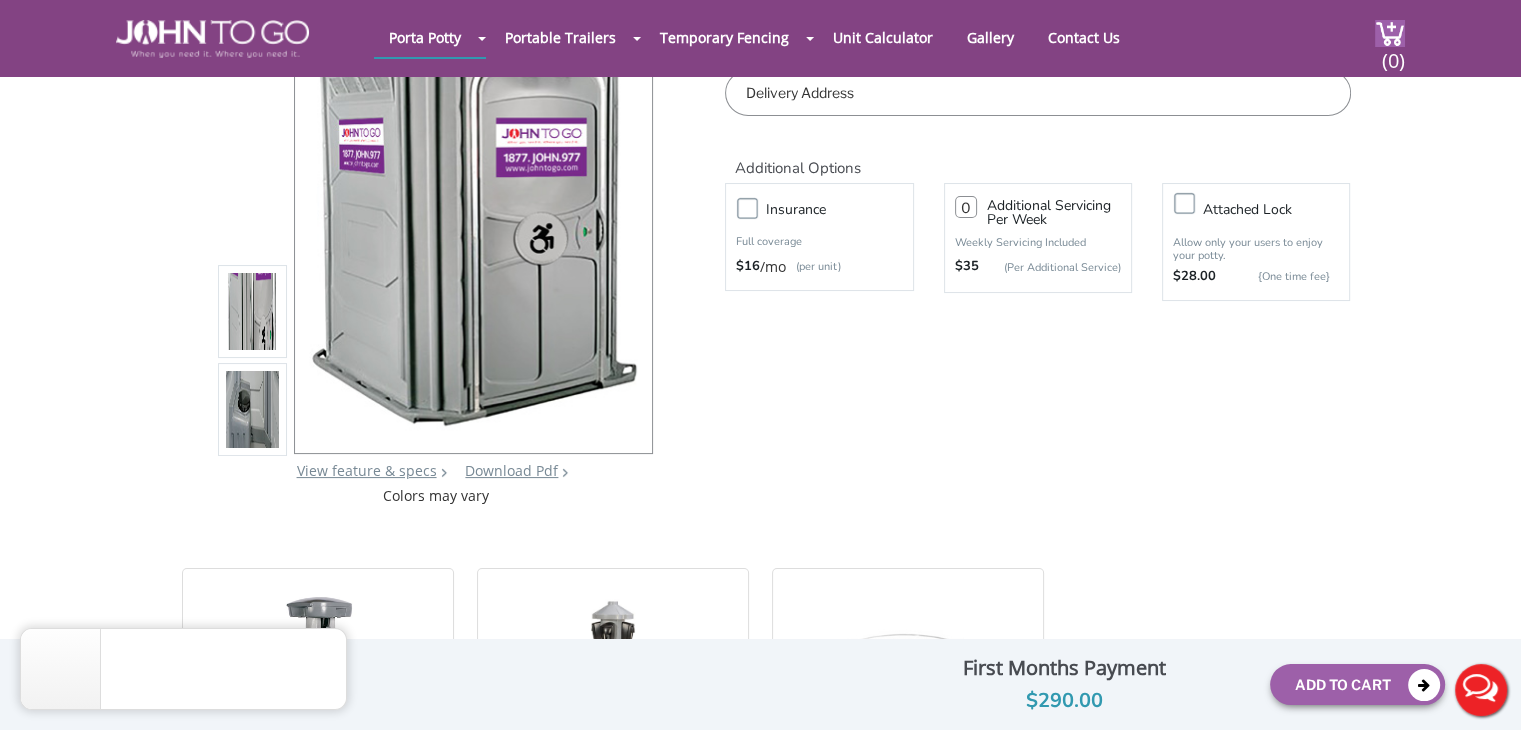 click at bounding box center [473, 210] 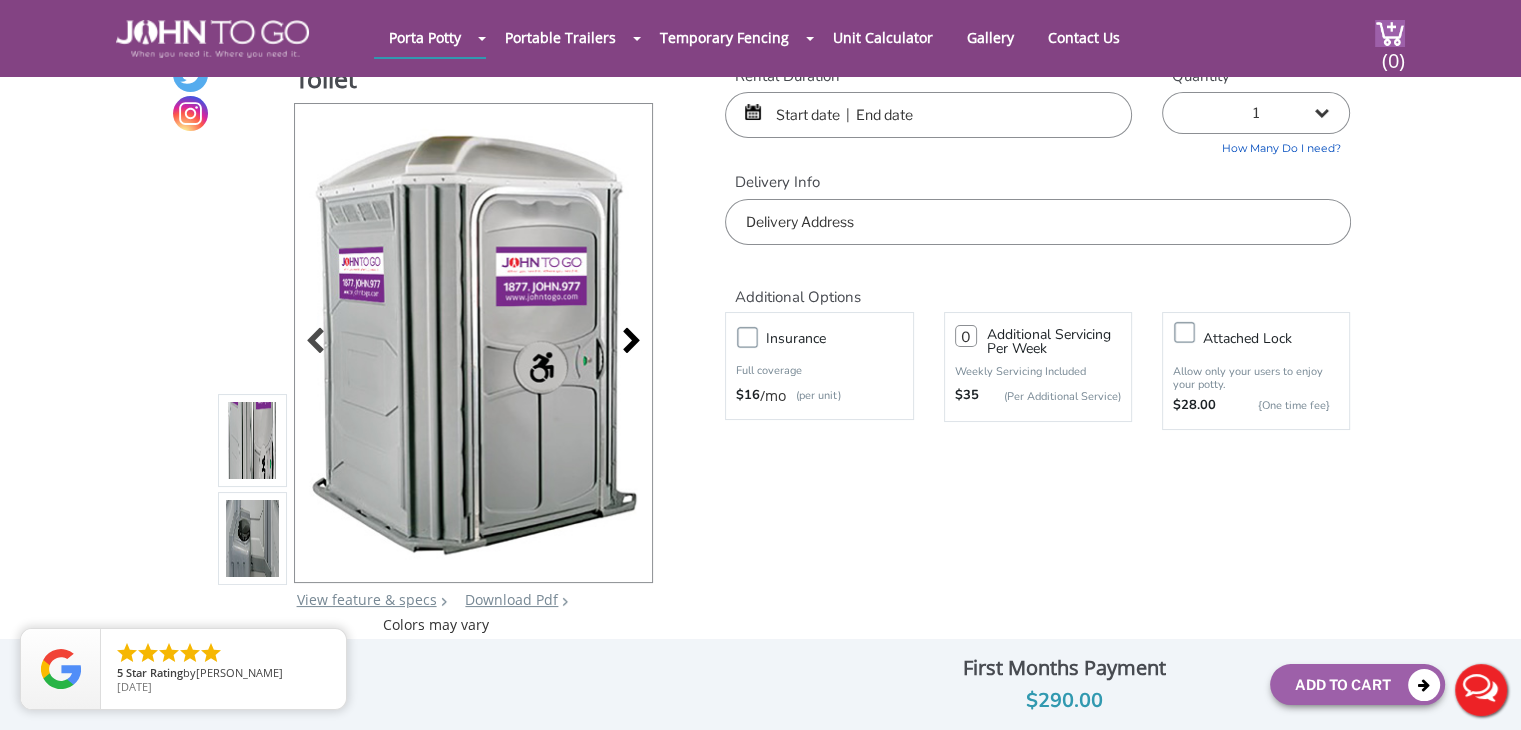 scroll, scrollTop: 0, scrollLeft: 0, axis: both 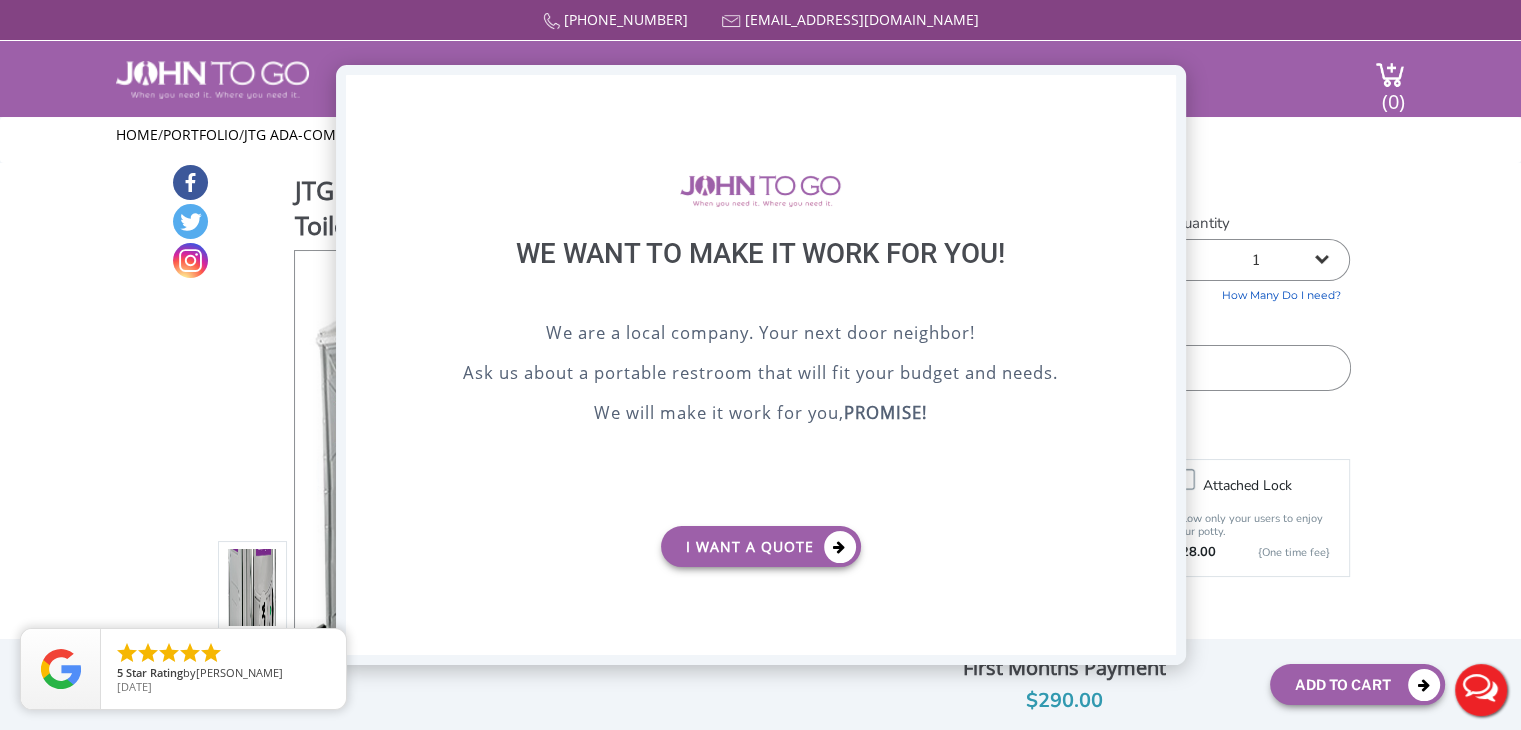 click on "X" at bounding box center [1159, 92] 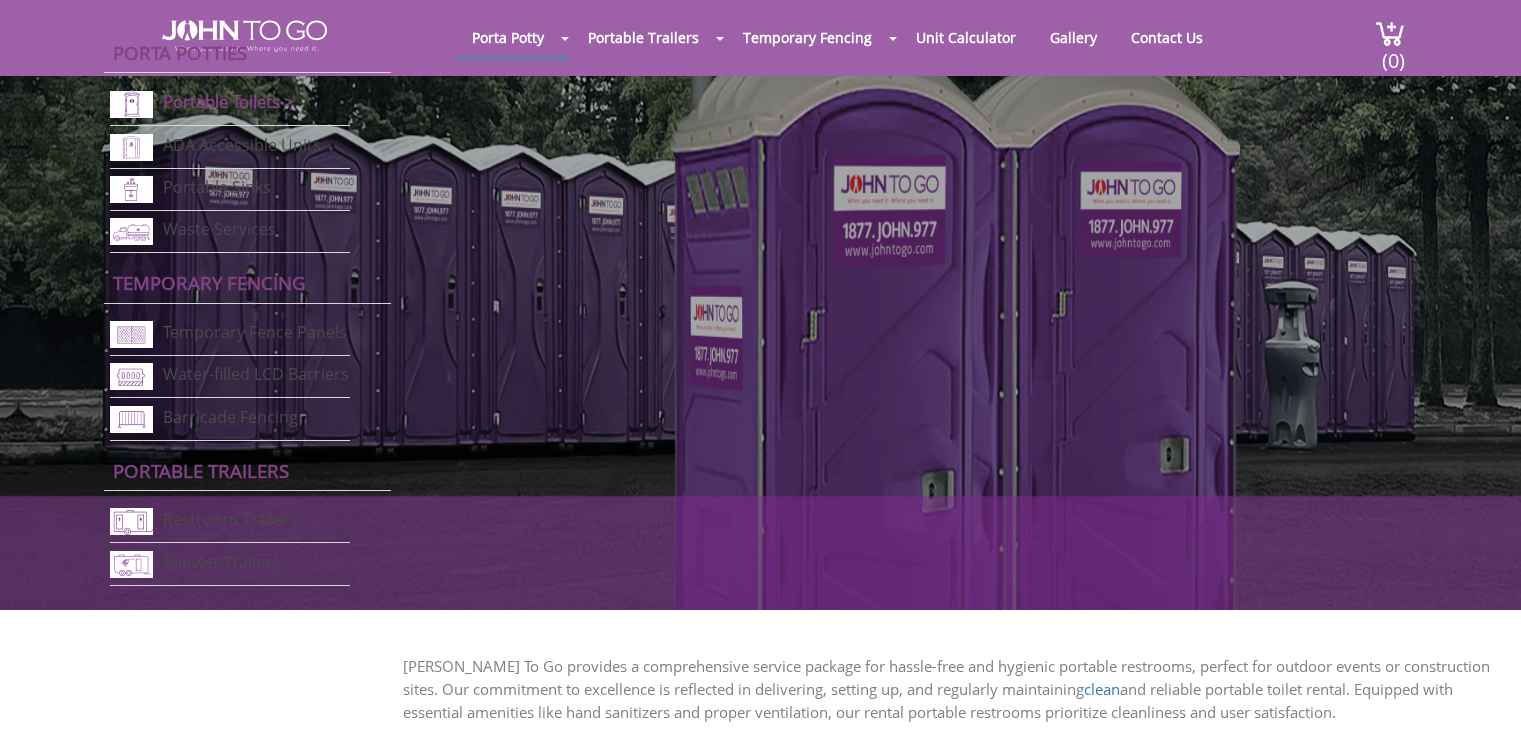 scroll, scrollTop: 700, scrollLeft: 0, axis: vertical 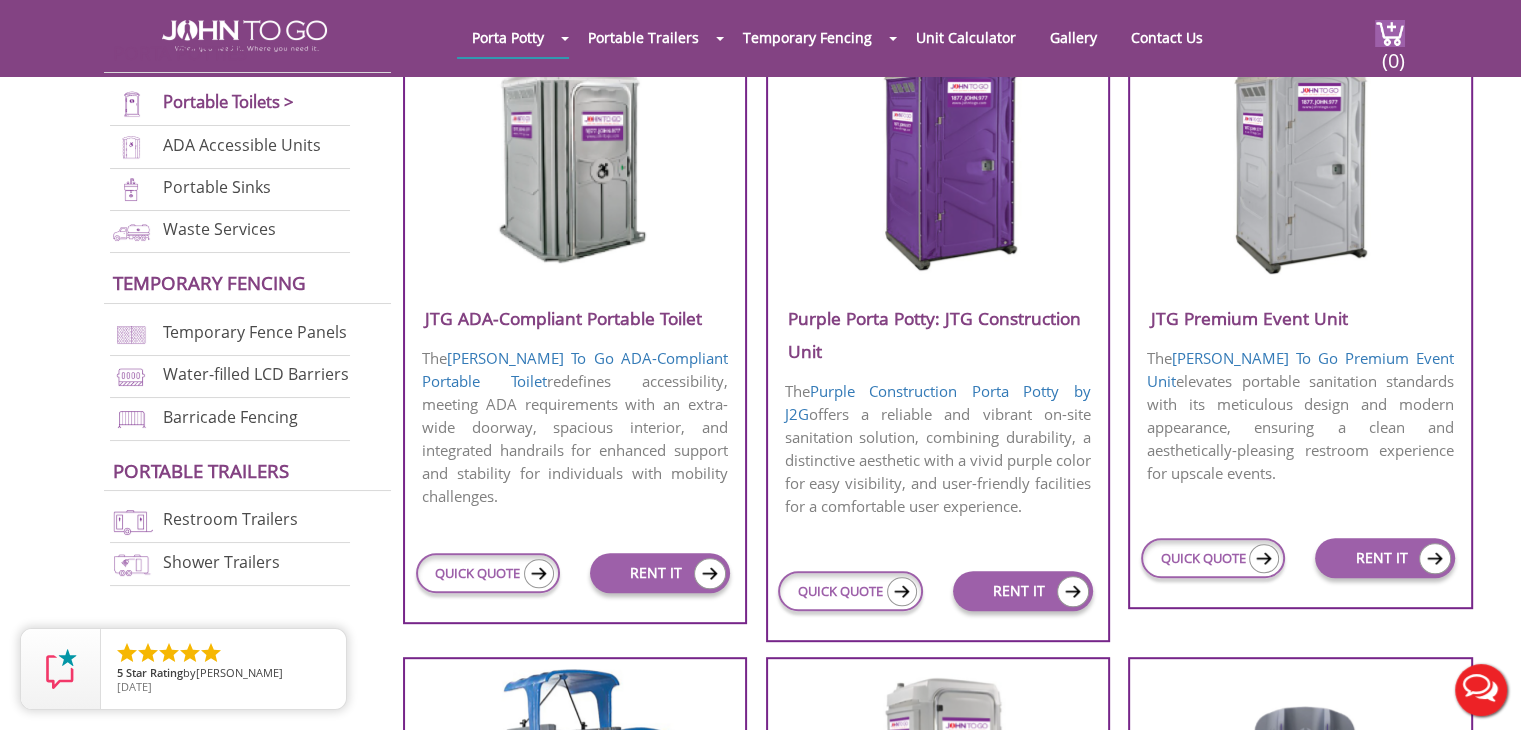 click on "JTG Premium Event Unit" at bounding box center (1300, 318) 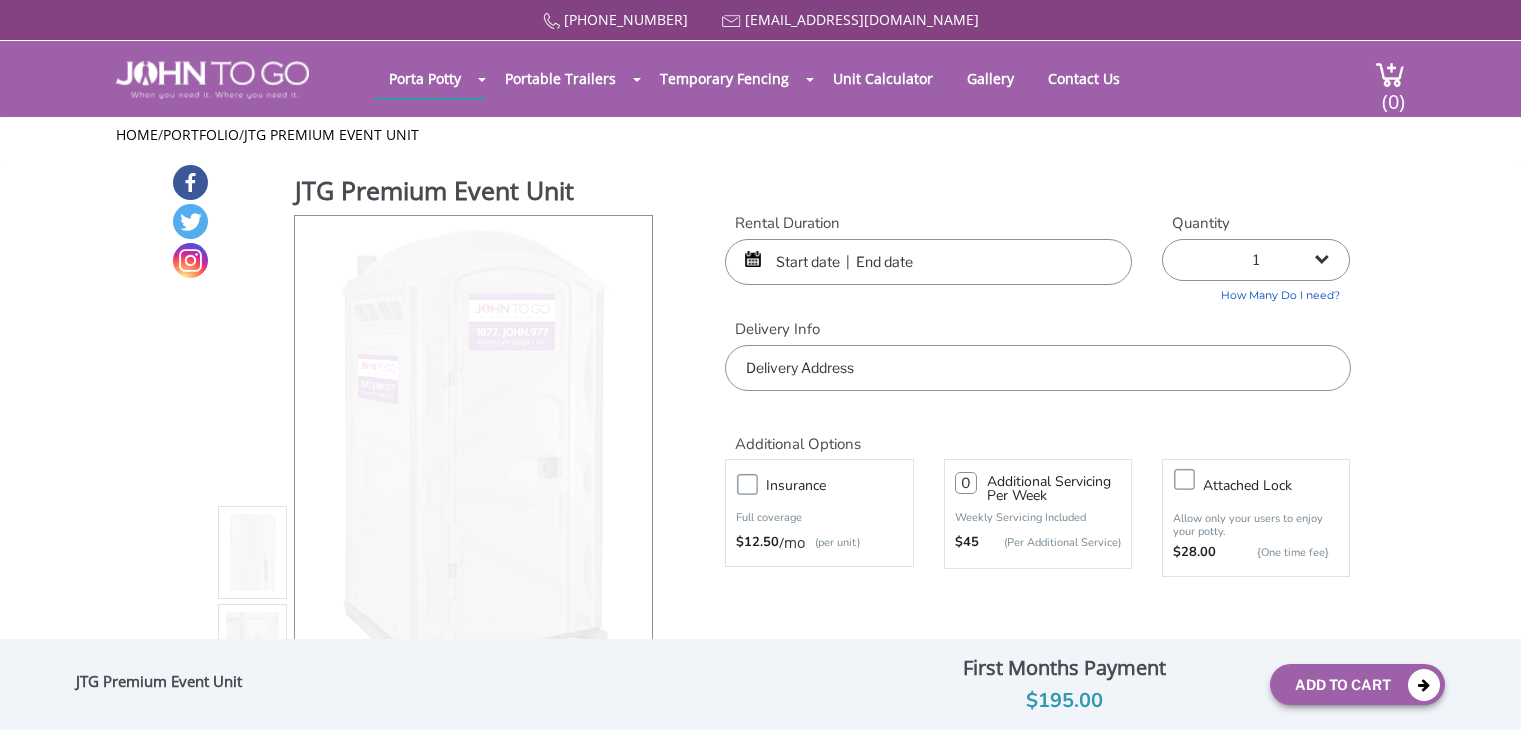 scroll, scrollTop: 0, scrollLeft: 0, axis: both 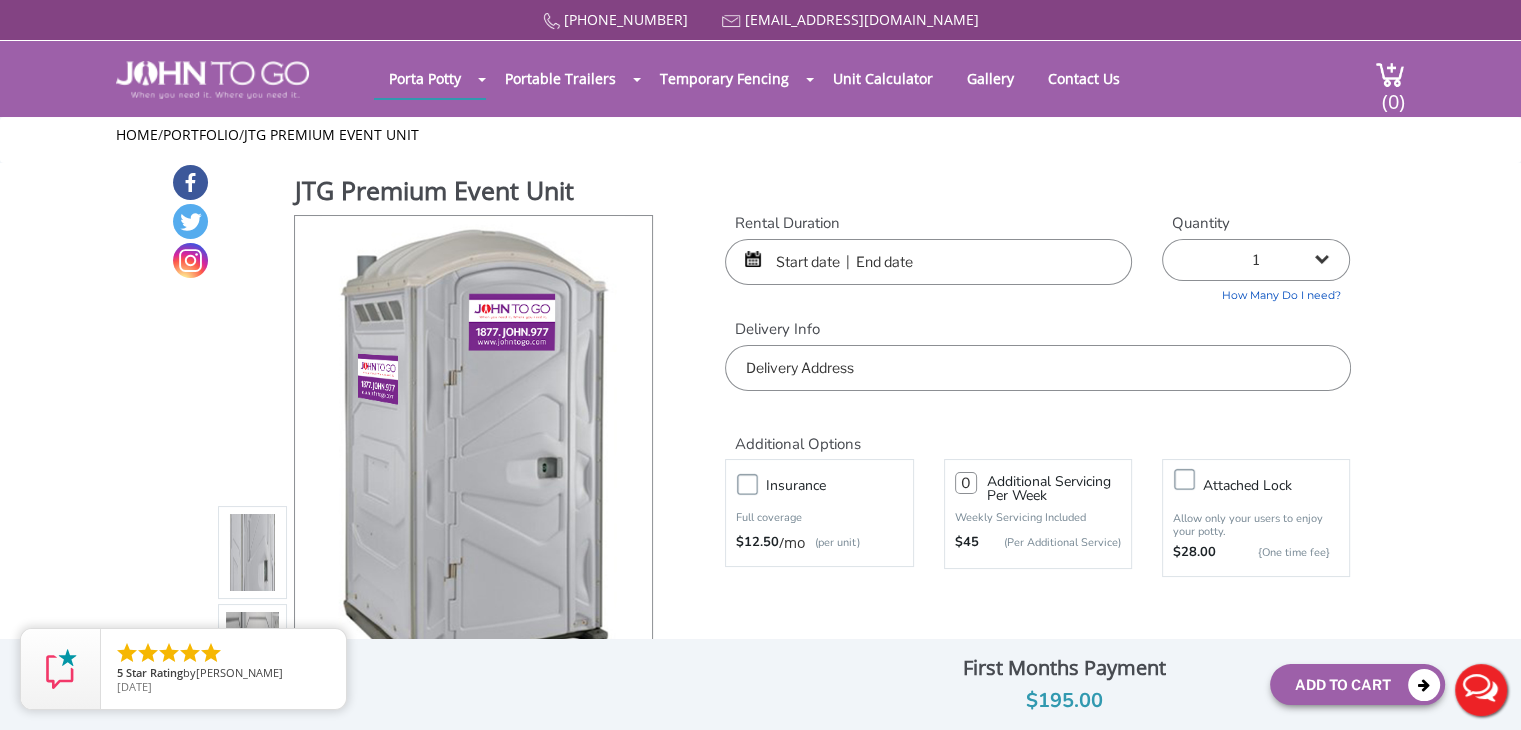 click at bounding box center (253, 554) 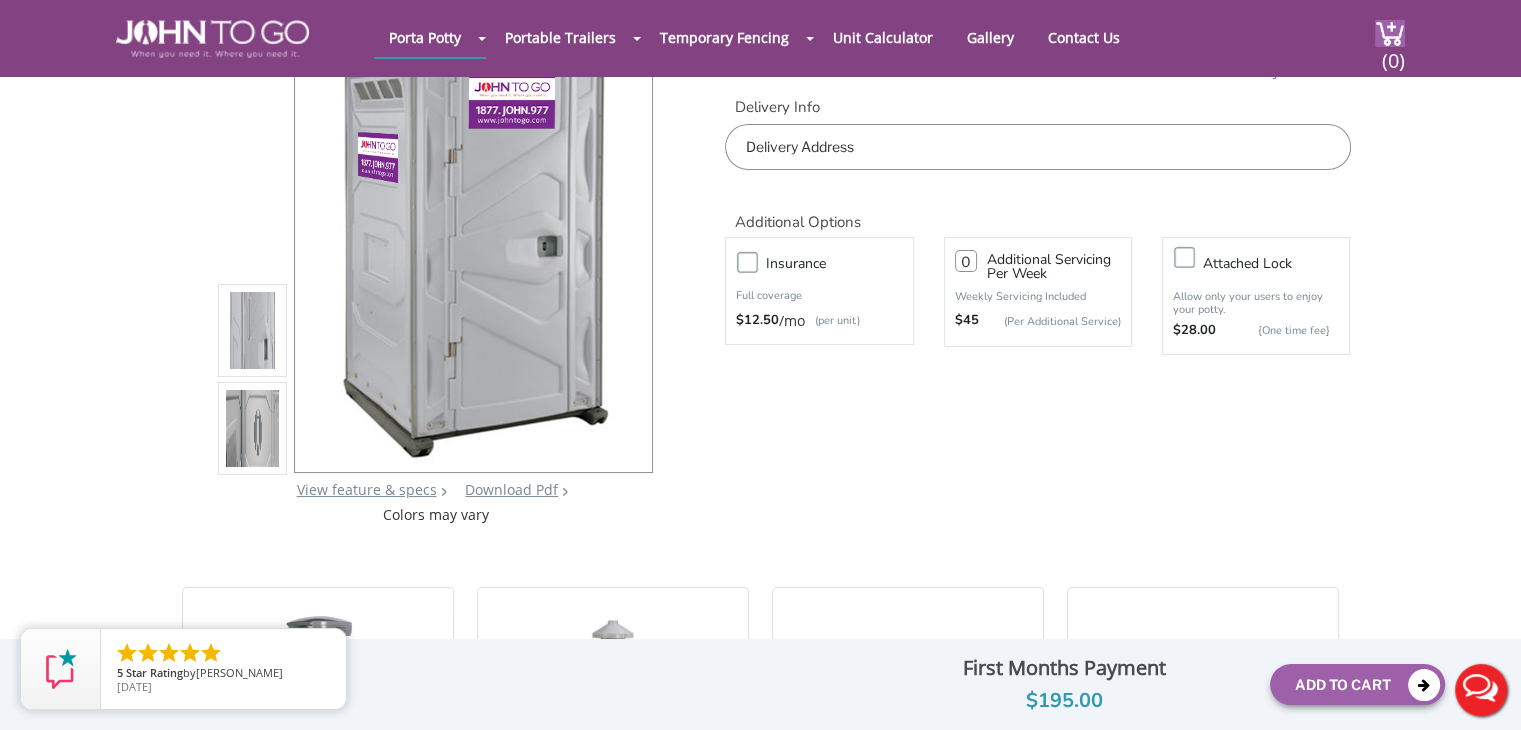 scroll, scrollTop: 200, scrollLeft: 0, axis: vertical 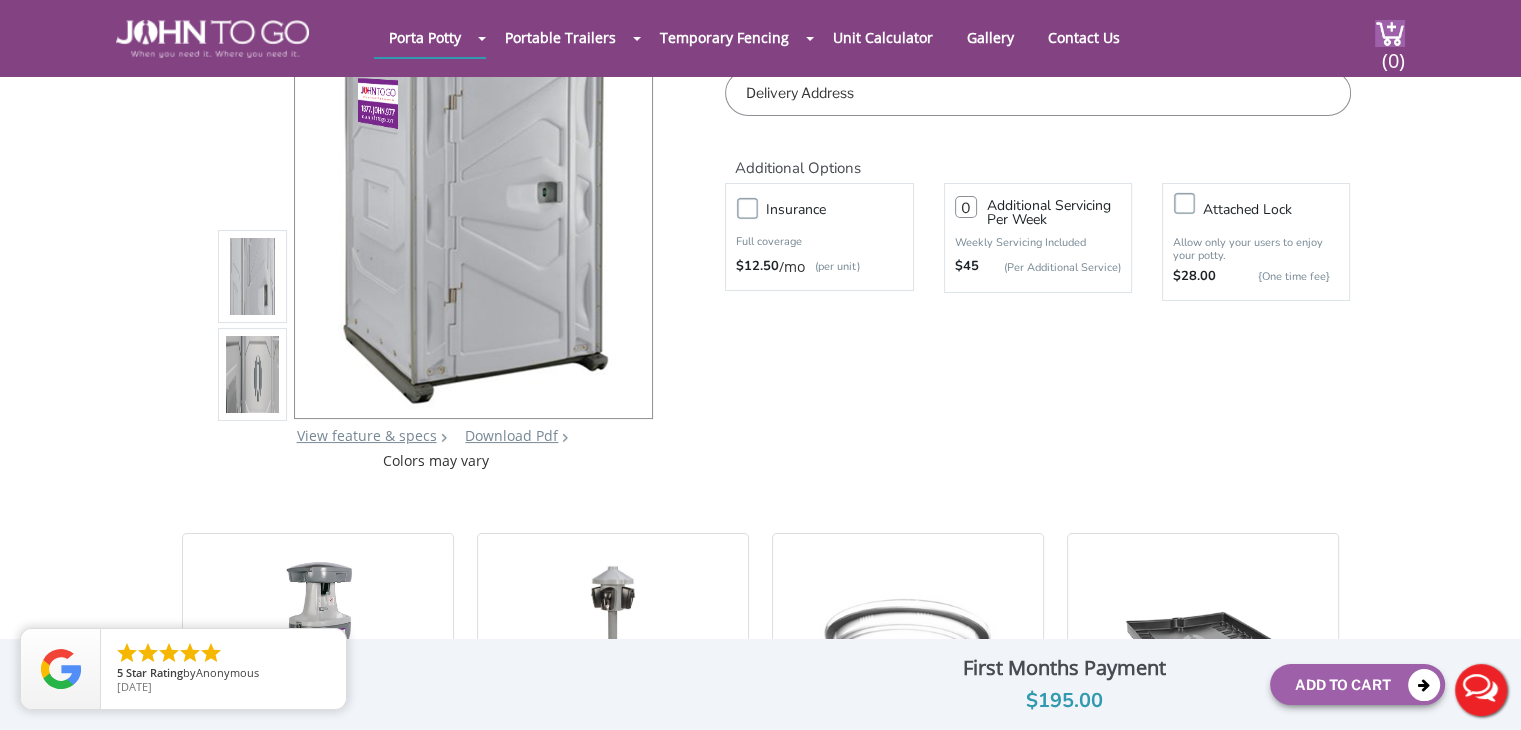 click at bounding box center [253, 376] 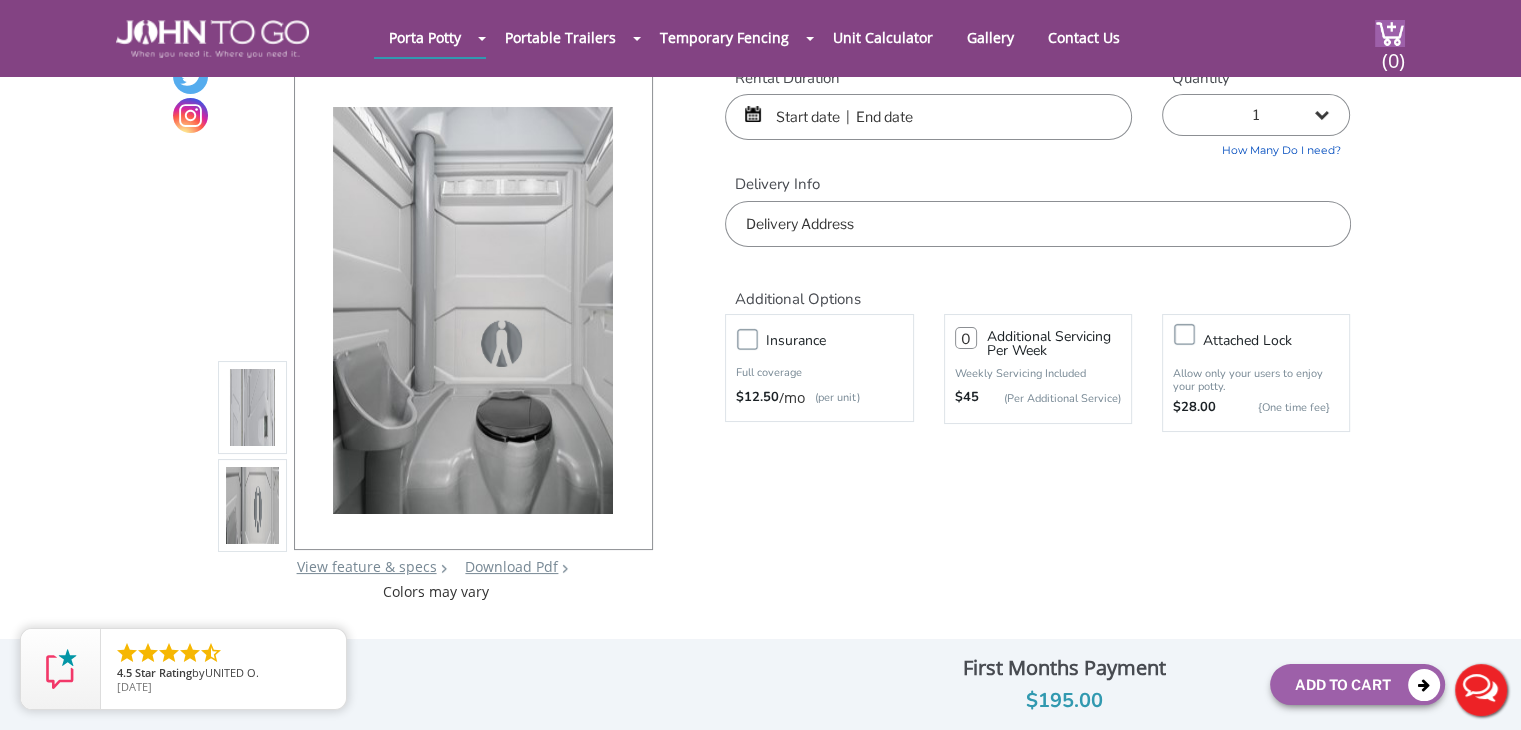 scroll, scrollTop: 0, scrollLeft: 0, axis: both 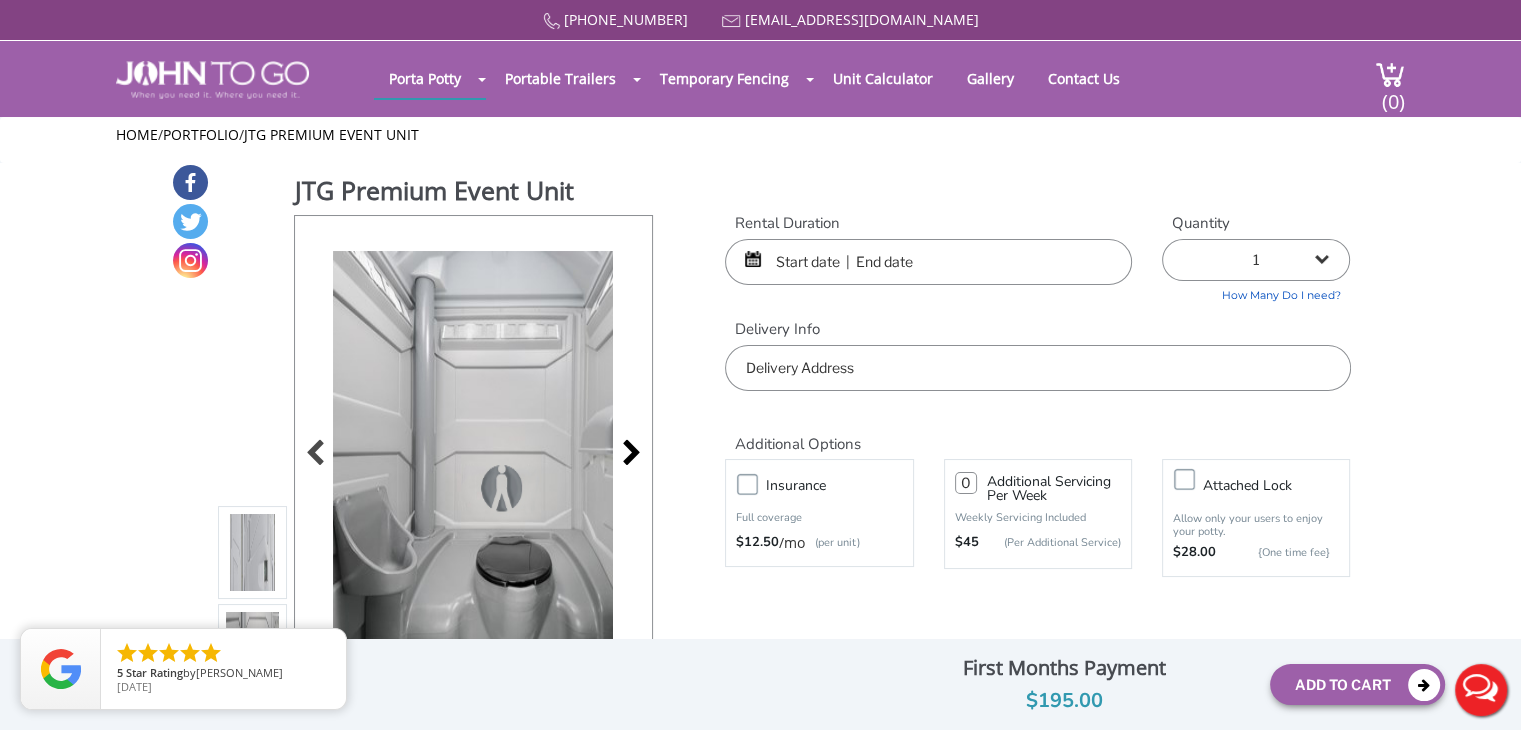 click at bounding box center [626, 455] 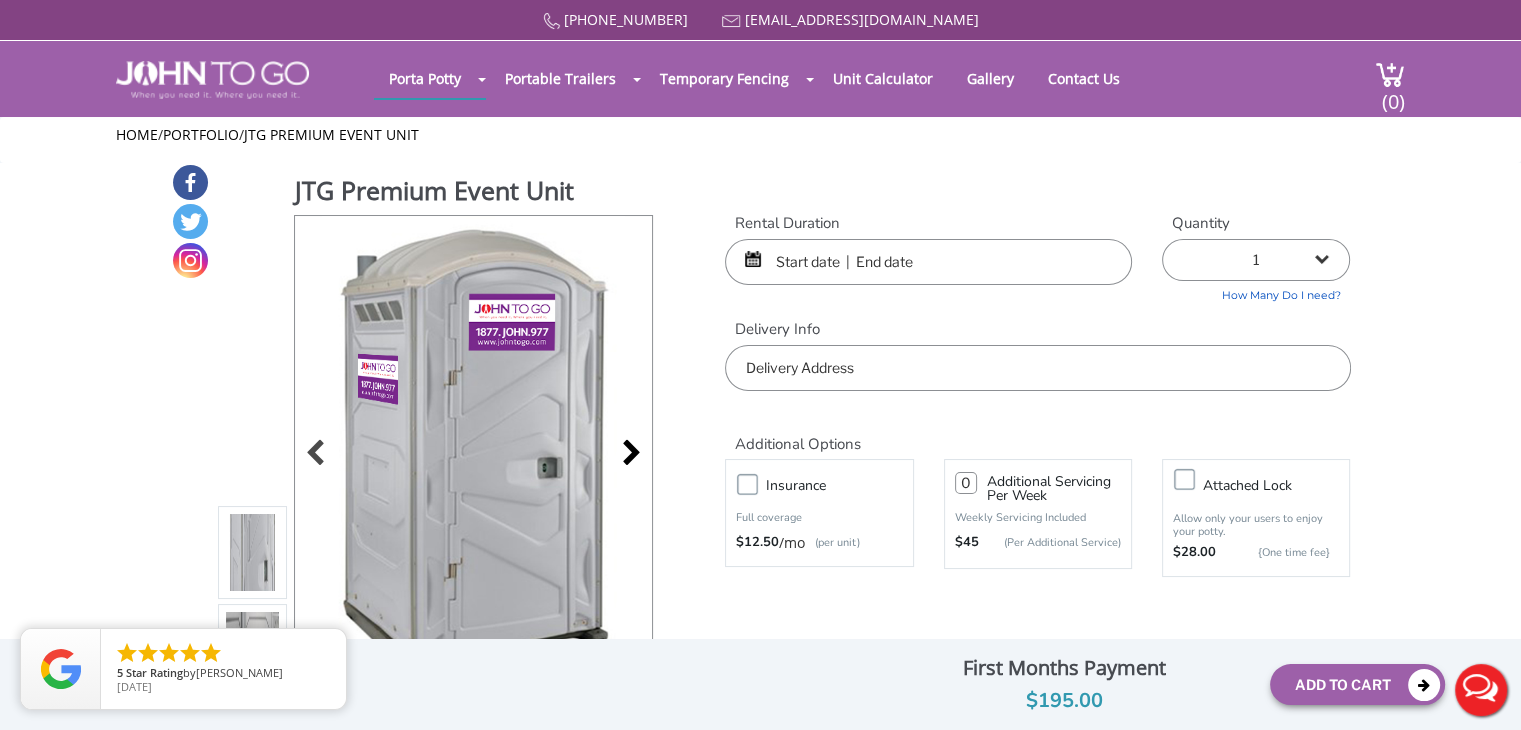 click at bounding box center (626, 455) 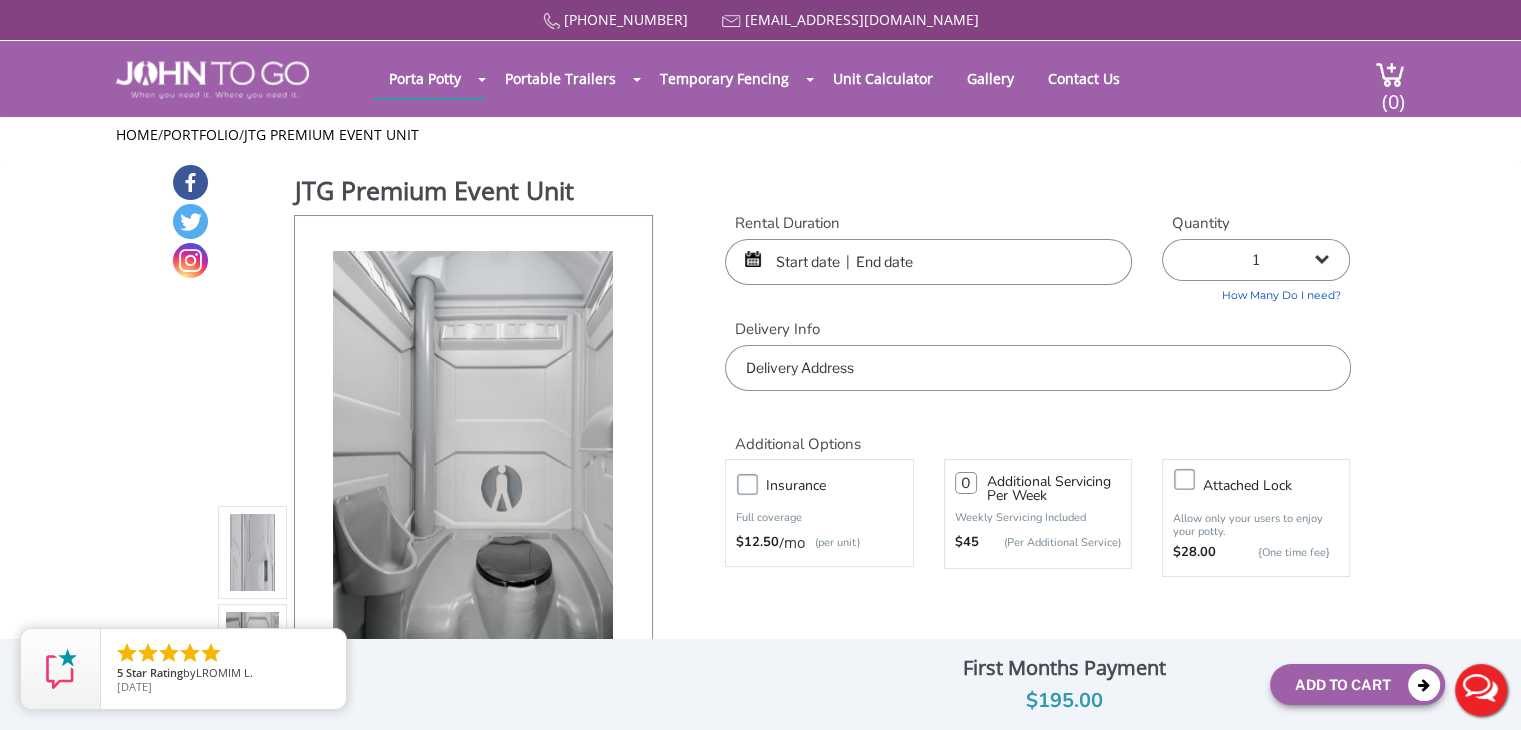 click at bounding box center (473, 455) 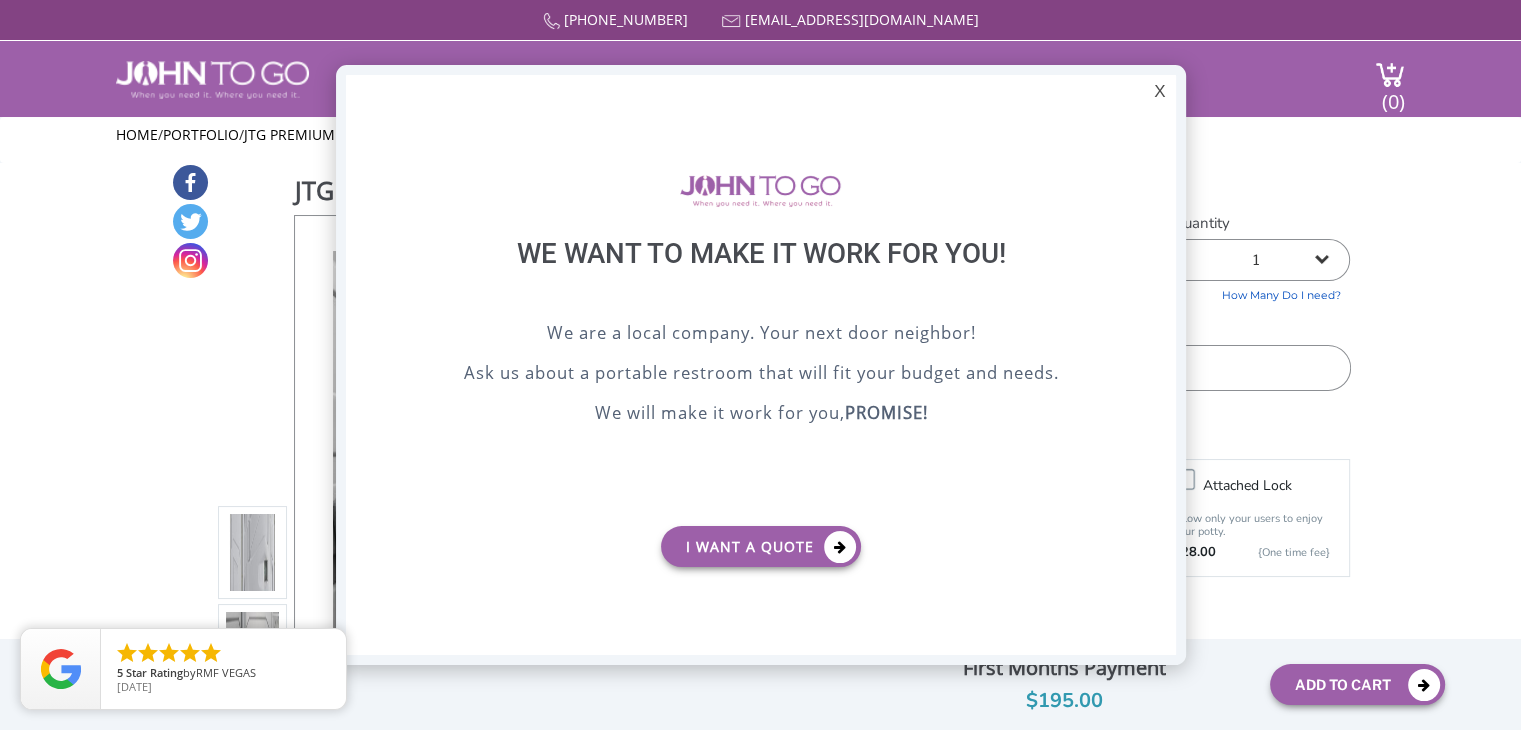 scroll, scrollTop: 0, scrollLeft: 0, axis: both 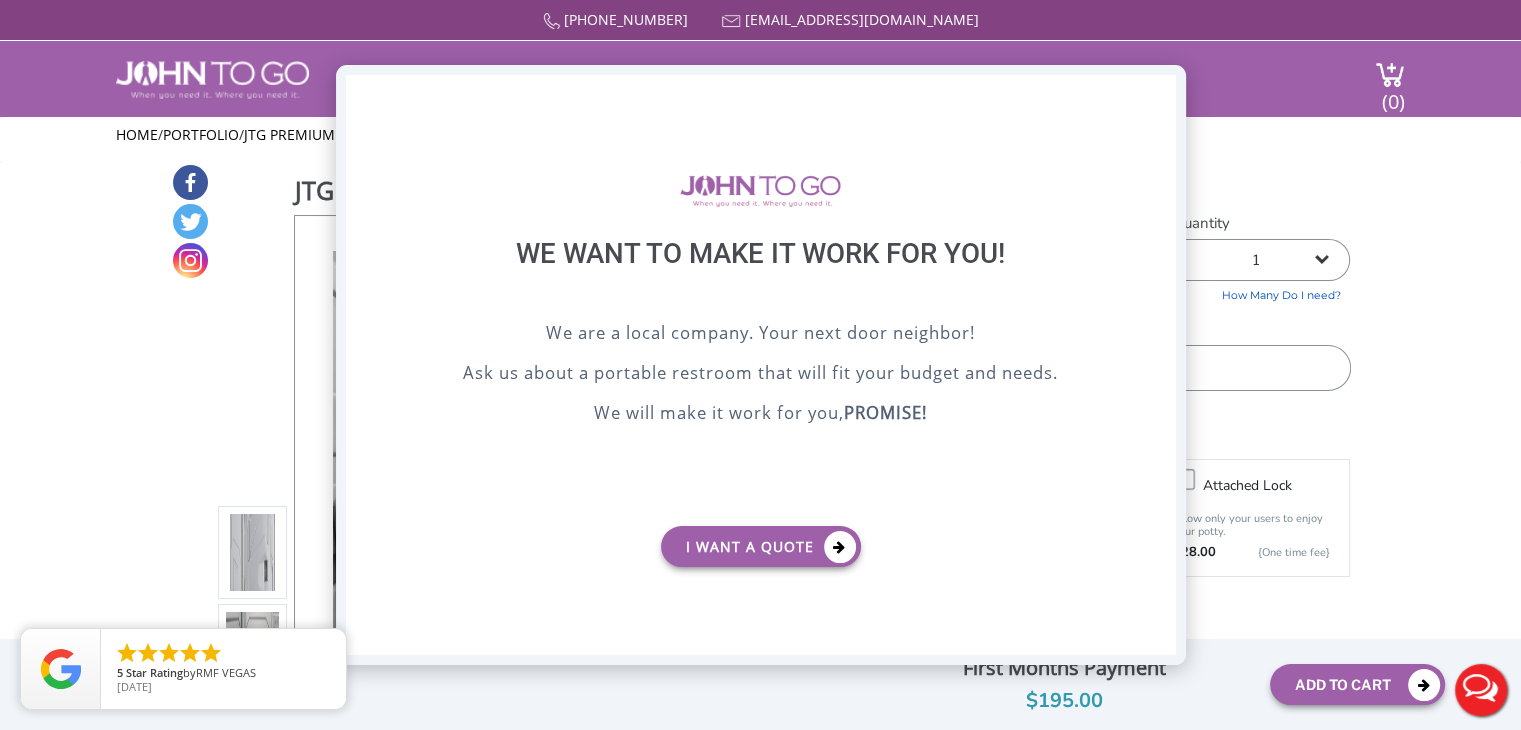 click on "X" at bounding box center [1159, 92] 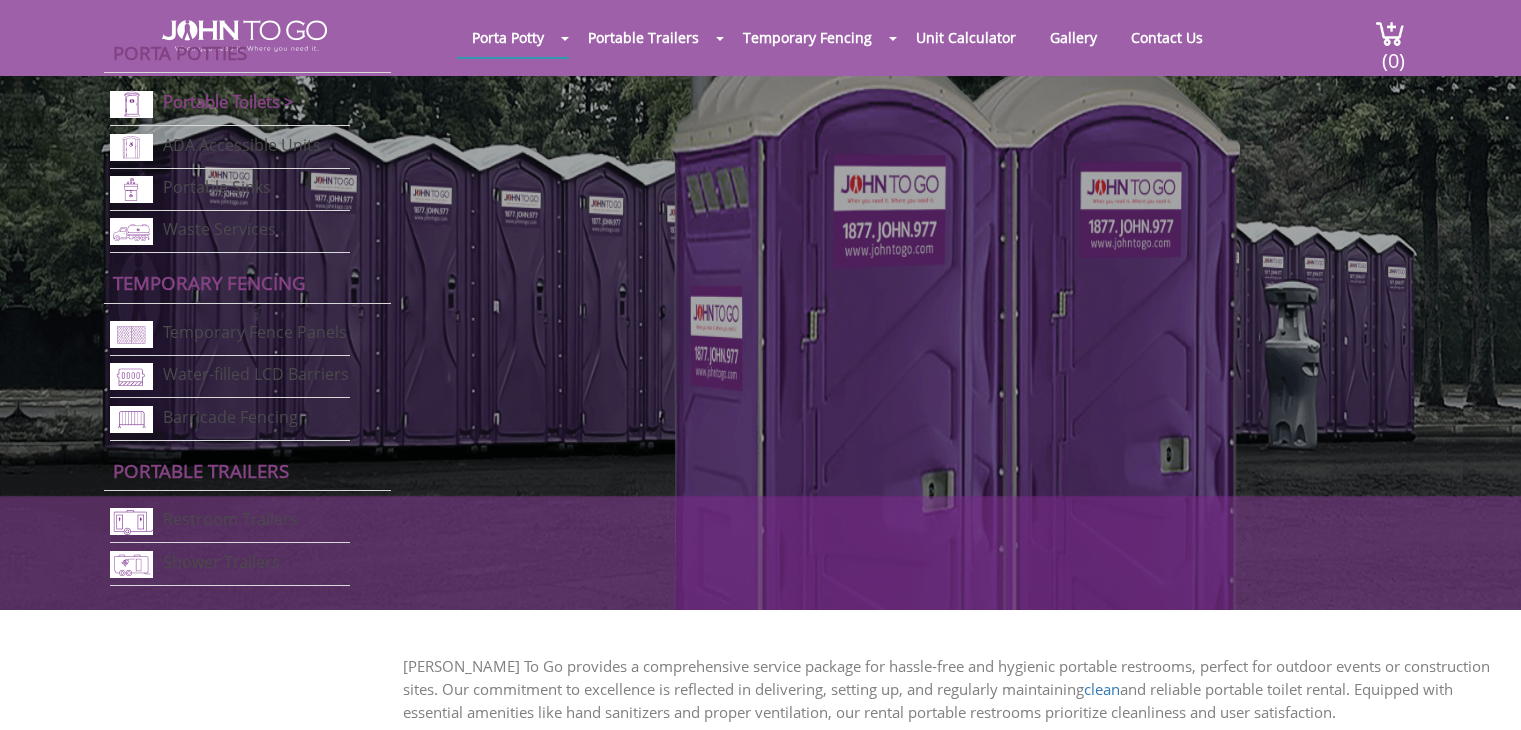 scroll, scrollTop: 800, scrollLeft: 0, axis: vertical 